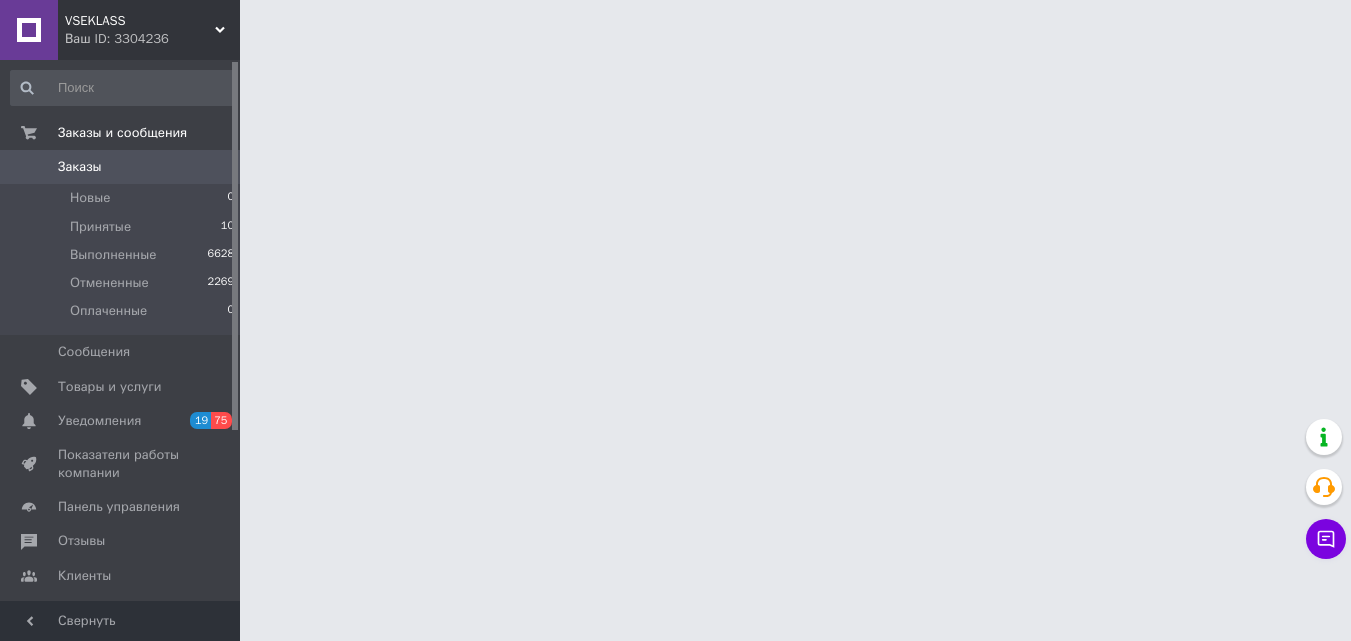 scroll, scrollTop: 0, scrollLeft: 0, axis: both 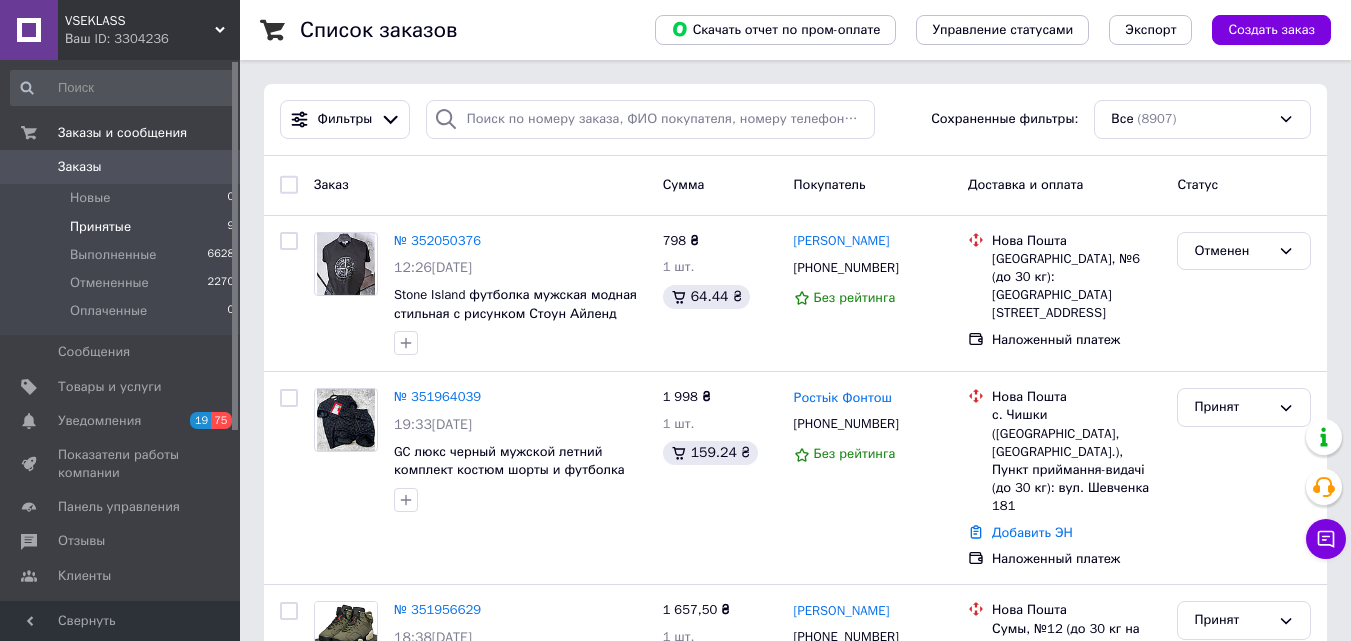 click on "Принятые" at bounding box center [100, 227] 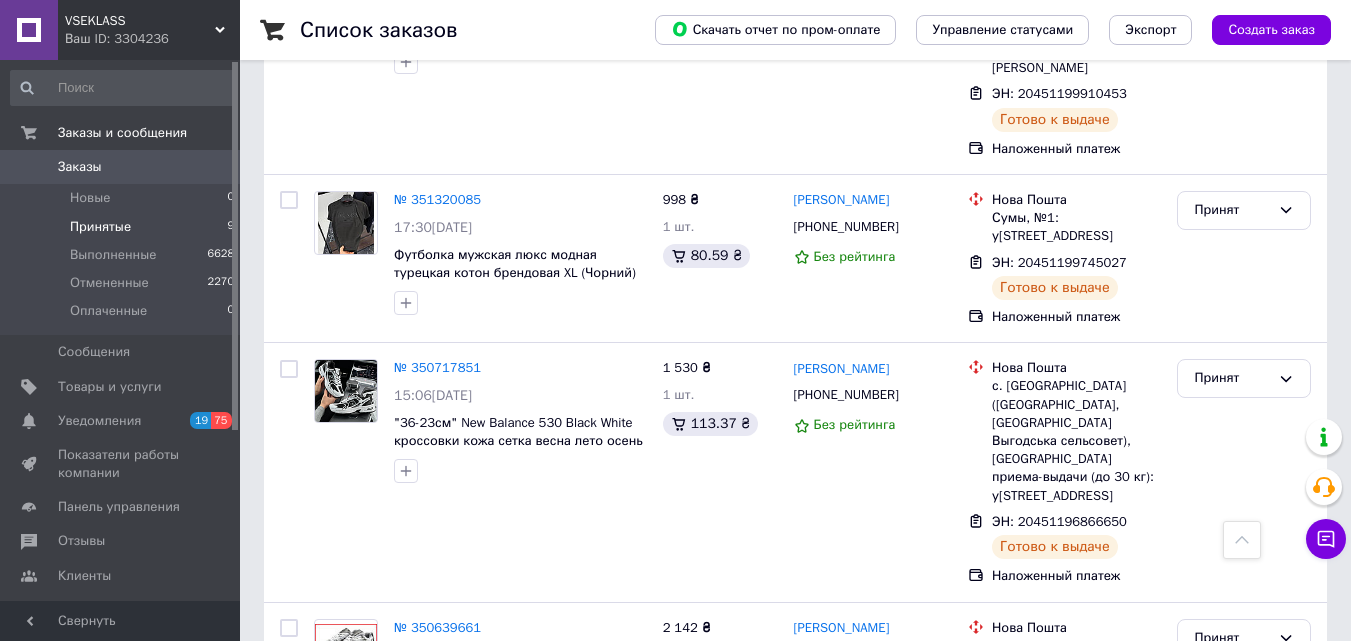 scroll, scrollTop: 1360, scrollLeft: 0, axis: vertical 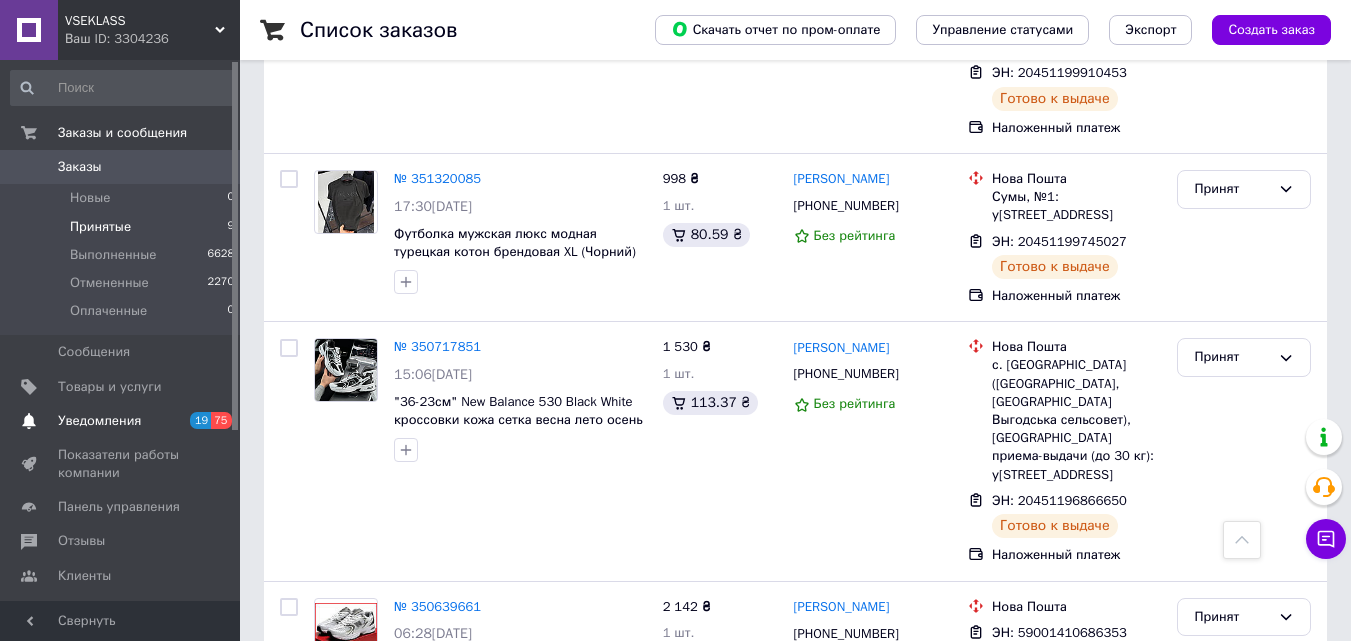 click on "Уведомления" at bounding box center (121, 421) 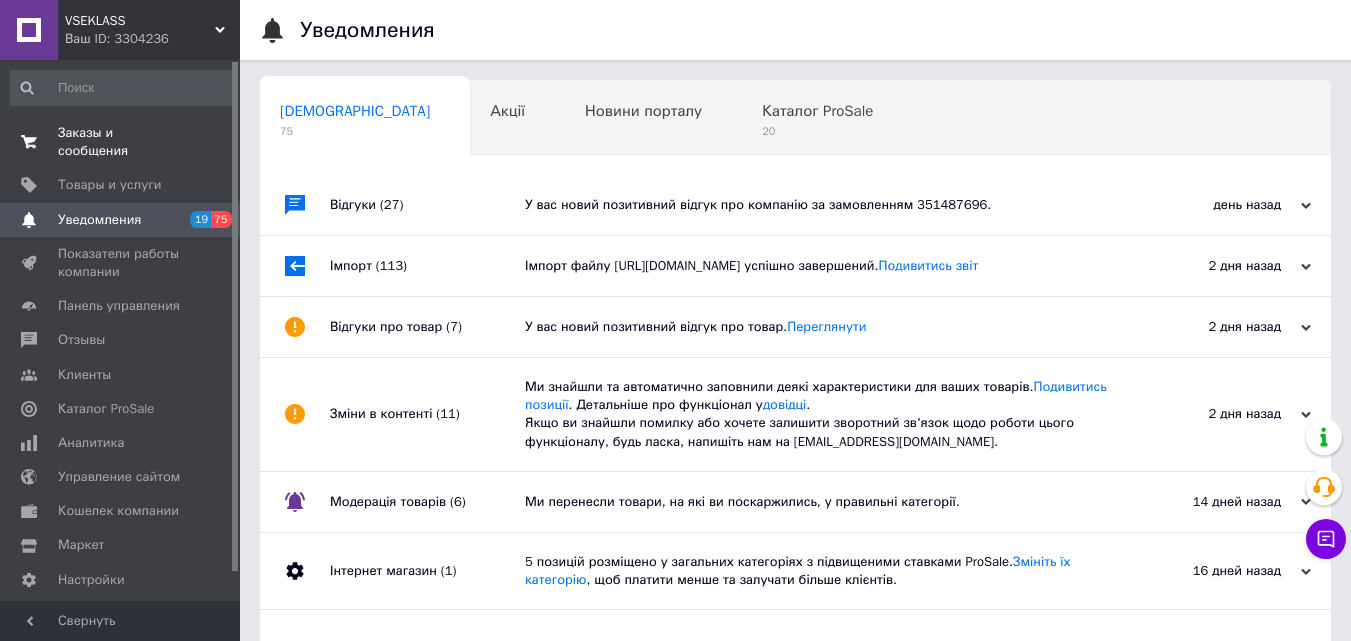 click on "Заказы и сообщения 0 0" at bounding box center (123, 142) 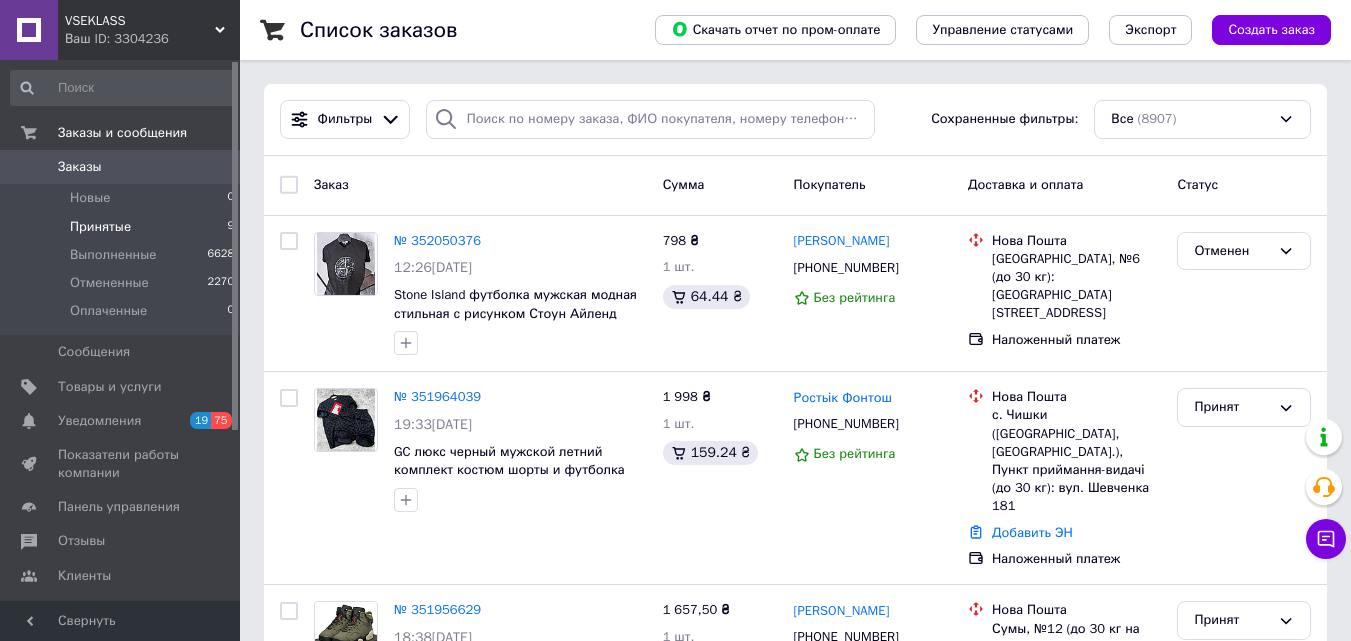 click on "Принятые" at bounding box center (100, 227) 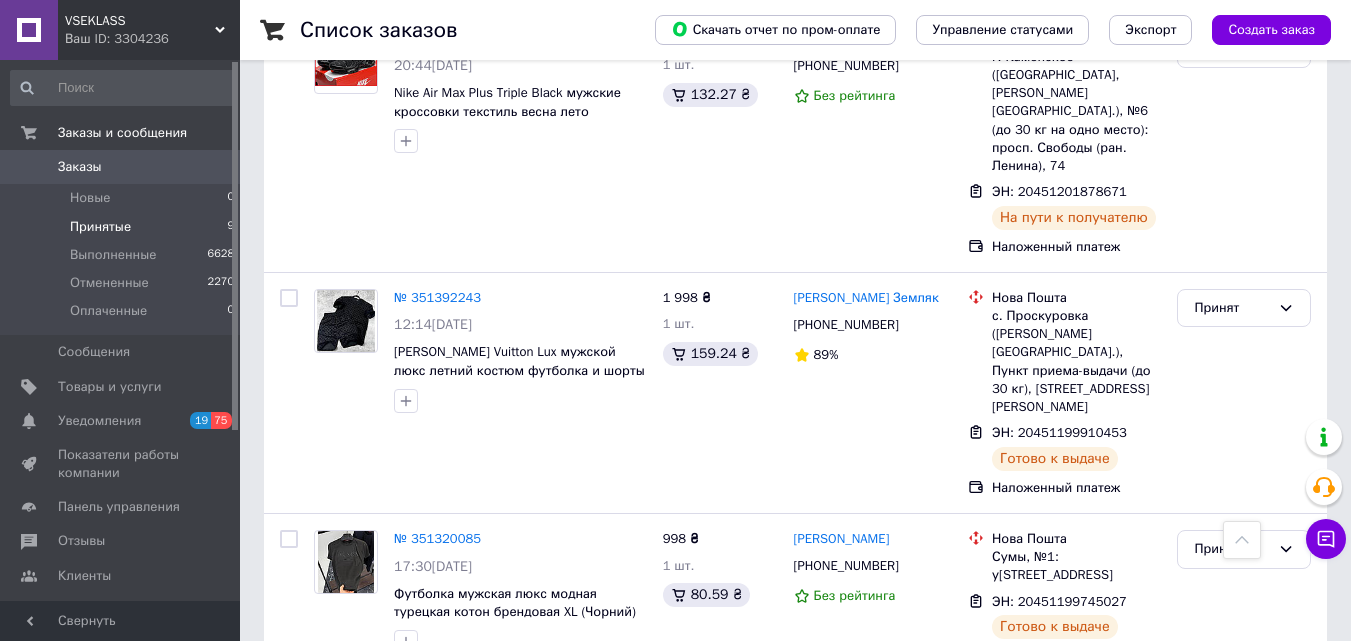 scroll, scrollTop: 1360, scrollLeft: 0, axis: vertical 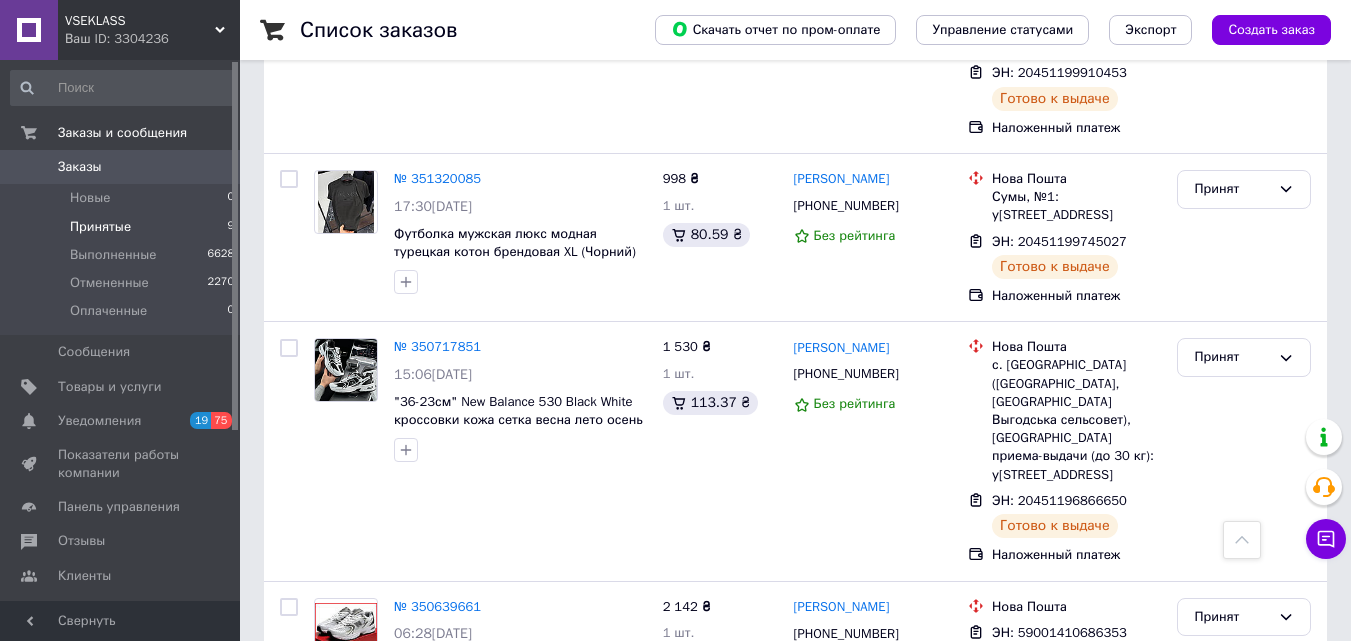 click on "Заказы" at bounding box center (121, 167) 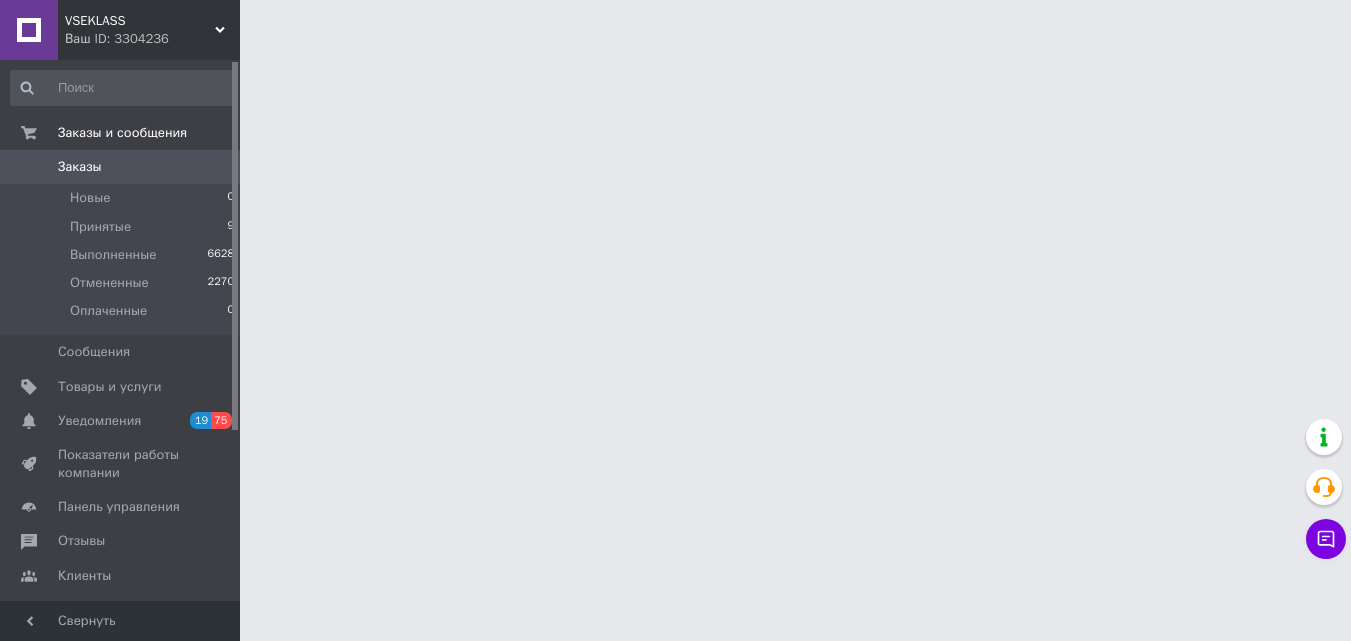 scroll, scrollTop: 0, scrollLeft: 0, axis: both 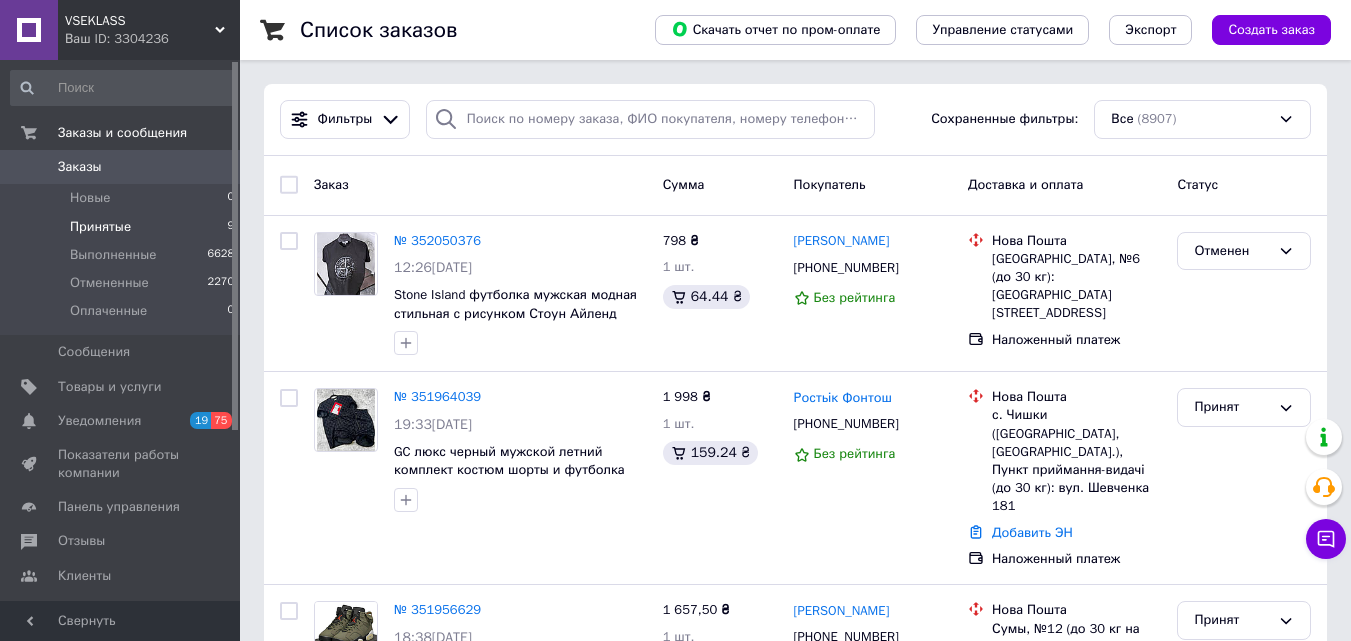 click on "Принятые" at bounding box center (100, 227) 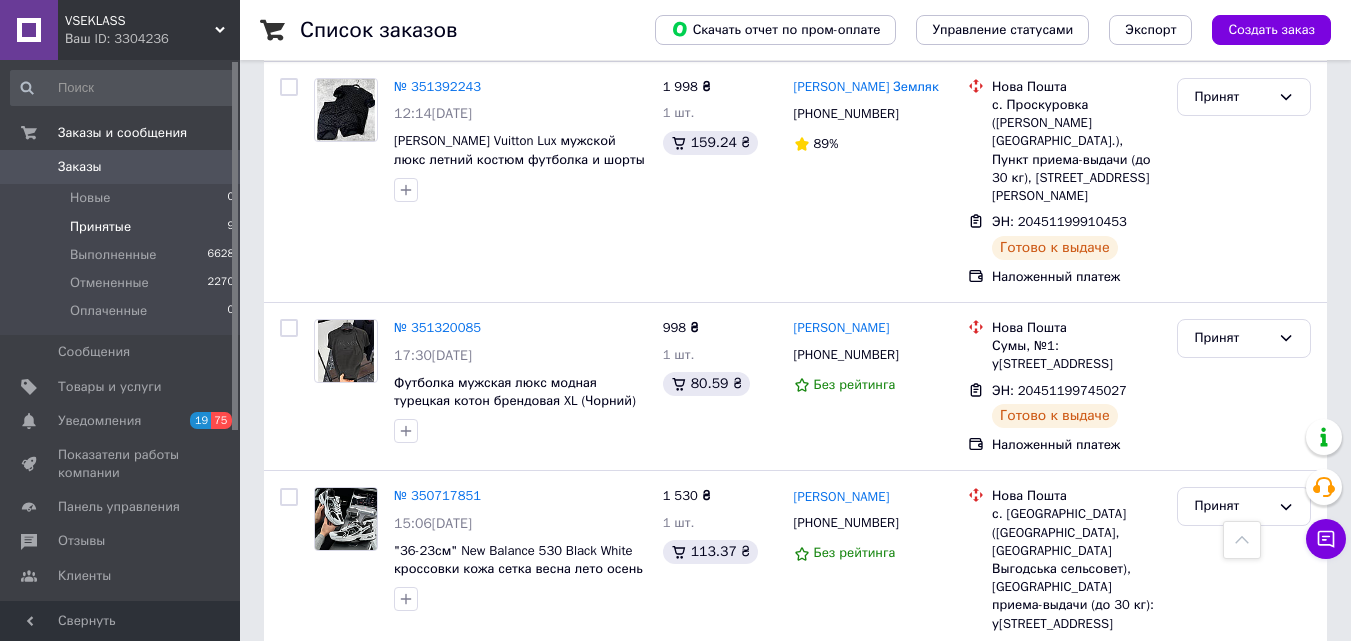 scroll, scrollTop: 1360, scrollLeft: 0, axis: vertical 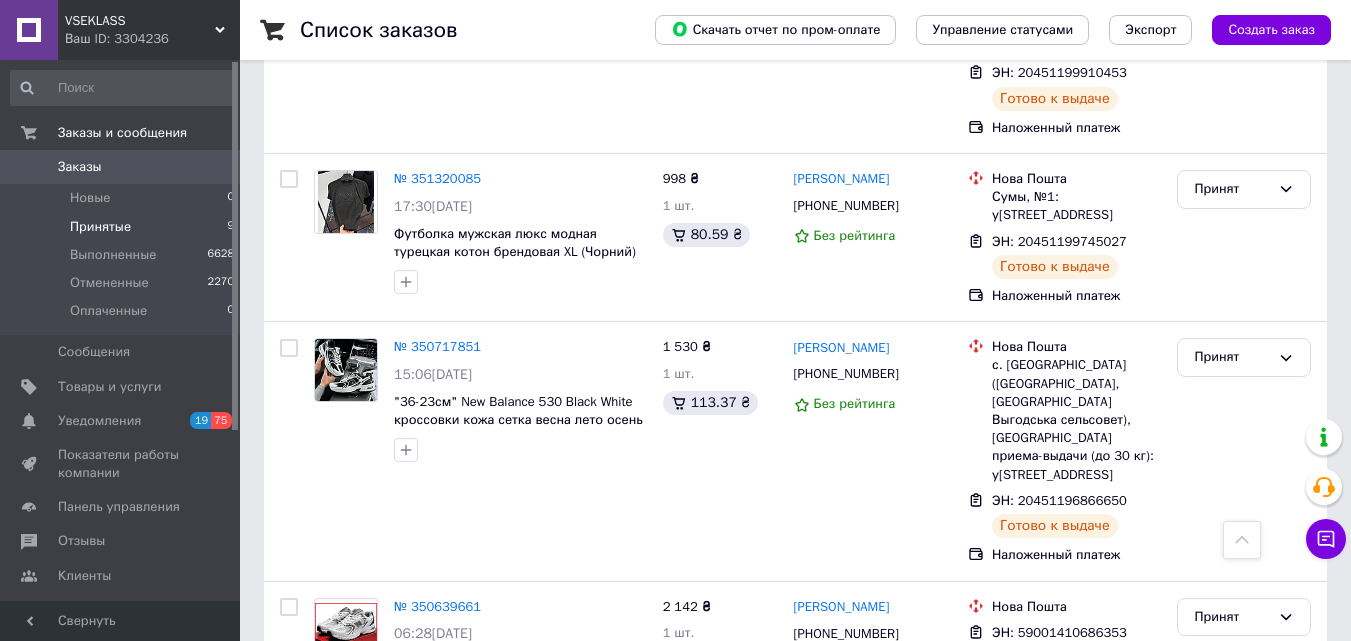 click on "Заказы 0" at bounding box center [123, 167] 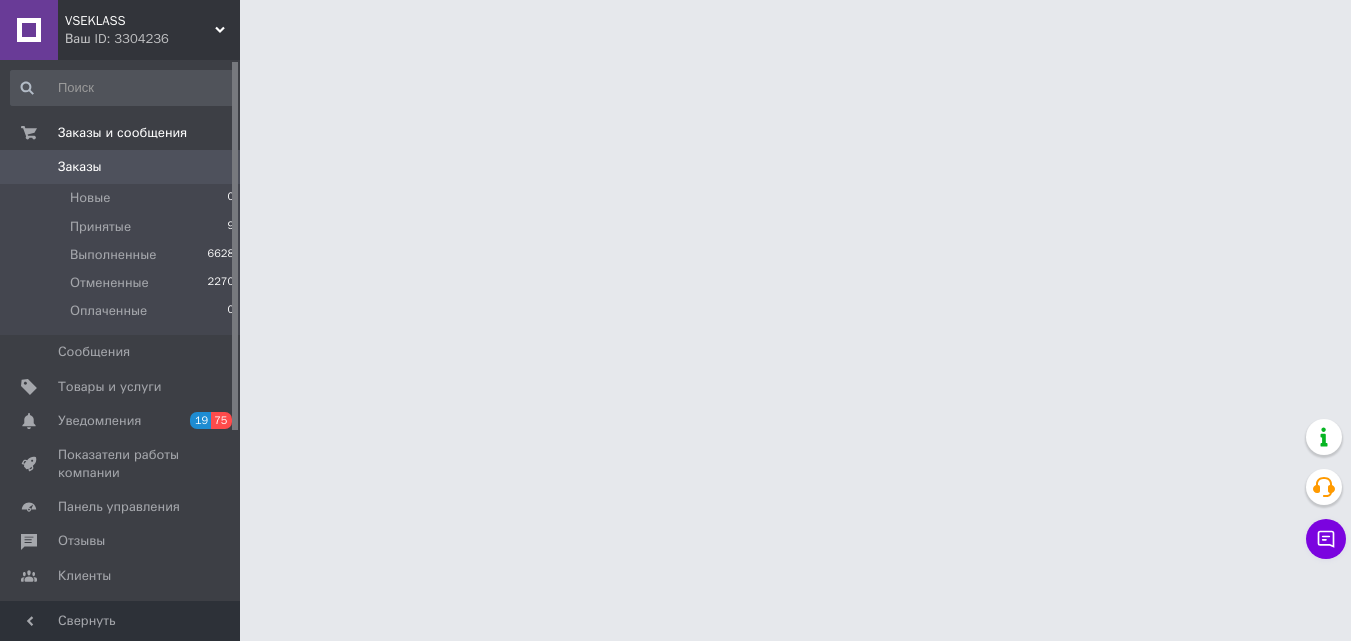 scroll, scrollTop: 0, scrollLeft: 0, axis: both 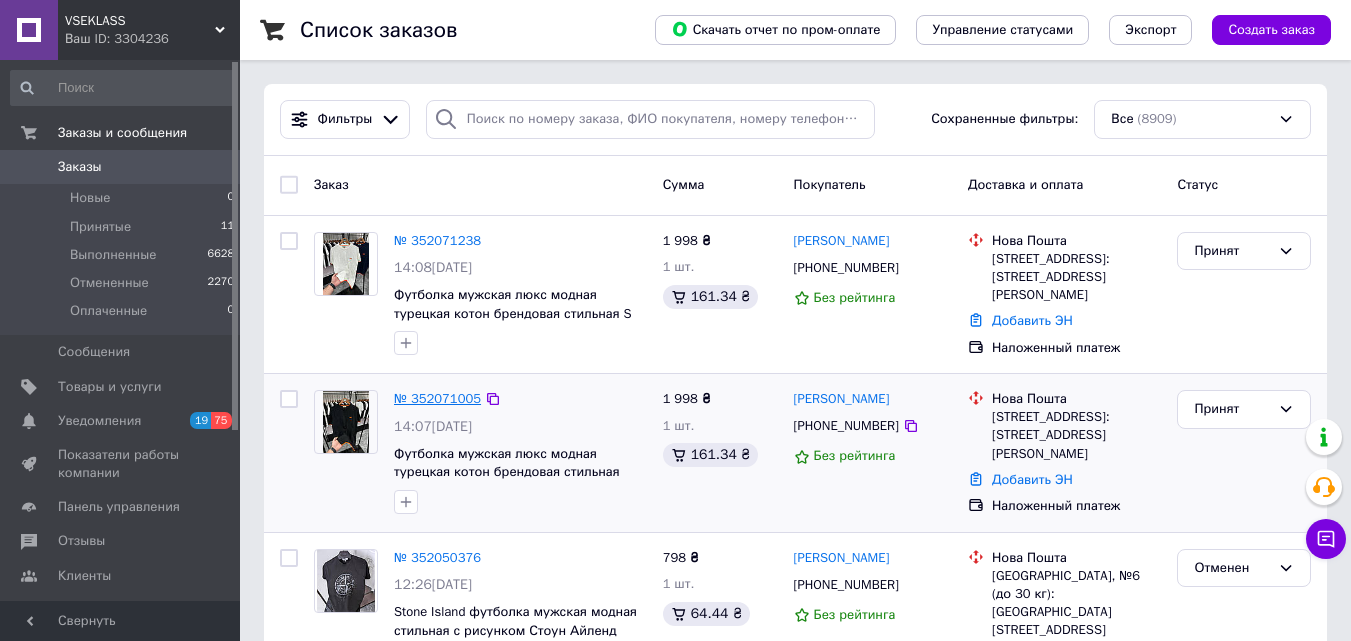 click on "№ 352071005" at bounding box center (437, 398) 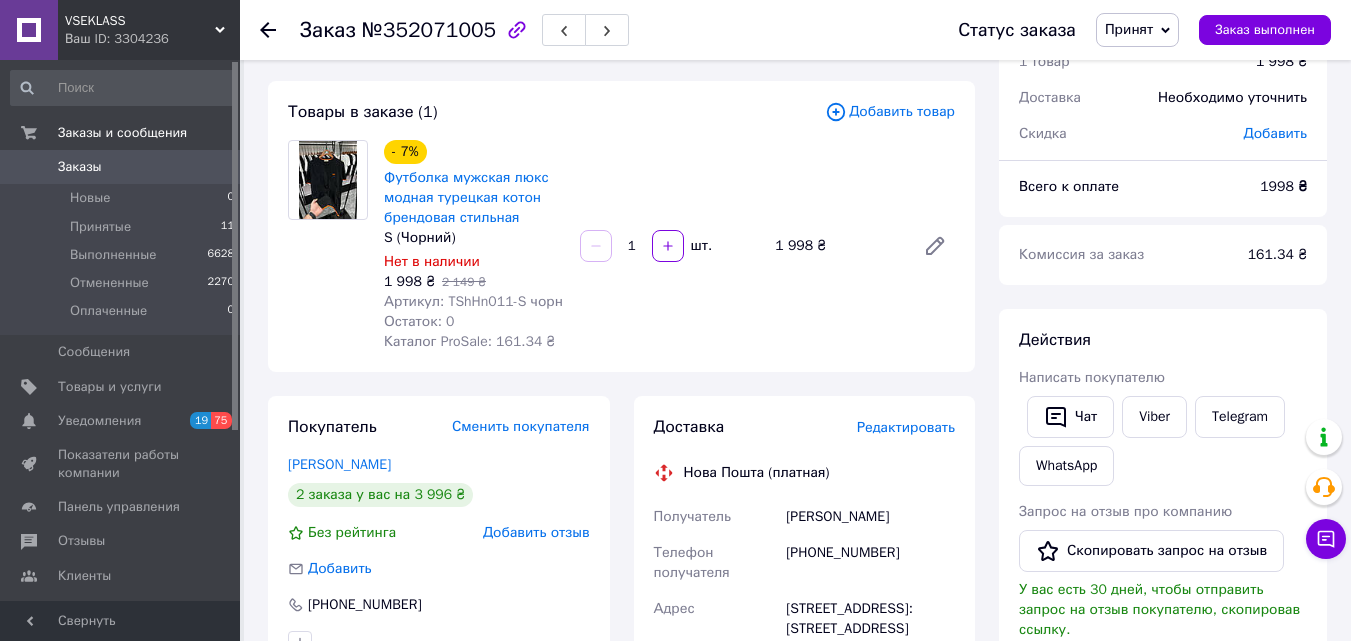 scroll, scrollTop: 200, scrollLeft: 0, axis: vertical 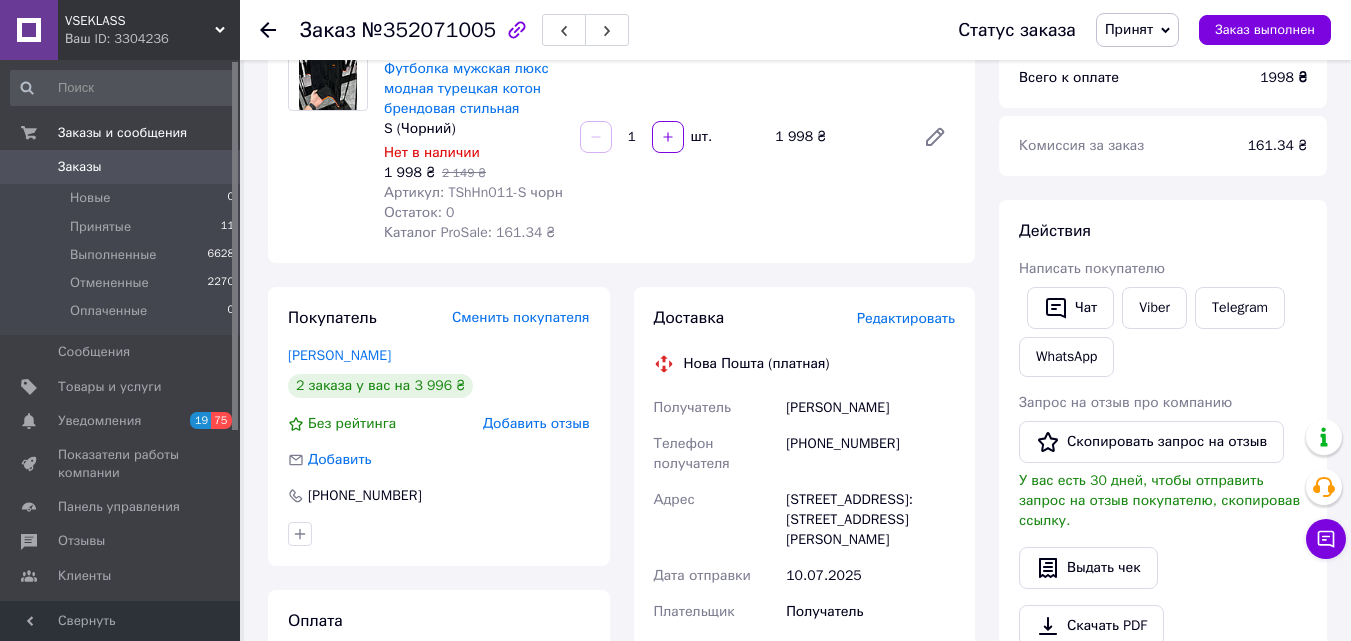 click on "Дейнега Маргарита" at bounding box center [870, 408] 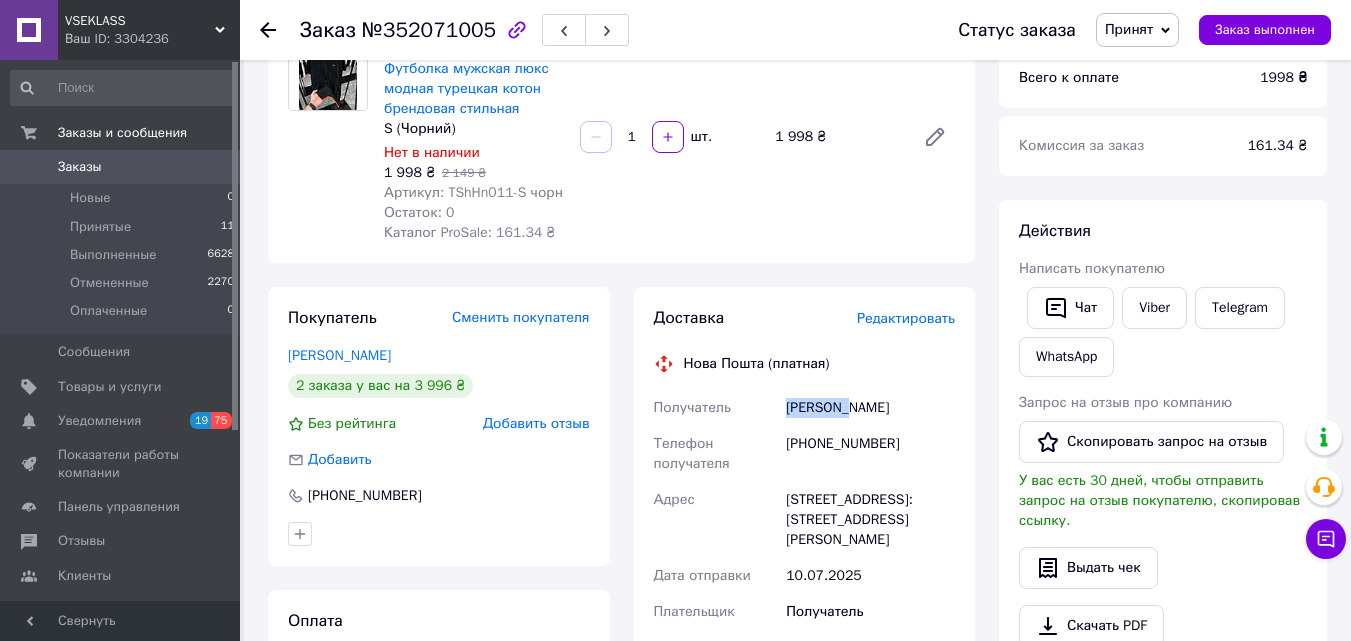 click on "Дейнега Маргарита" at bounding box center (870, 408) 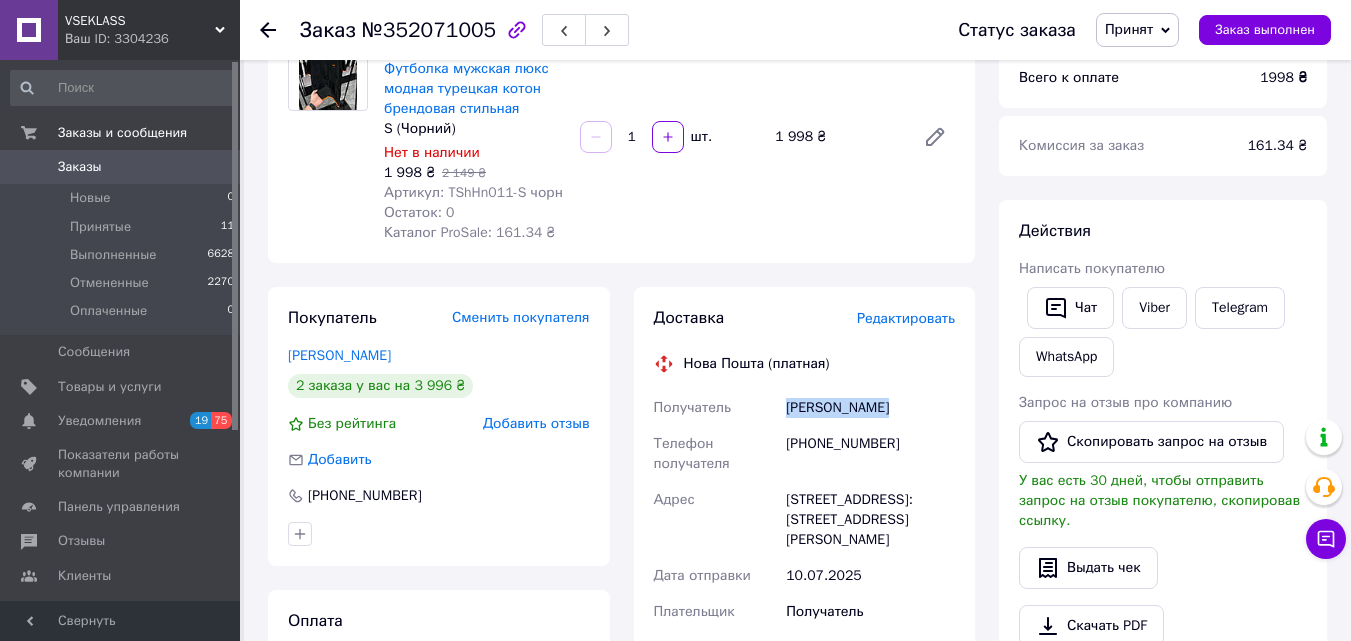 click on "Дейнега Маргарита" at bounding box center [870, 408] 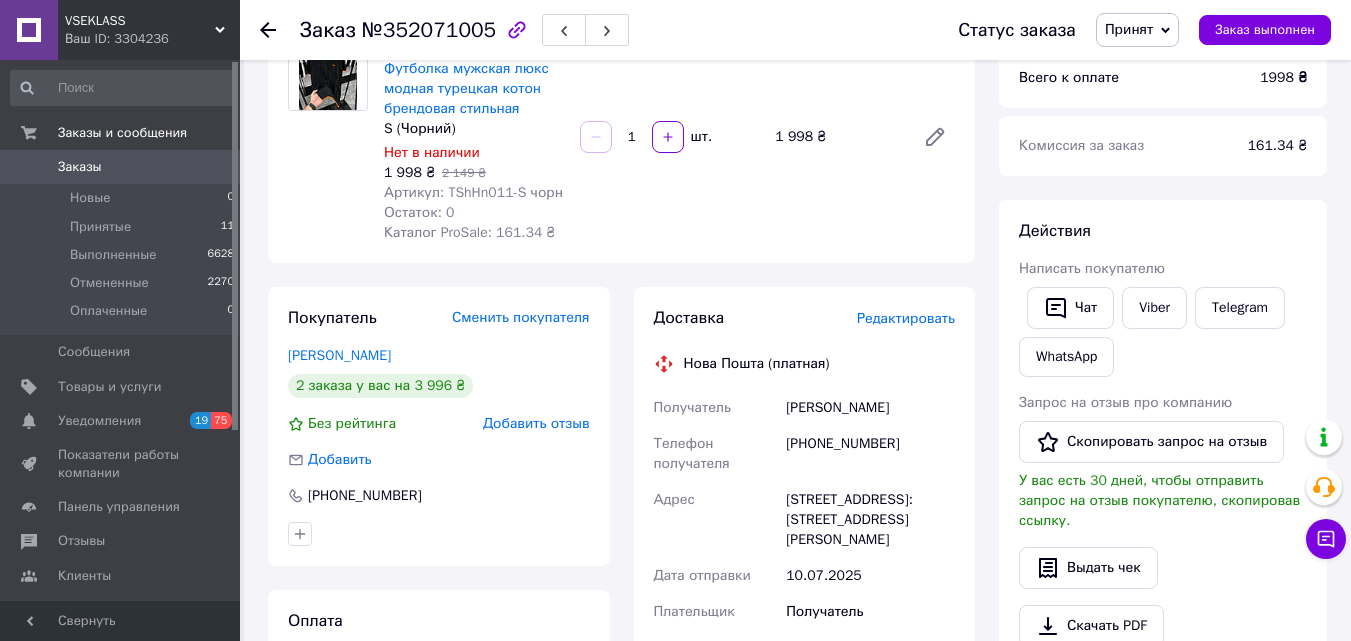 click on "+380989861510" at bounding box center [870, 454] 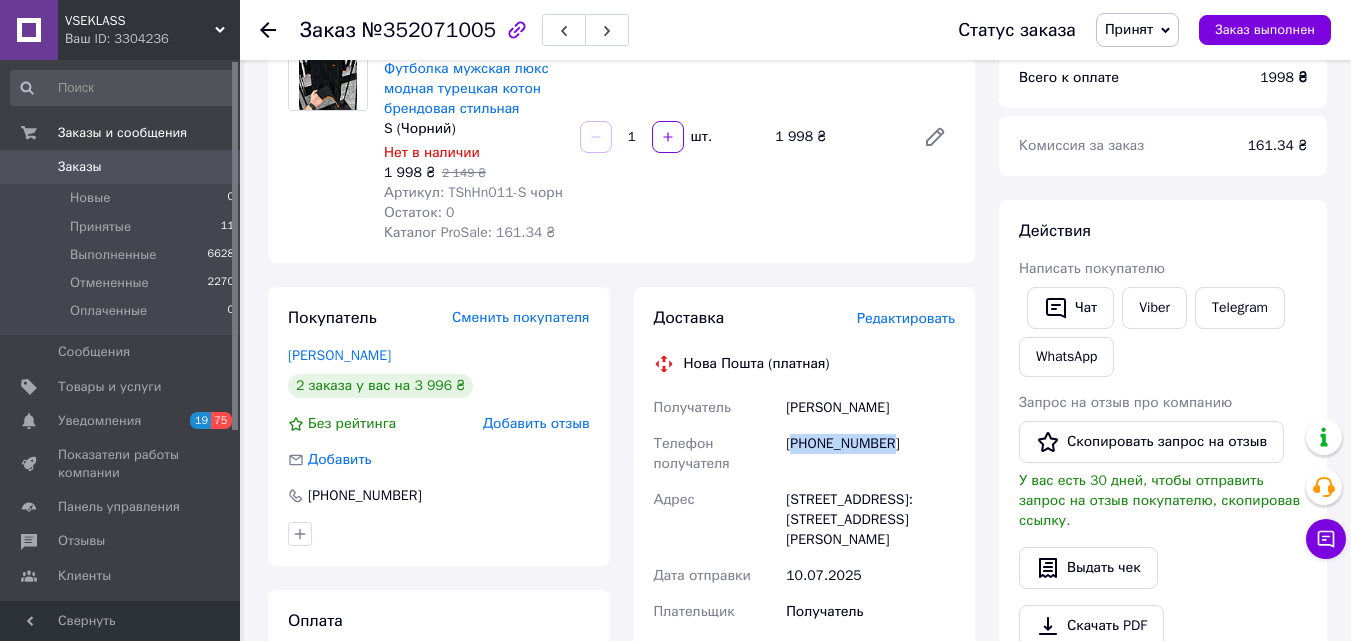 click on "+380989861510" at bounding box center [870, 454] 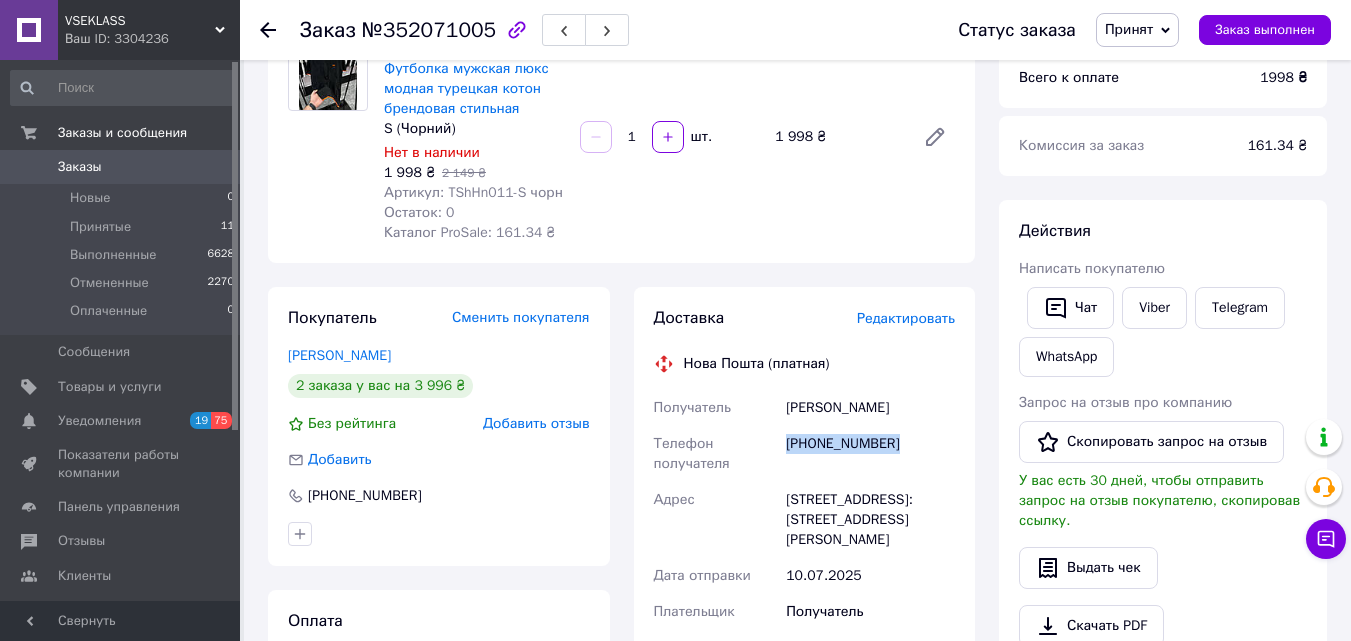 click on "+380989861510" at bounding box center [870, 454] 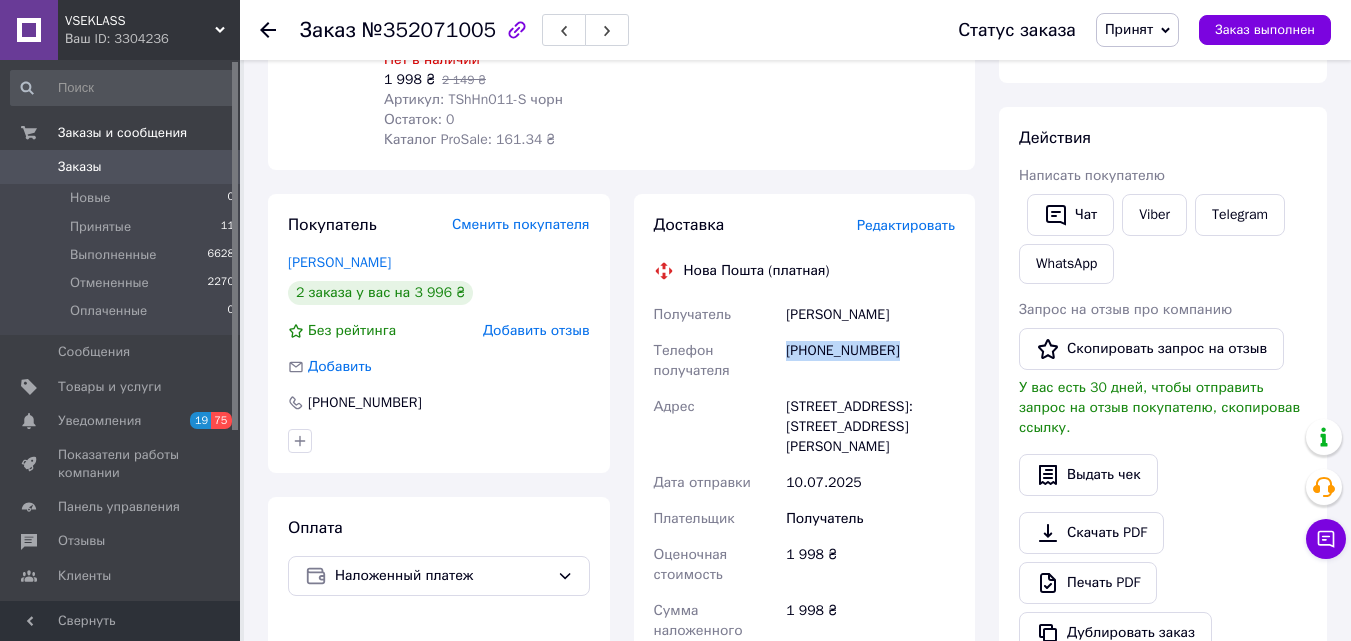 scroll, scrollTop: 400, scrollLeft: 0, axis: vertical 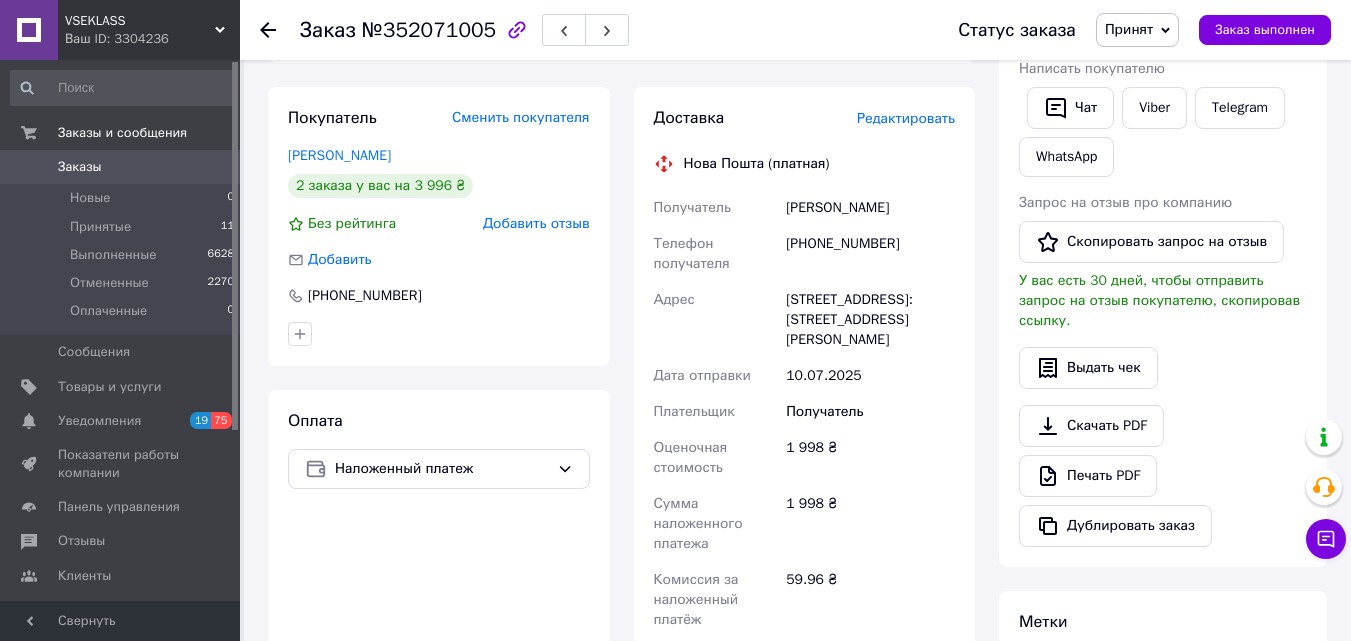 click on "1 998 ₴" at bounding box center (870, 458) 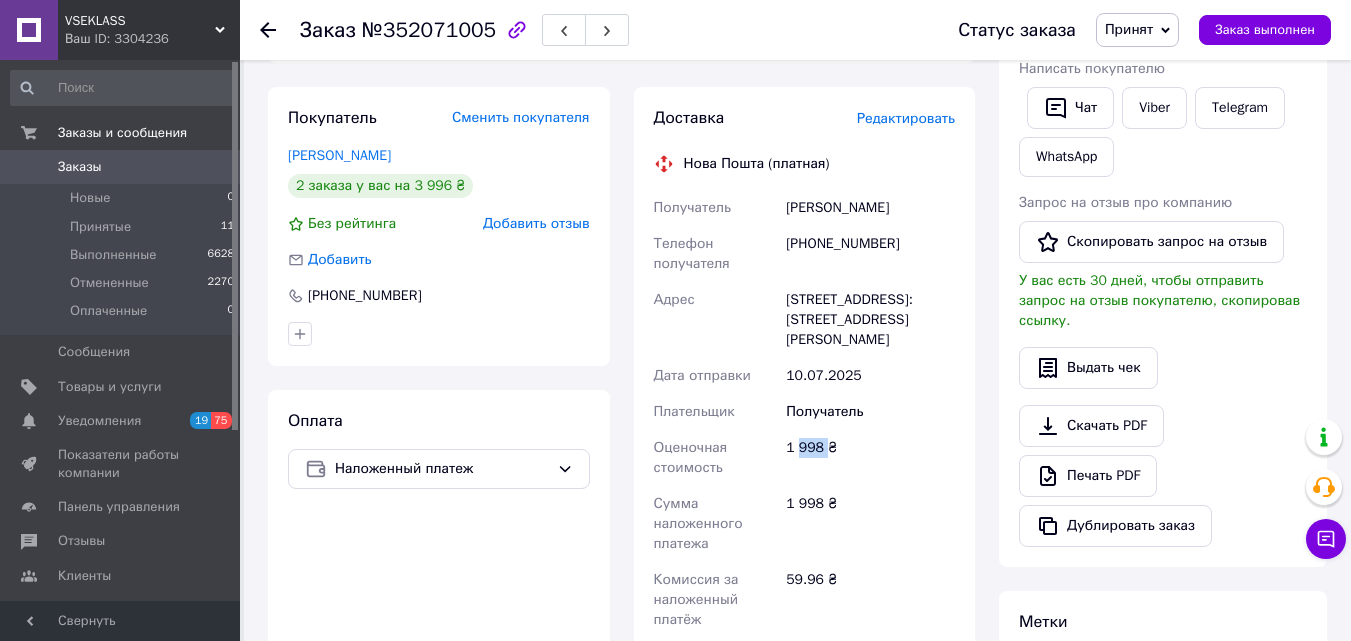 click on "1 998 ₴" at bounding box center (870, 458) 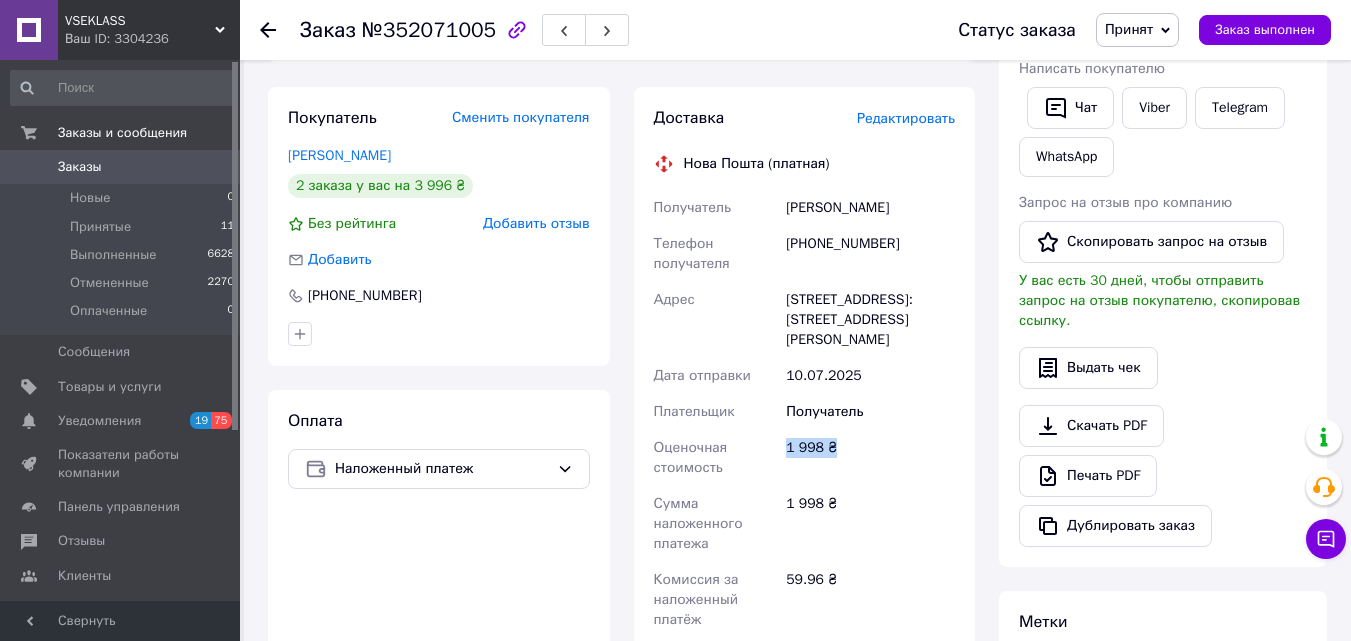 click on "1 998 ₴" at bounding box center (870, 458) 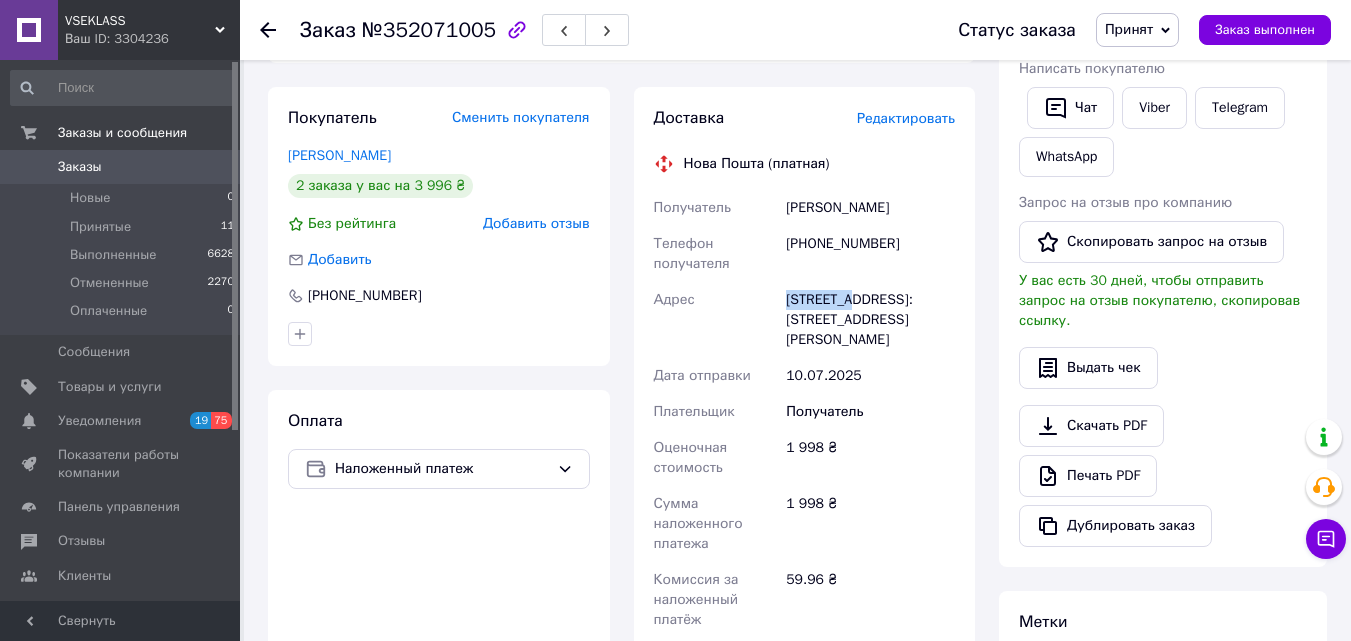click on "Теребовля, №1: ул. Паращука, 5" at bounding box center (870, 320) 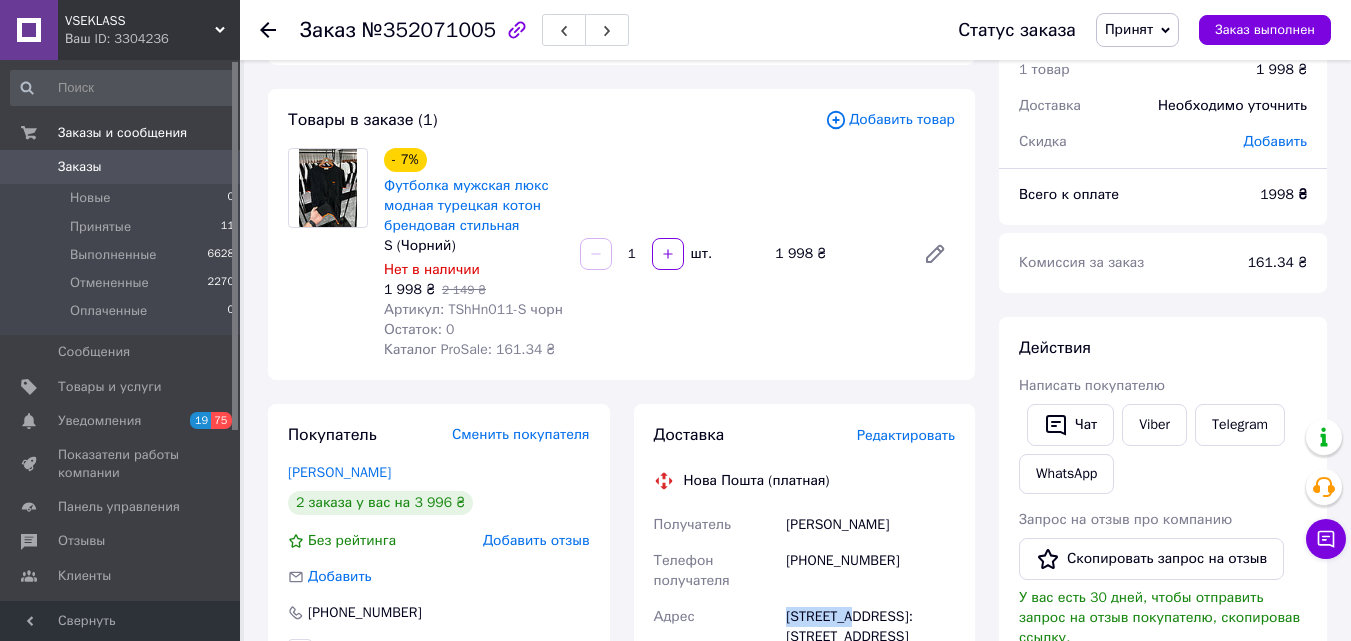 scroll, scrollTop: 200, scrollLeft: 0, axis: vertical 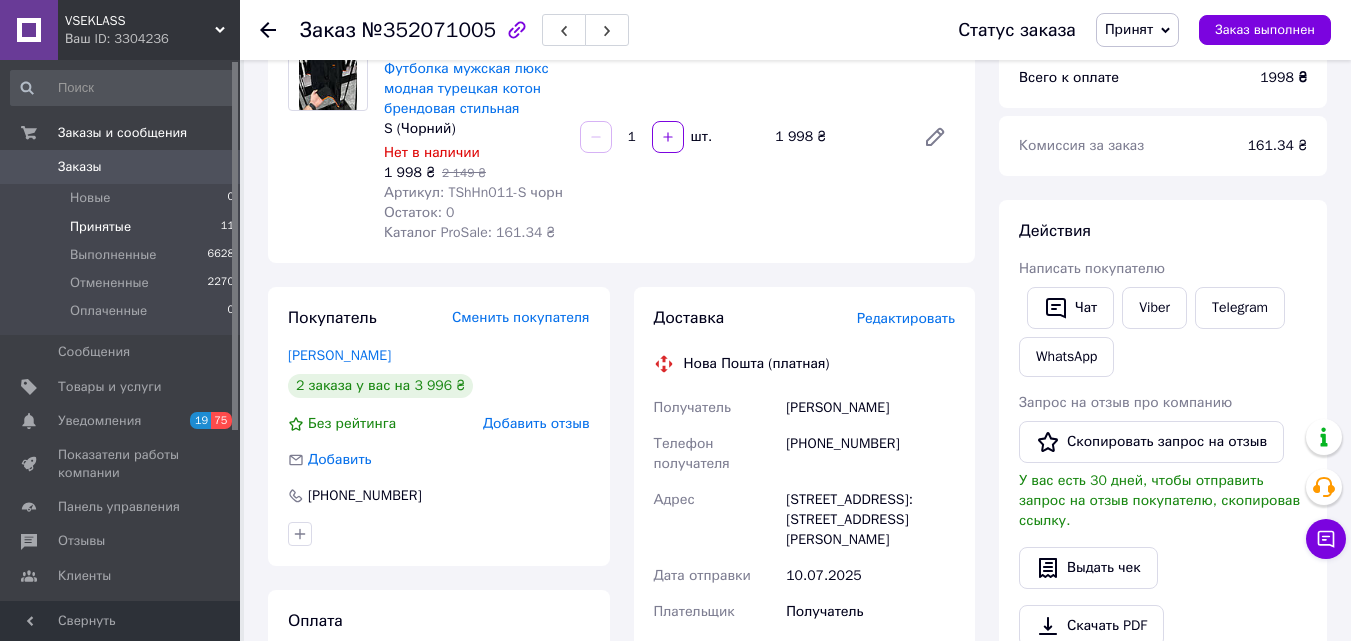 click on "Принятые 11" at bounding box center [123, 227] 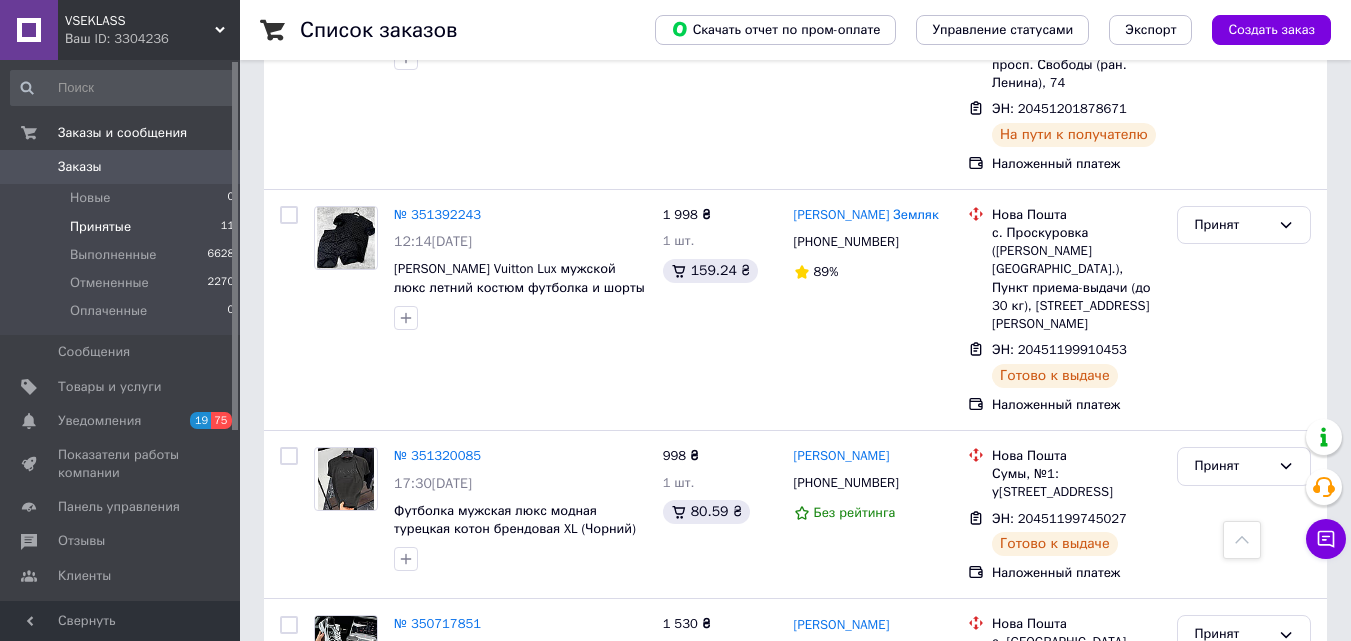 scroll, scrollTop: 1673, scrollLeft: 0, axis: vertical 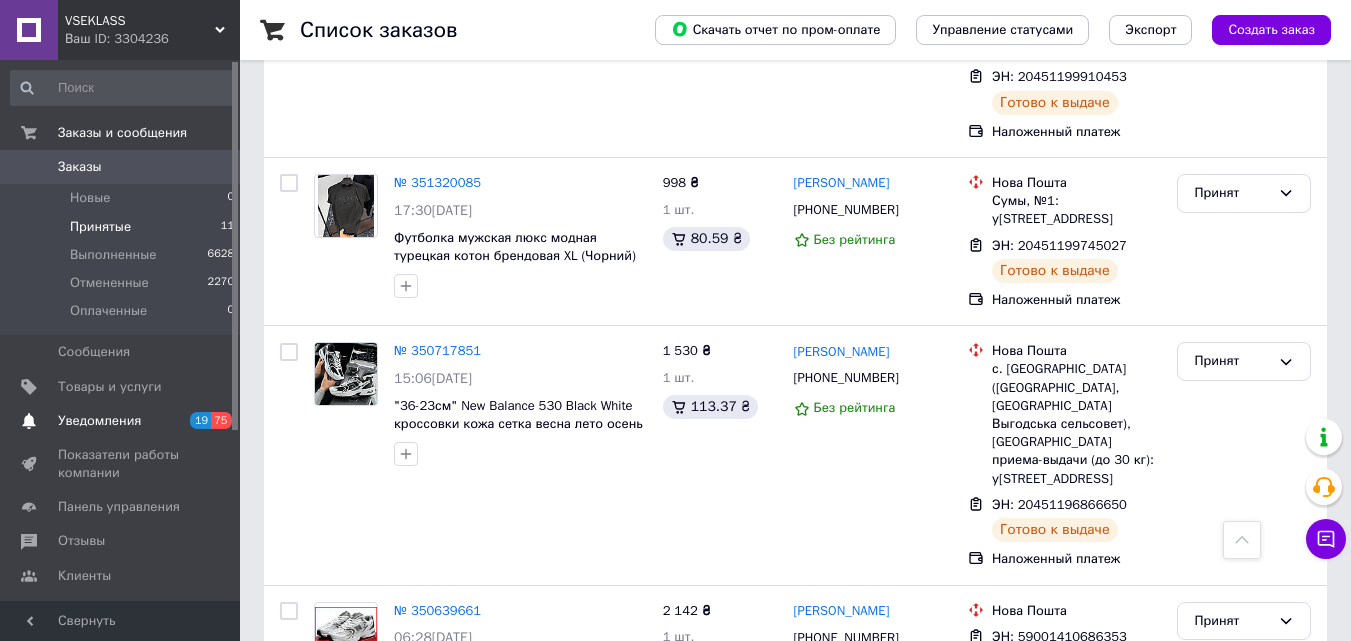 click on "Уведомления" at bounding box center [99, 421] 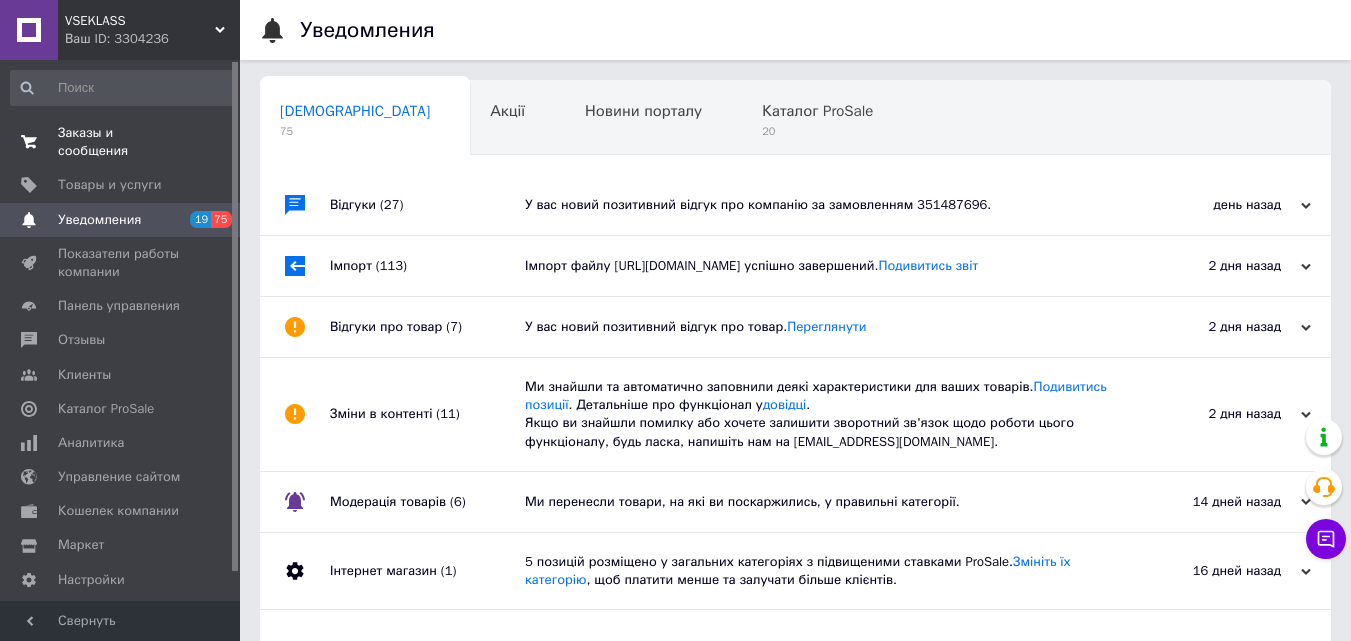 click on "Заказы и сообщения" at bounding box center [121, 142] 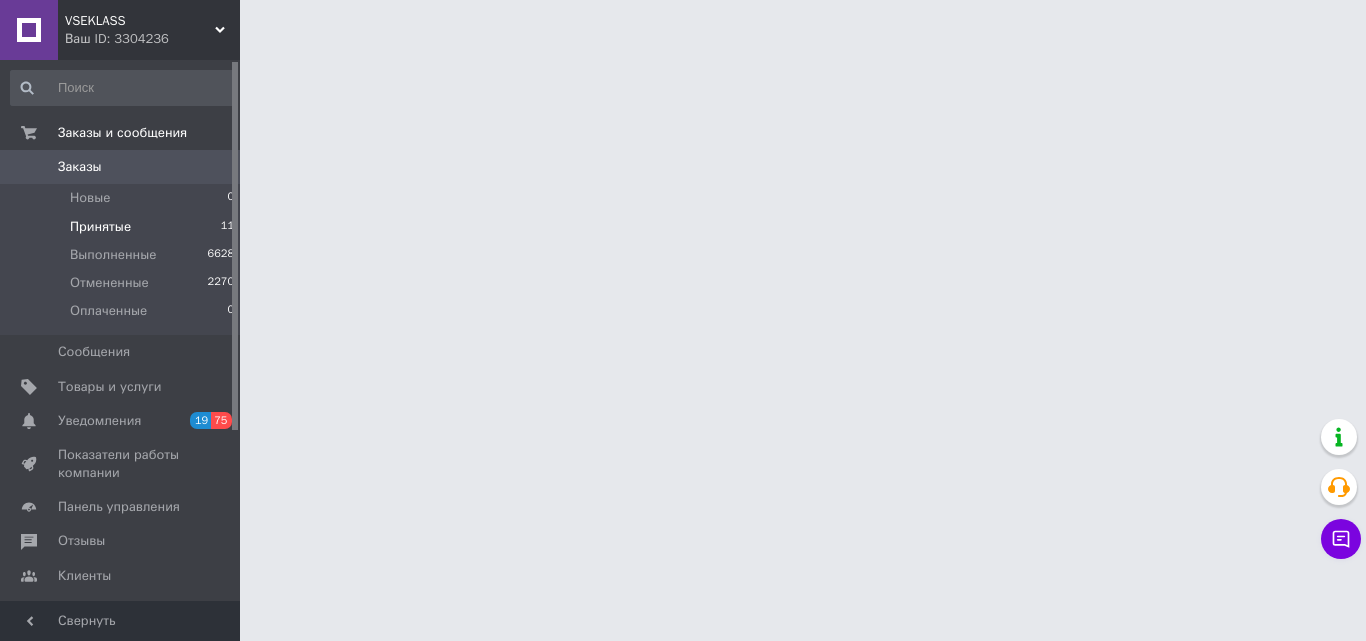click on "Принятые 11" at bounding box center (123, 227) 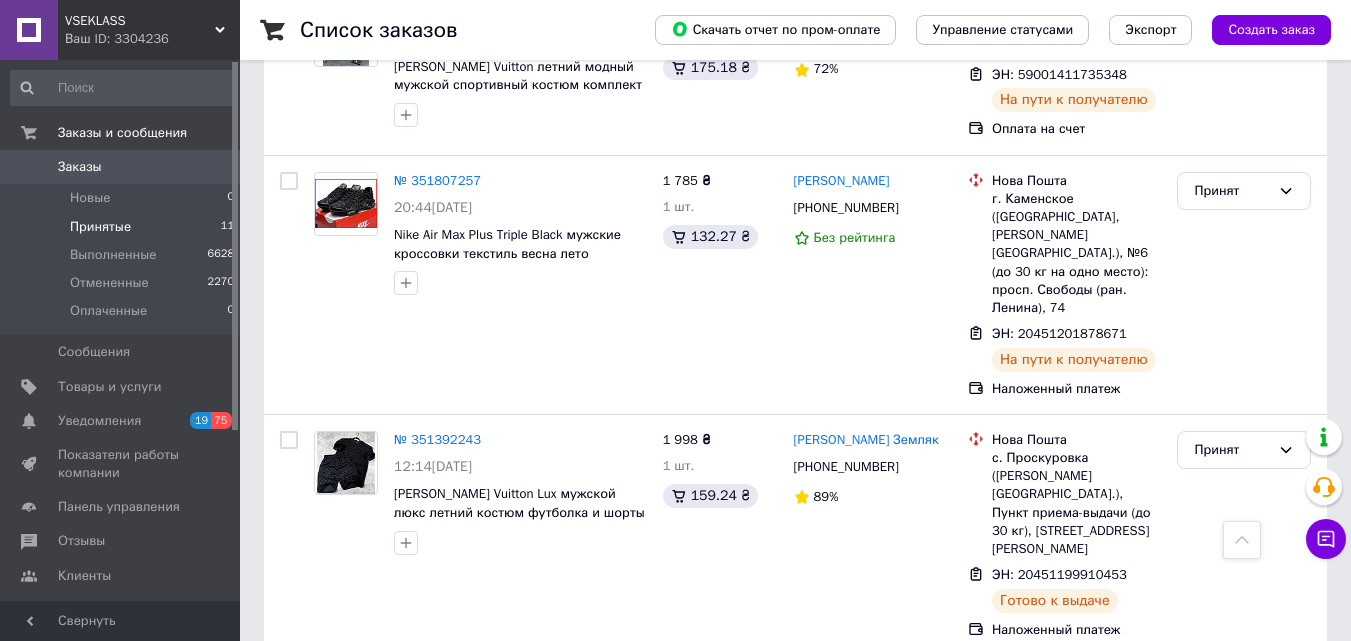 scroll, scrollTop: 1173, scrollLeft: 0, axis: vertical 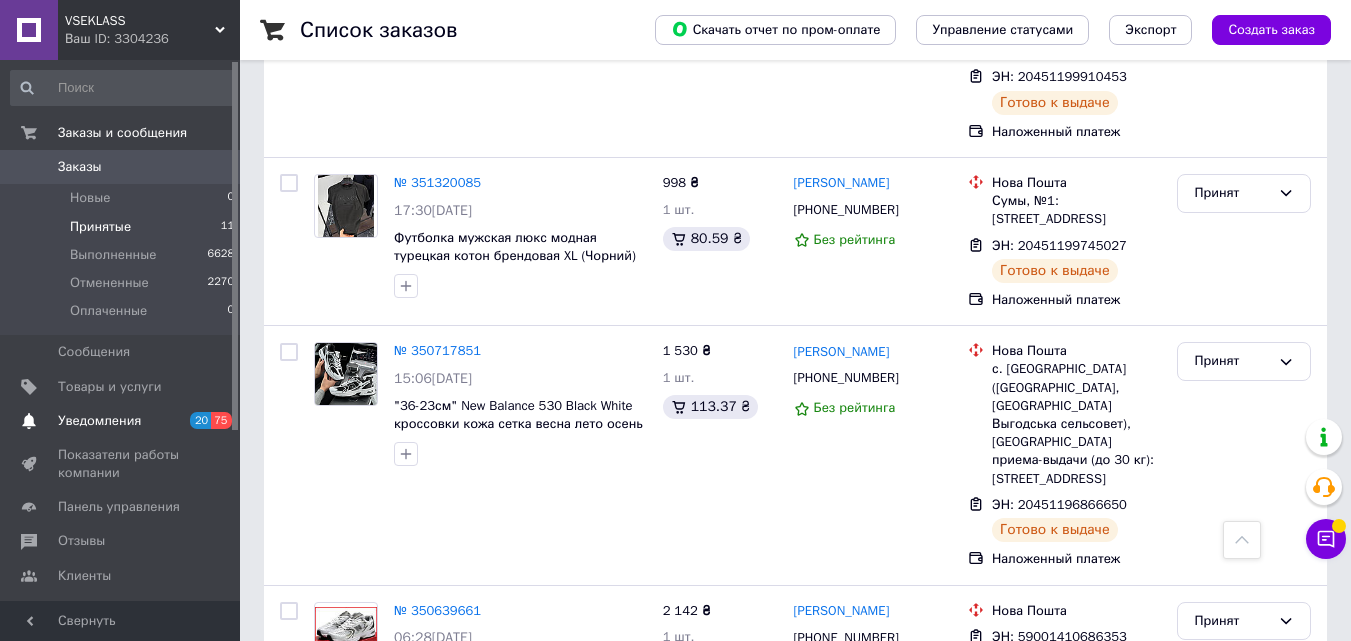 click on "Уведомления" at bounding box center (121, 421) 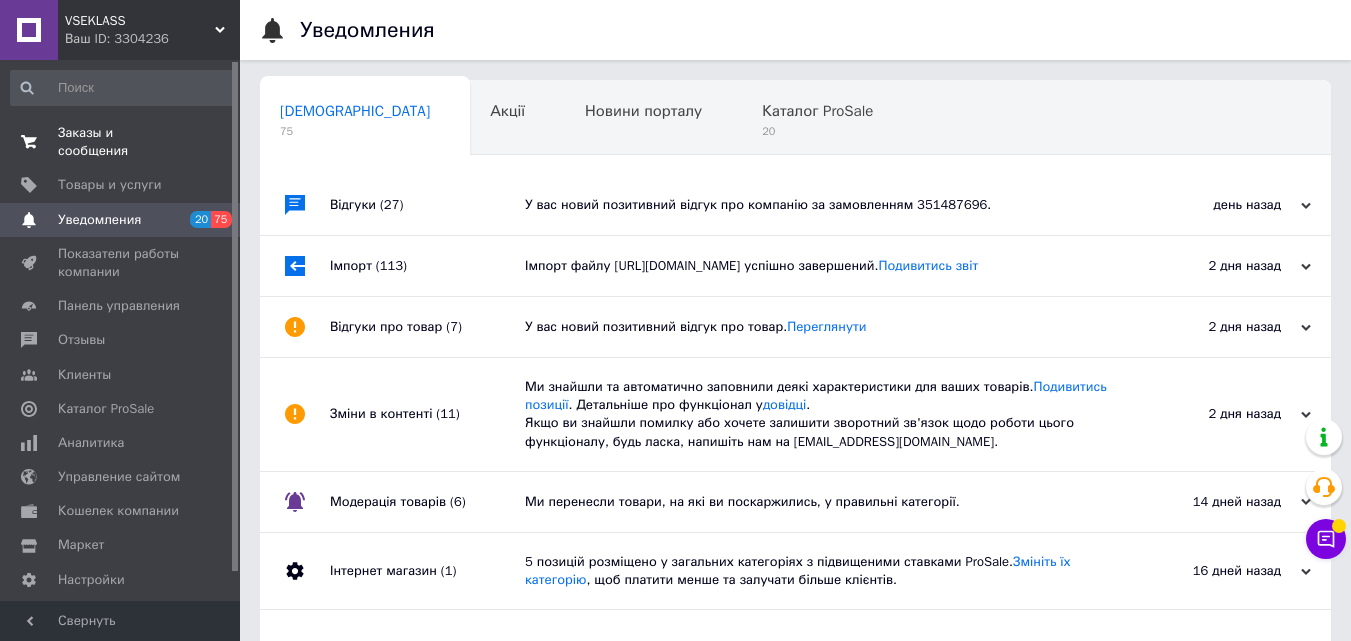click on "Заказы и сообщения" at bounding box center (121, 142) 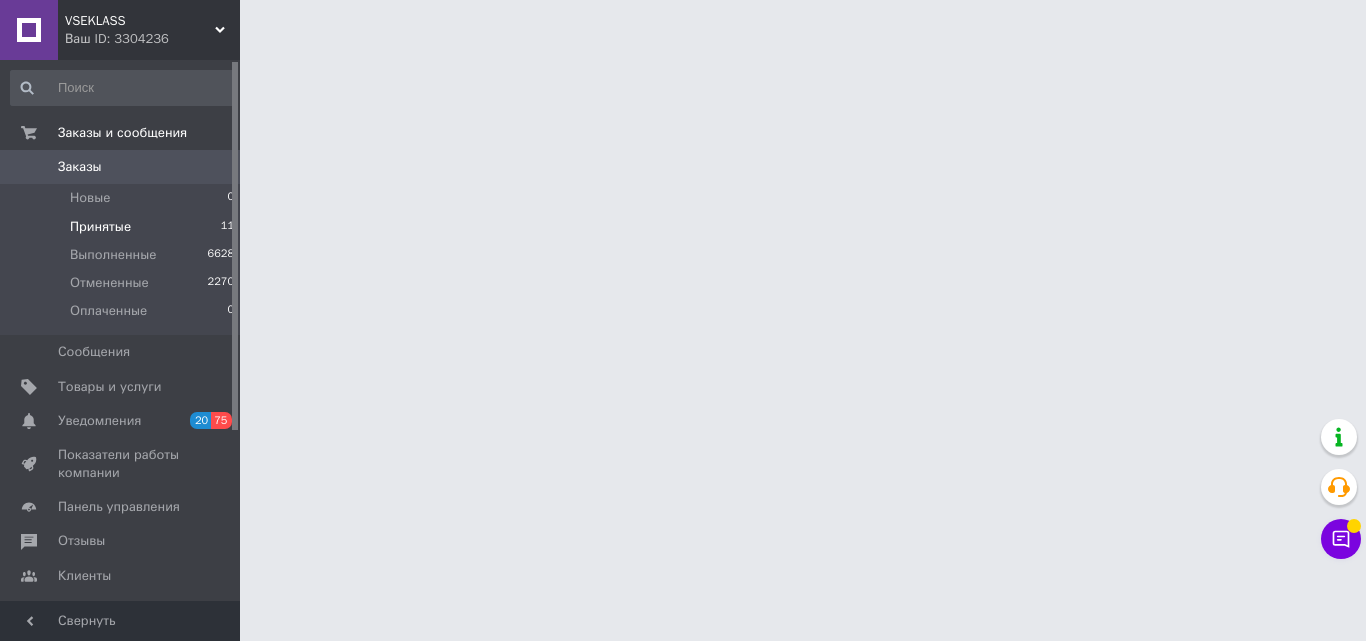 click on "Принятые 11" at bounding box center (123, 227) 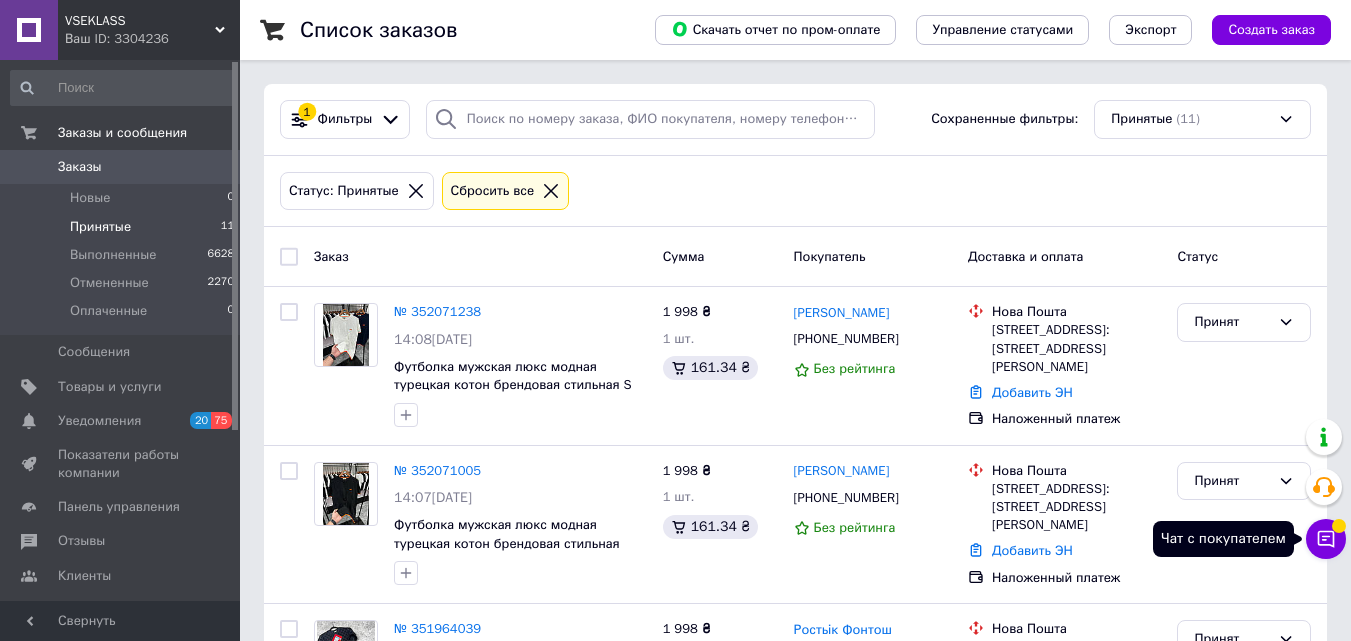 click on "Чат с покупателем" at bounding box center [1326, 539] 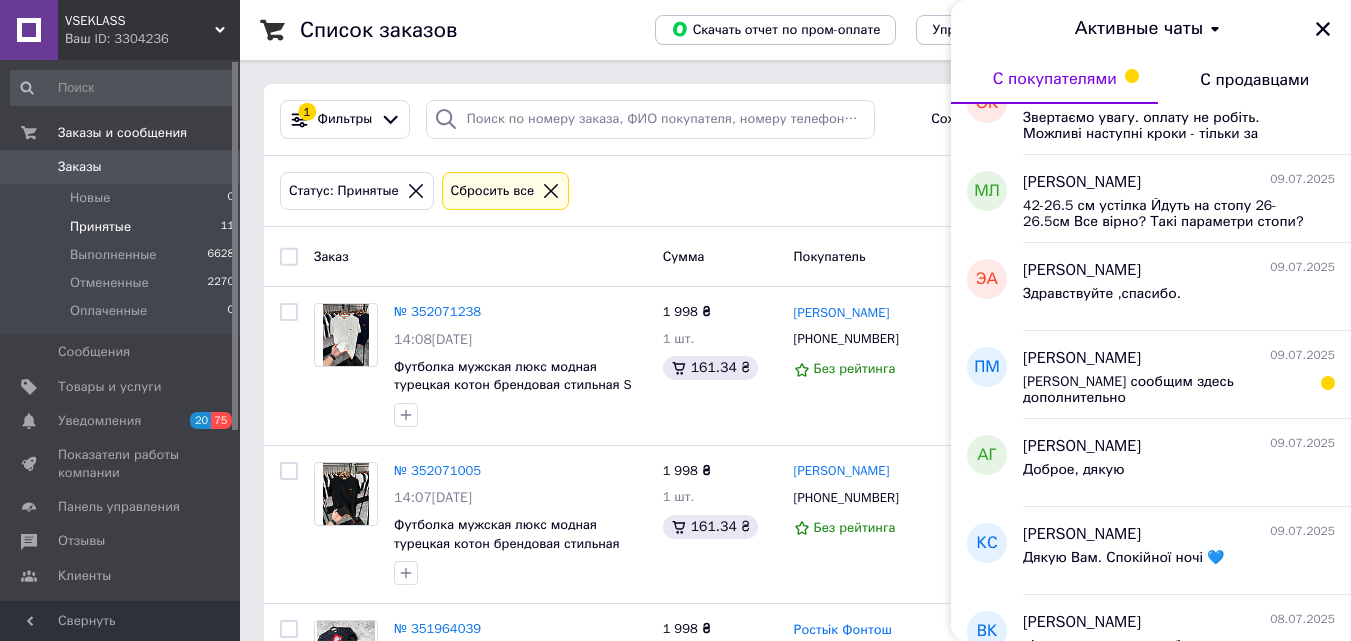 scroll, scrollTop: 400, scrollLeft: 0, axis: vertical 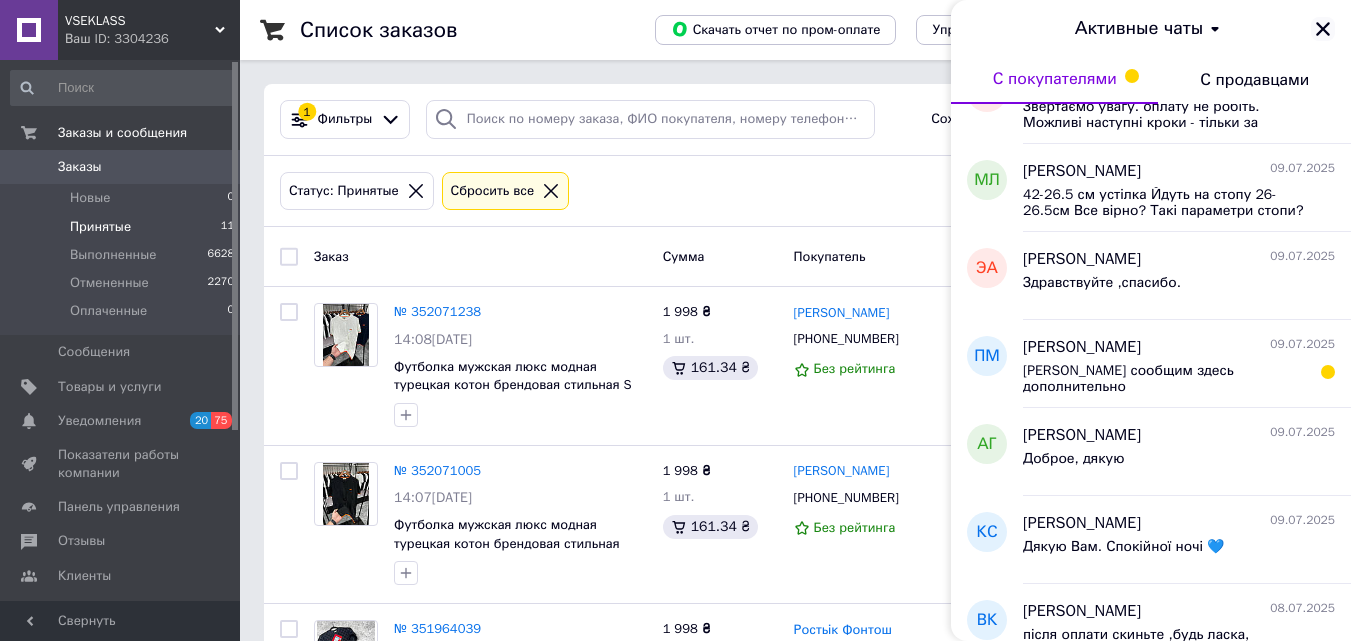 click 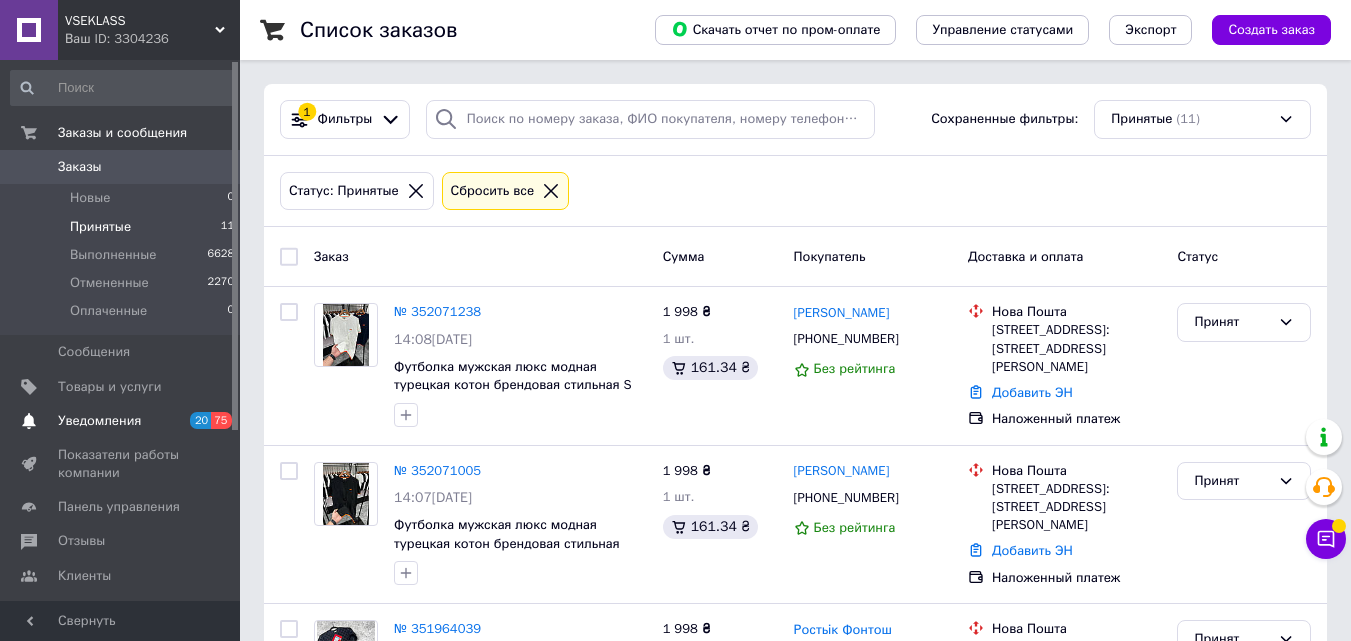 click on "Уведомления" at bounding box center [121, 421] 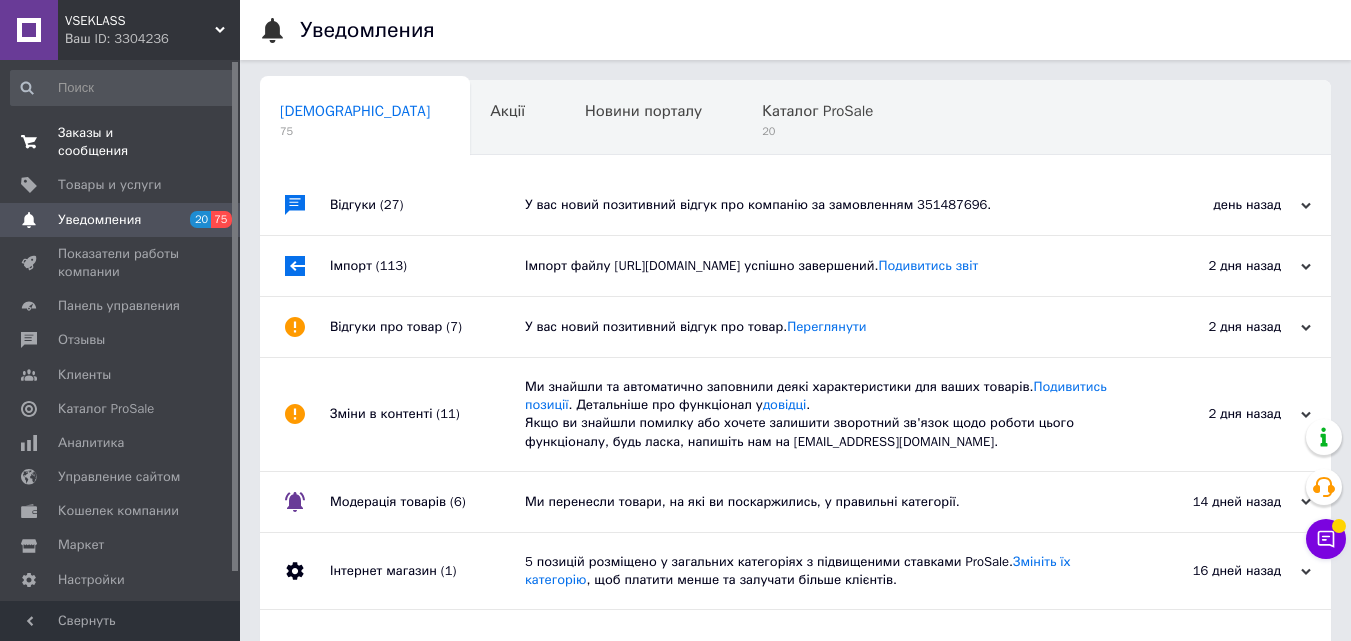 click on "Заказы и сообщения" at bounding box center [121, 142] 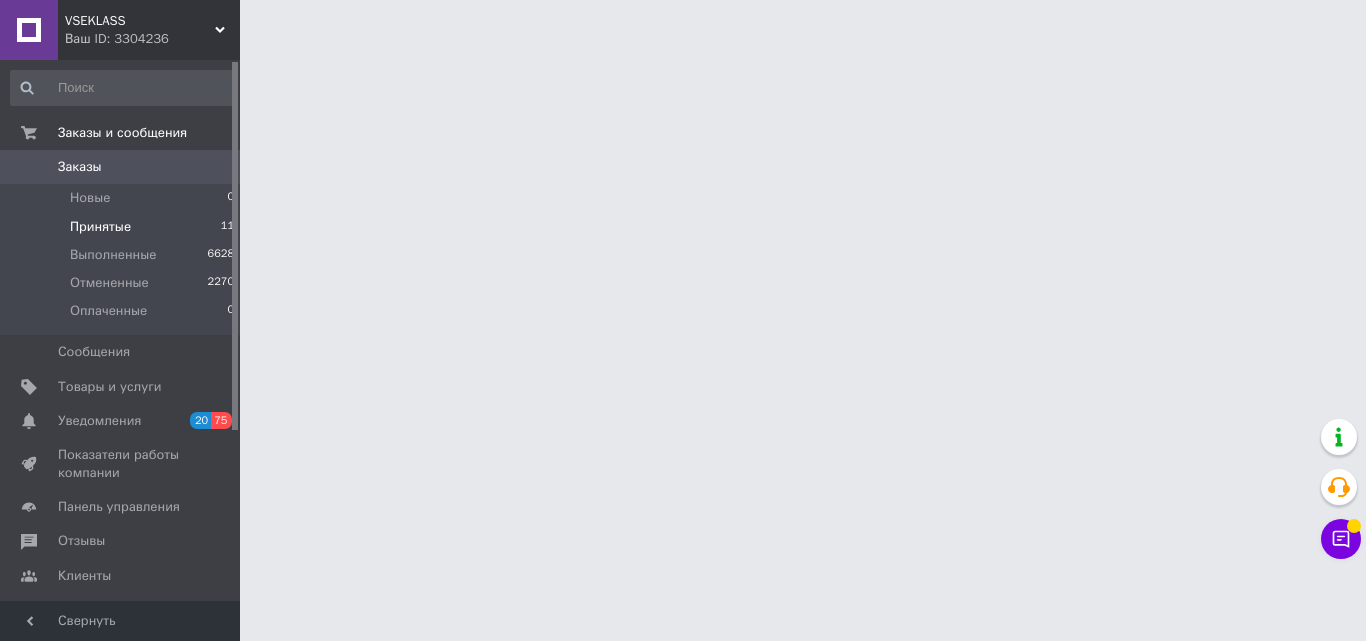 click on "Принятые 11" at bounding box center [123, 227] 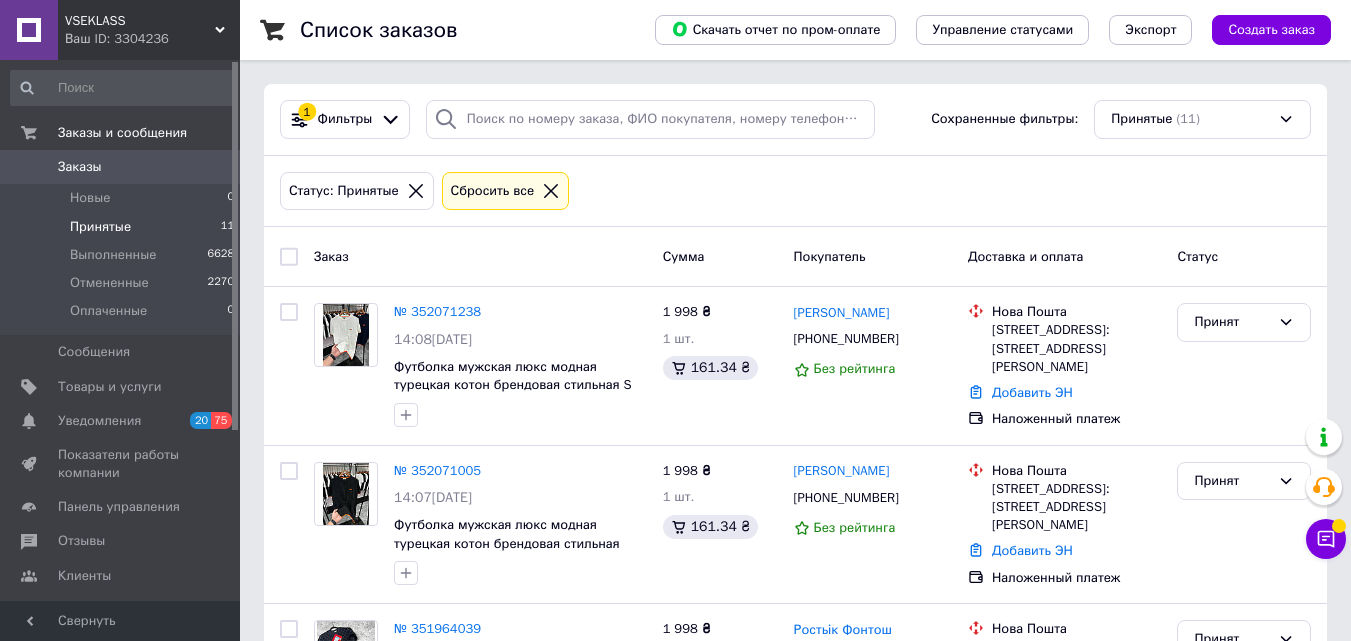 click on "Заказы" at bounding box center [121, 167] 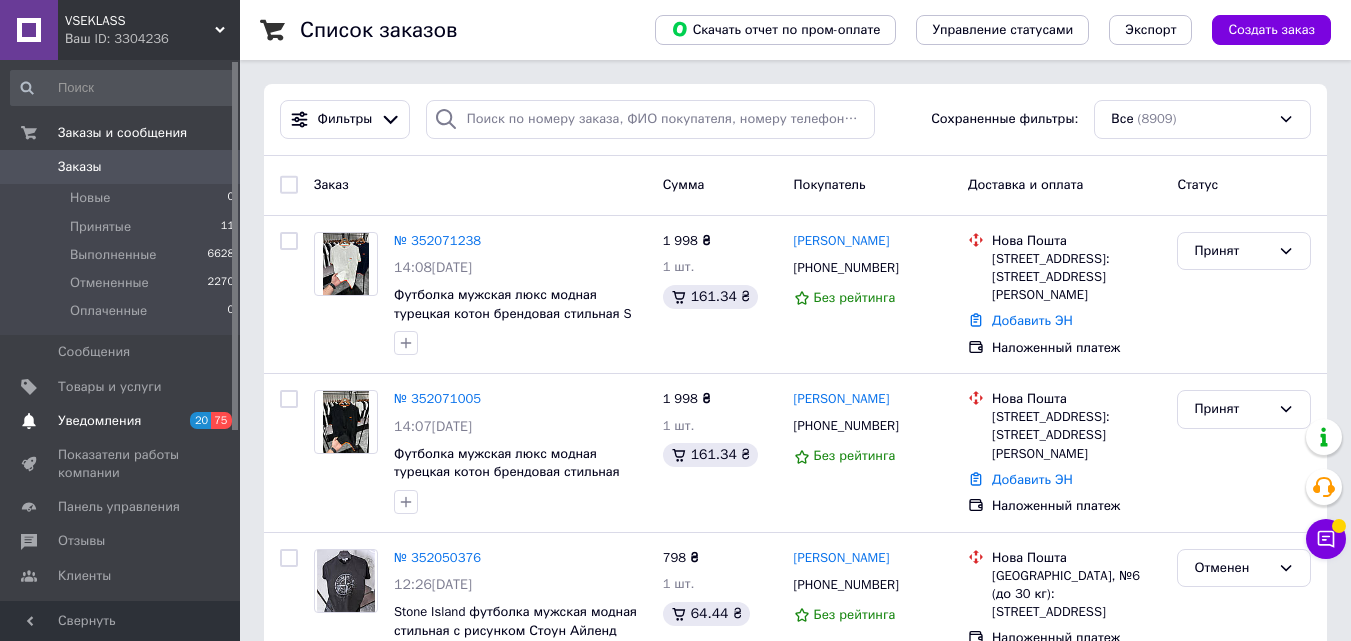 click on "Уведомления" at bounding box center [99, 421] 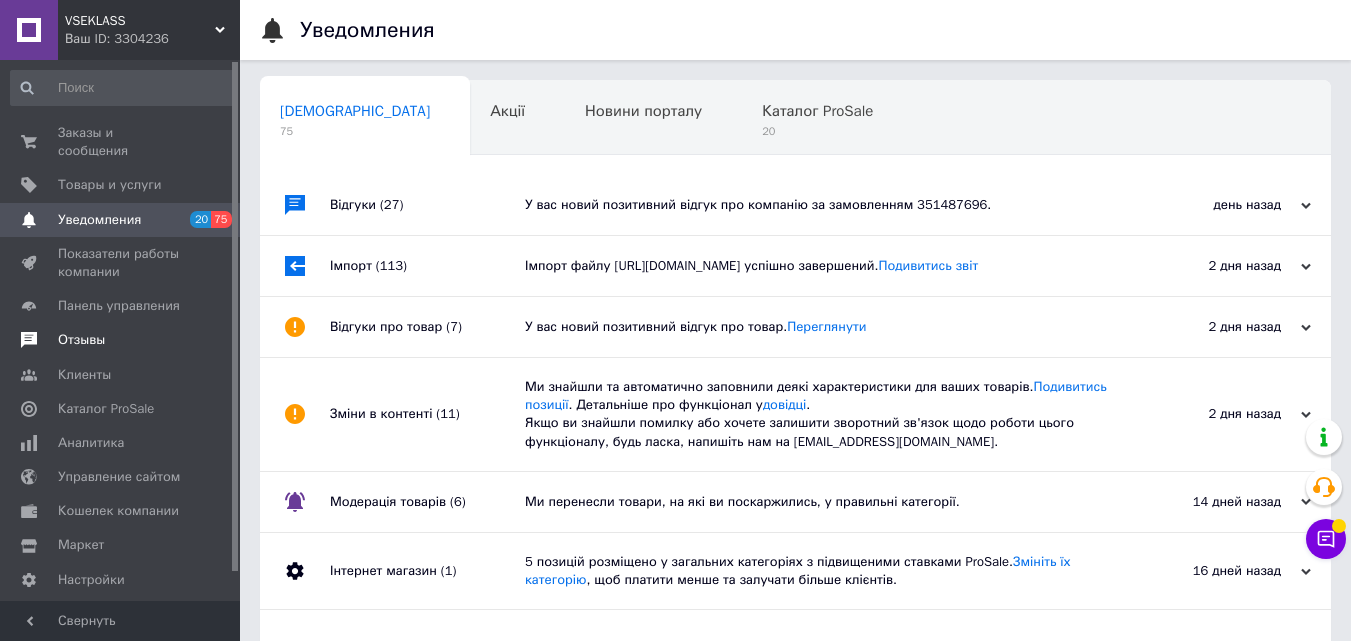 click on "Отзывы" at bounding box center (123, 340) 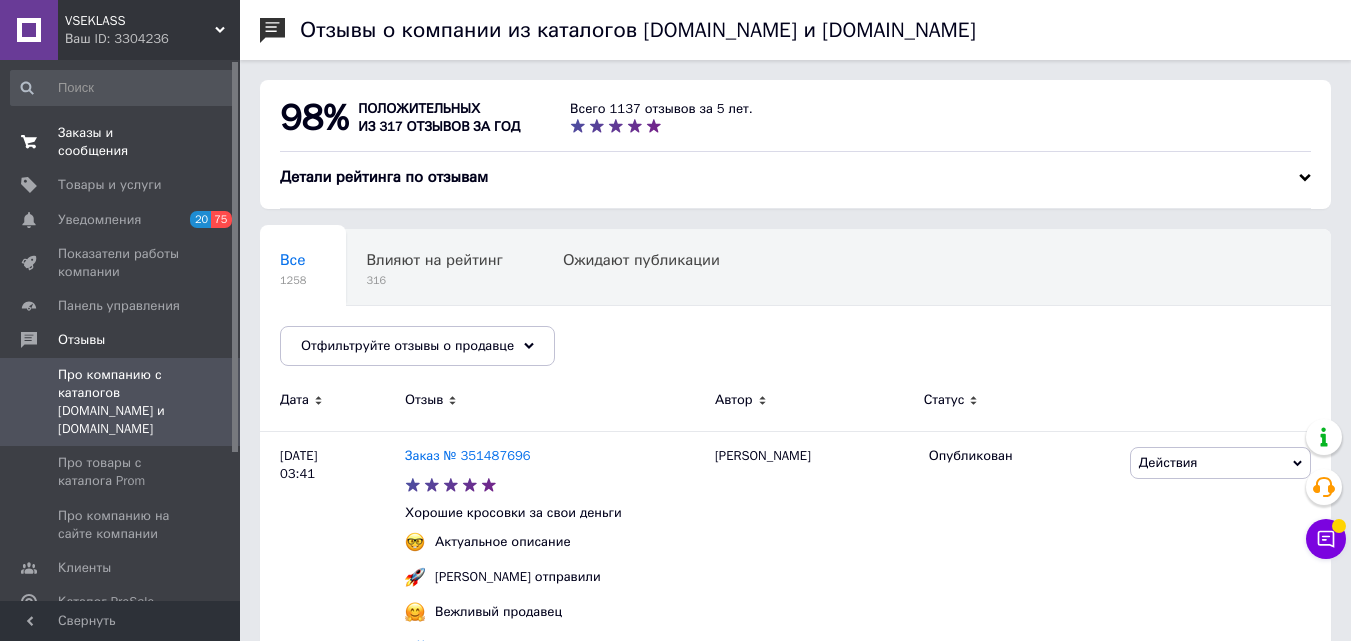 click on "Заказы и сообщения" at bounding box center (121, 142) 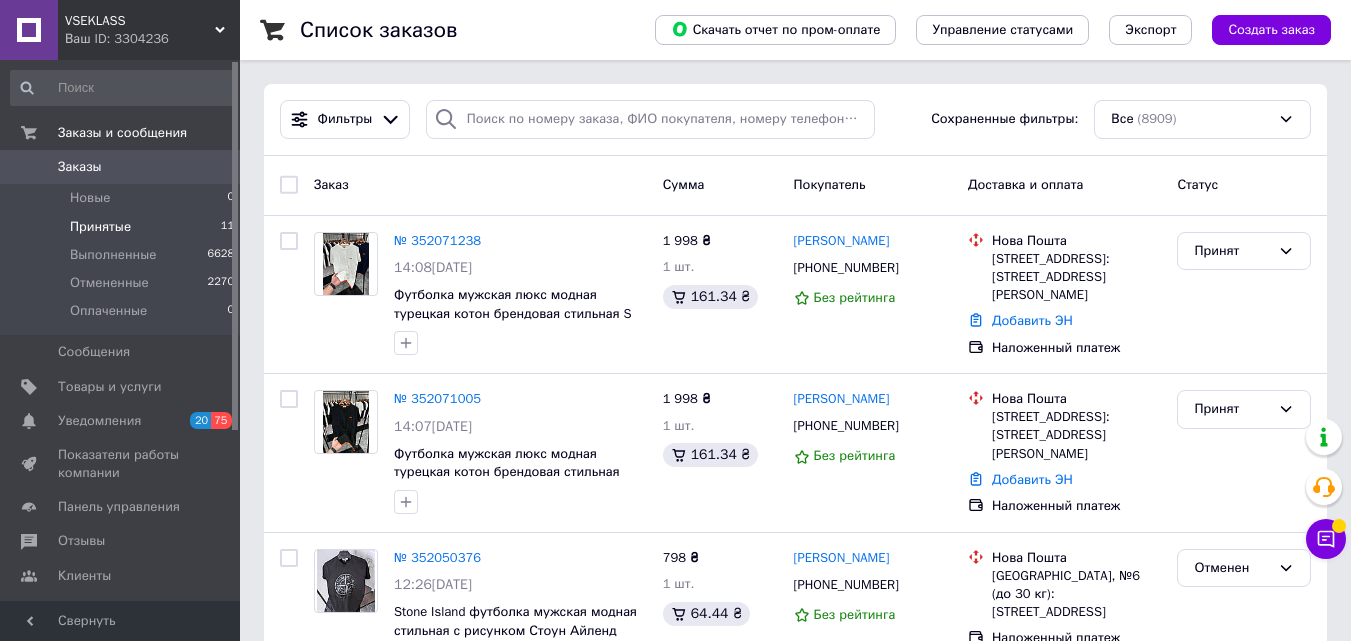click on "Принятые" at bounding box center (100, 227) 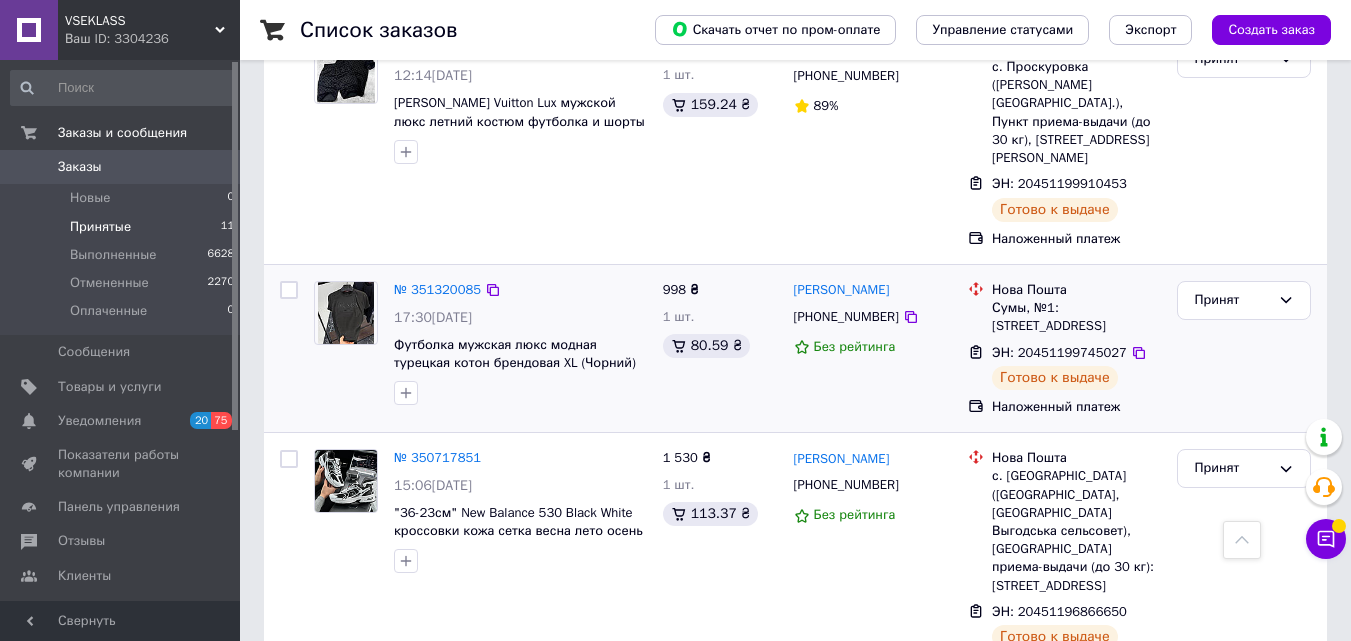 scroll, scrollTop: 1673, scrollLeft: 0, axis: vertical 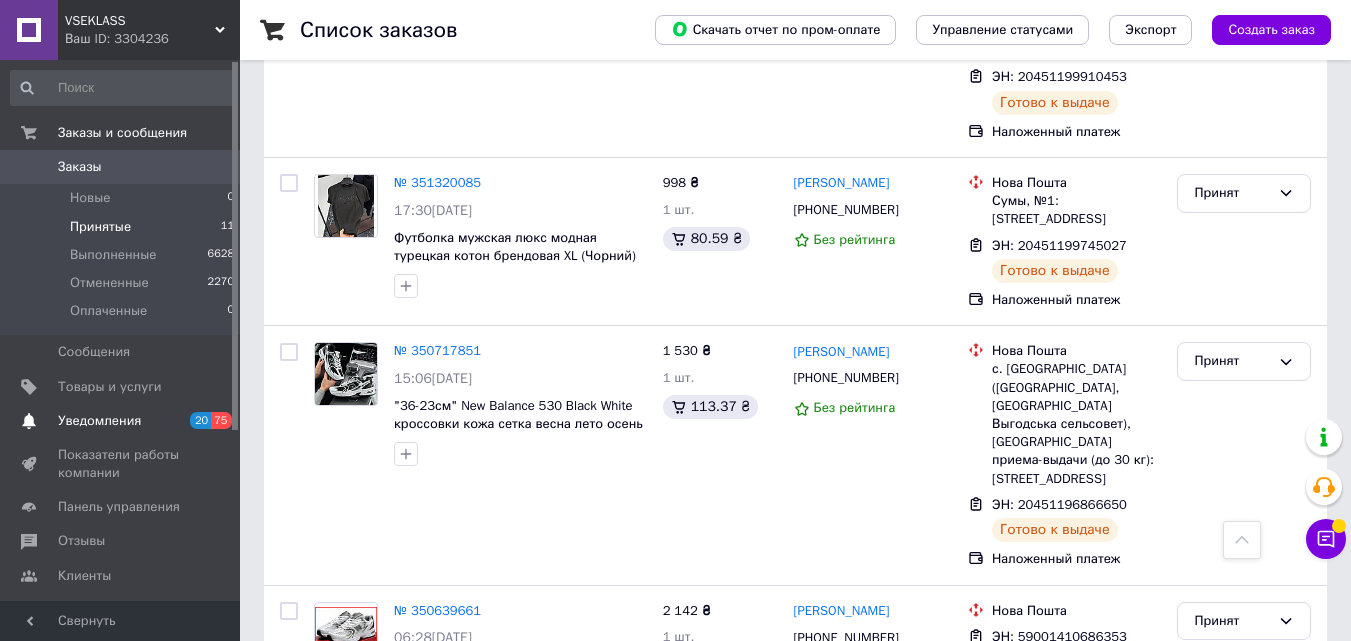 click on "Уведомления 20 75" at bounding box center [123, 421] 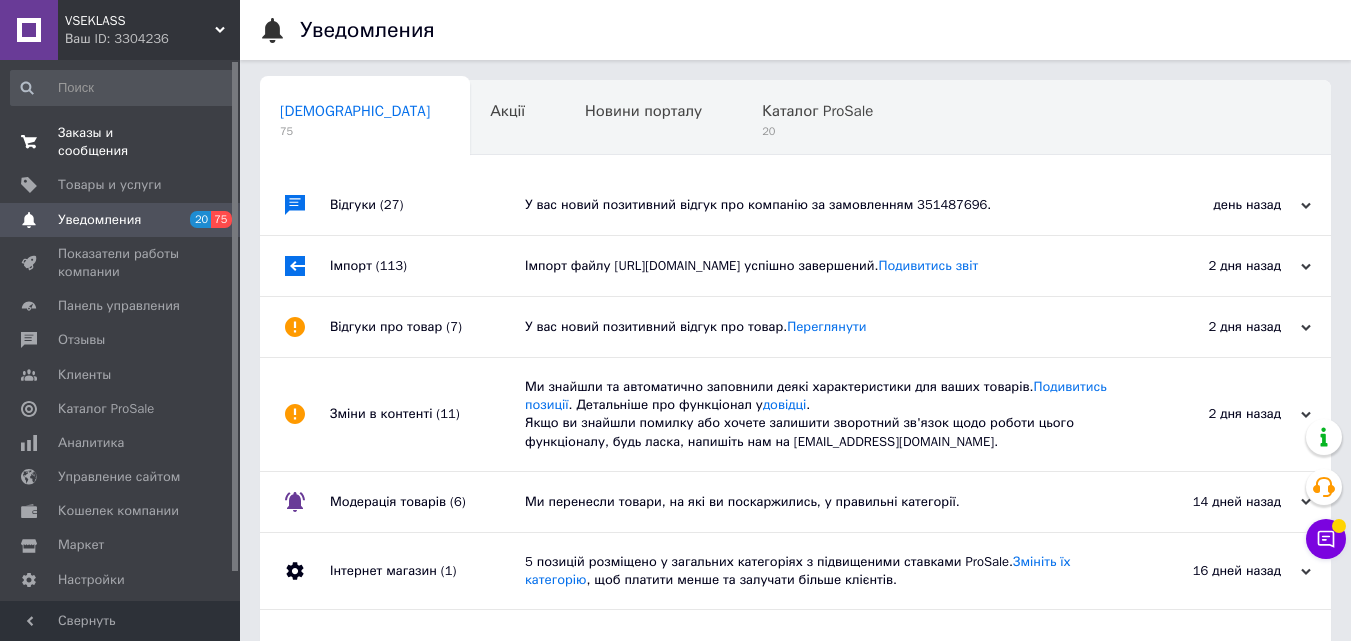 click on "Заказы и сообщения" at bounding box center (121, 142) 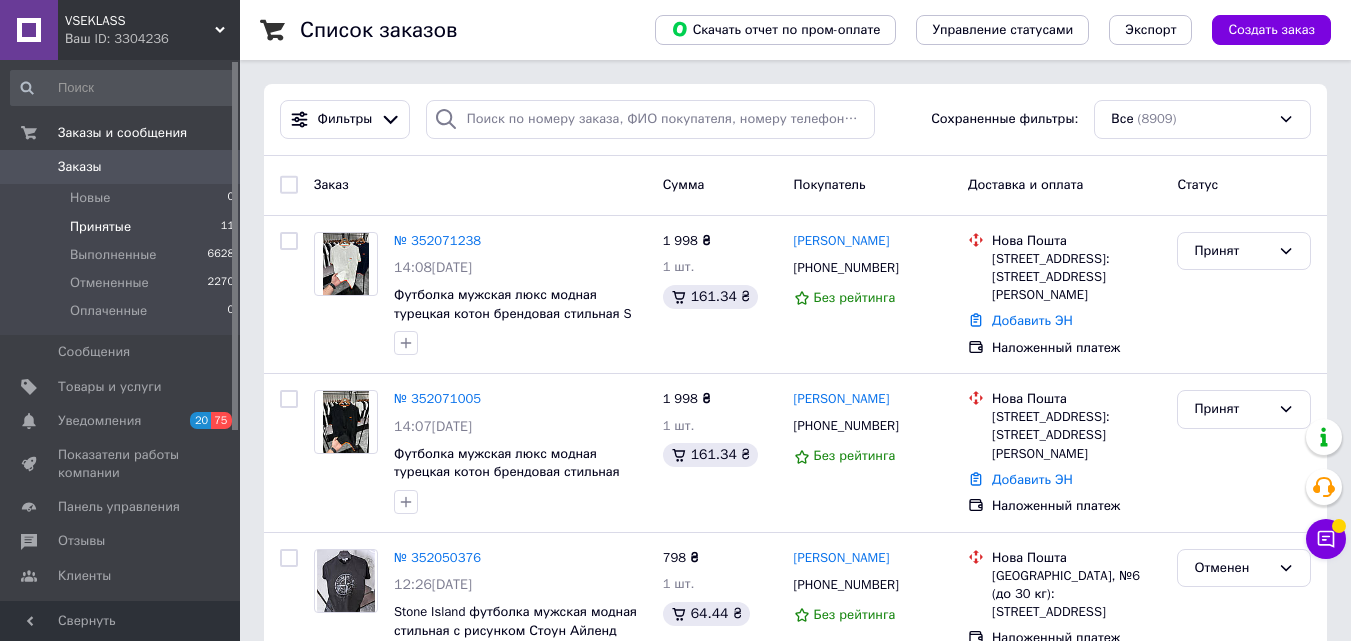 click on "Принятые 11" at bounding box center (123, 227) 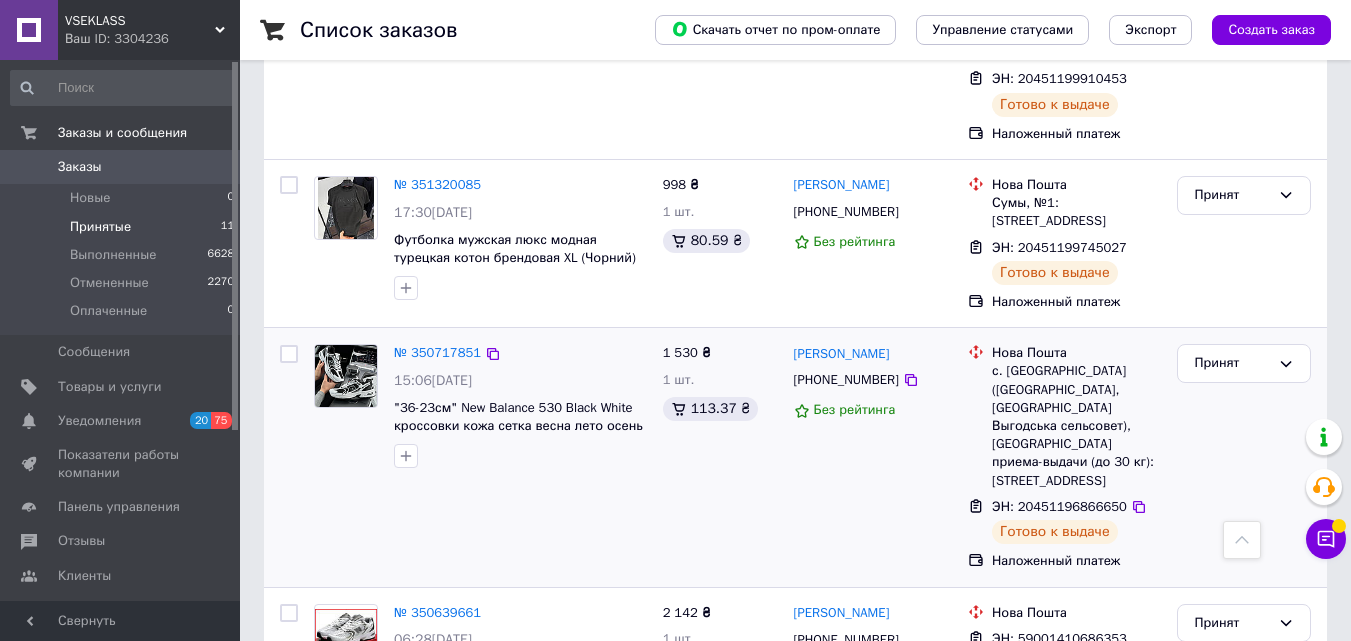 scroll, scrollTop: 1673, scrollLeft: 0, axis: vertical 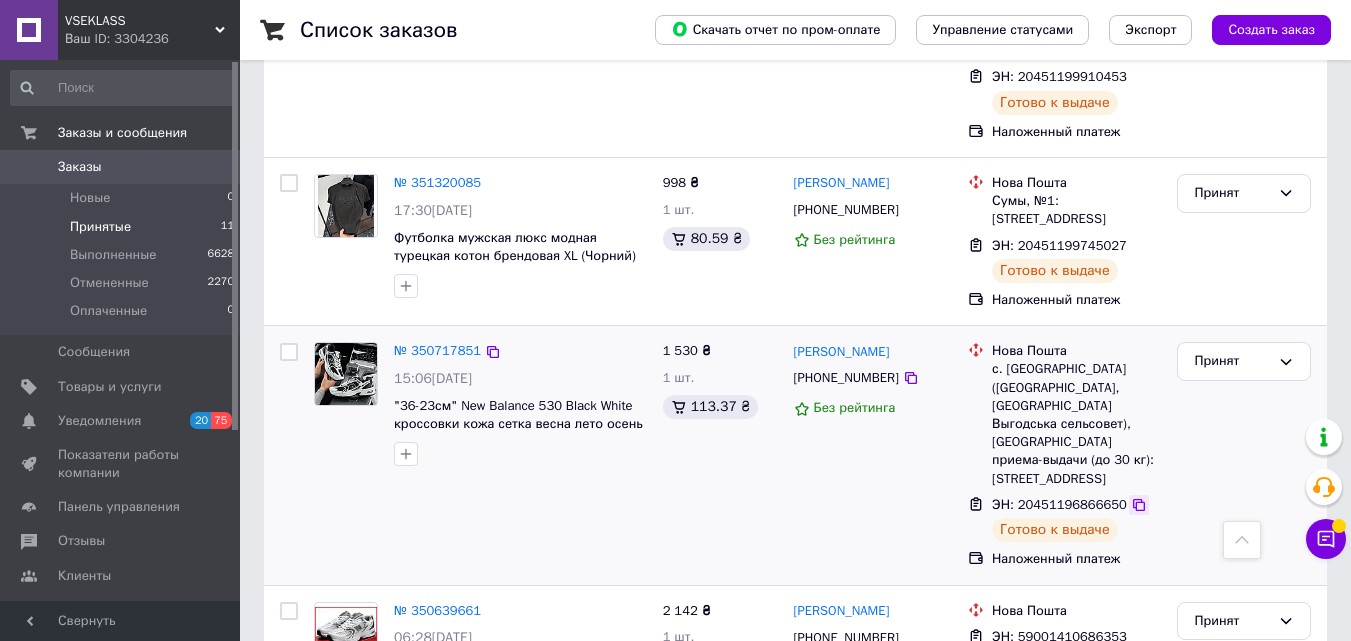 click 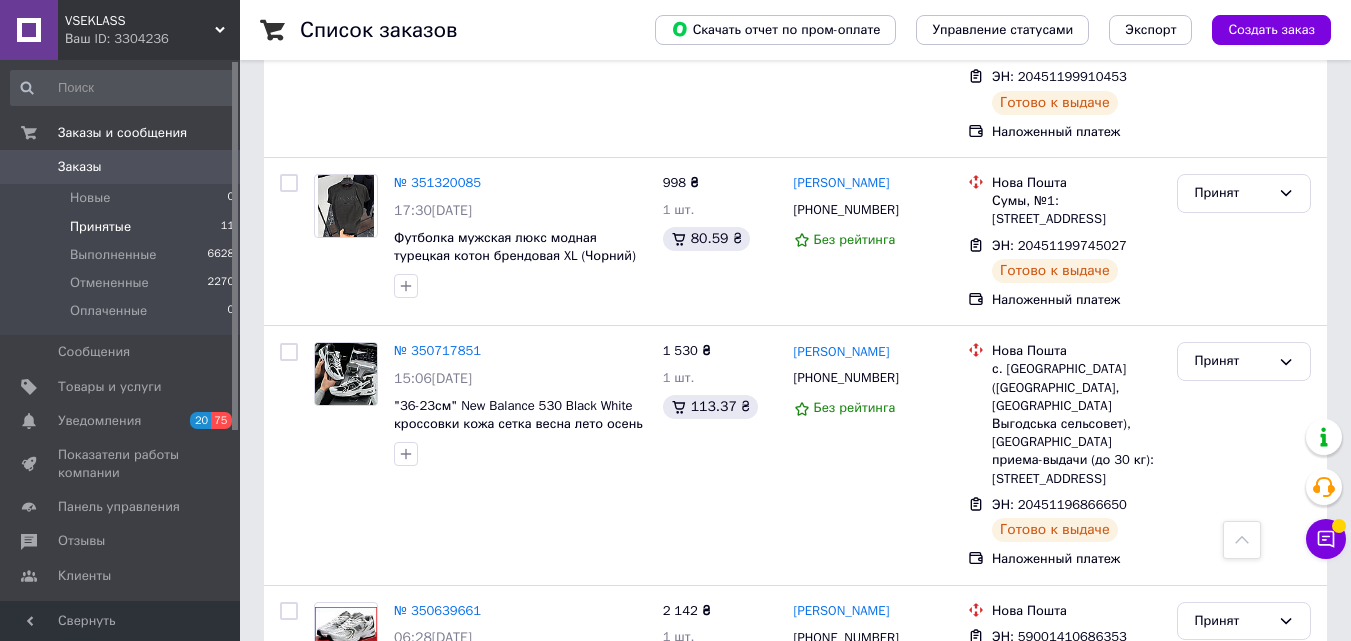 click on "0" at bounding box center [212, 167] 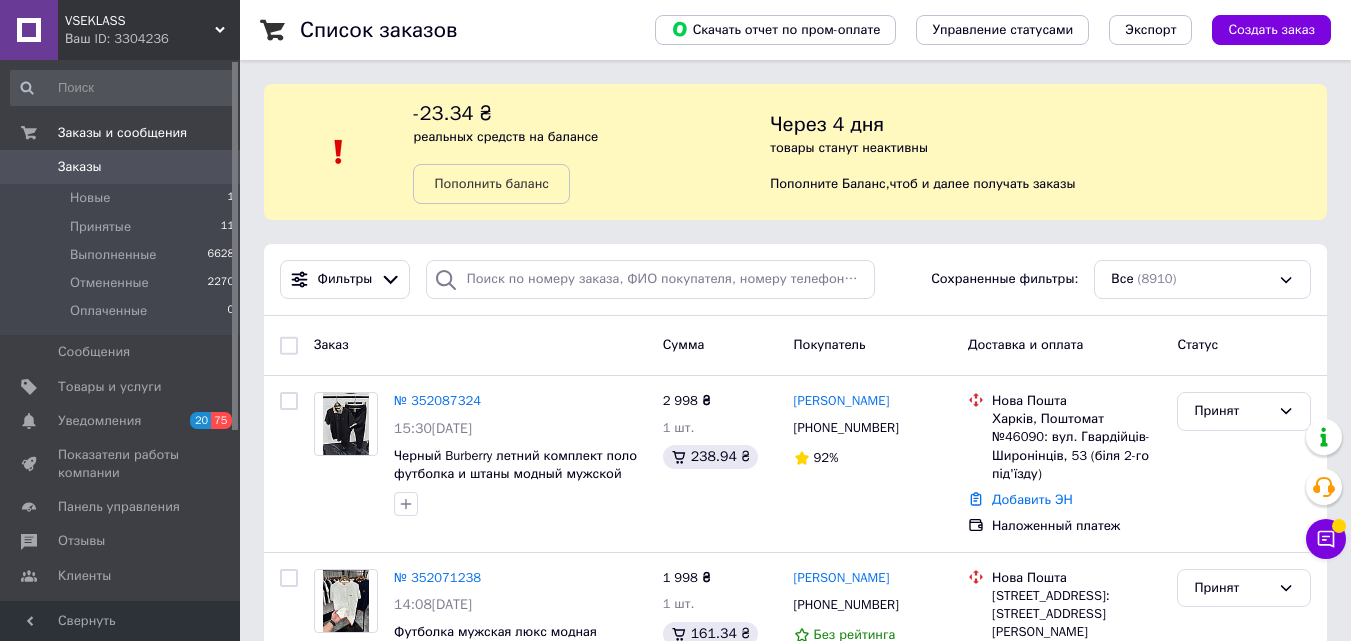 scroll, scrollTop: 100, scrollLeft: 0, axis: vertical 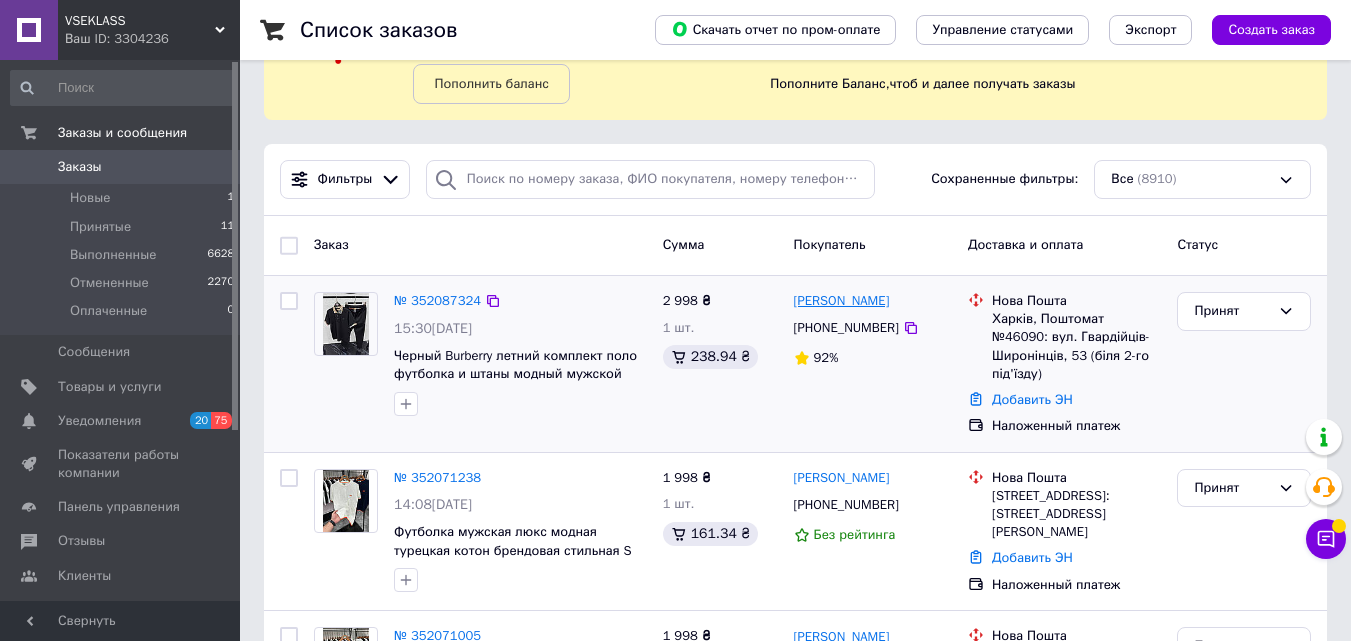 click on "[PERSON_NAME]" at bounding box center (842, 301) 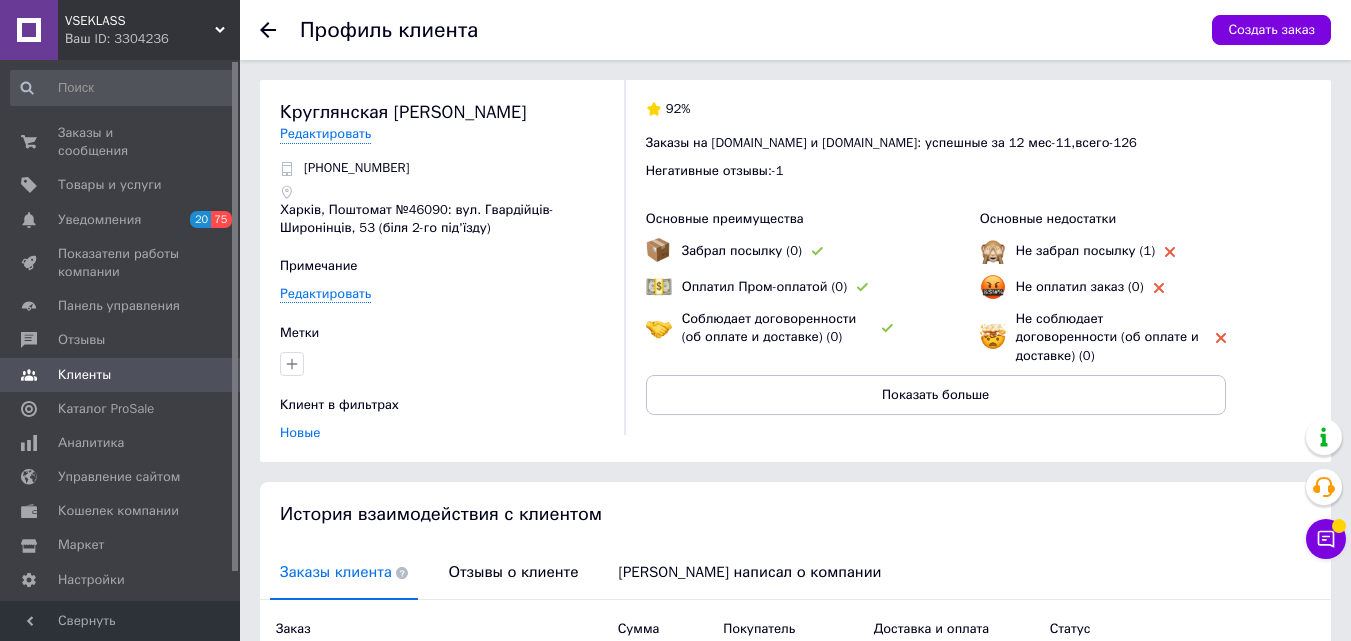 scroll, scrollTop: 200, scrollLeft: 0, axis: vertical 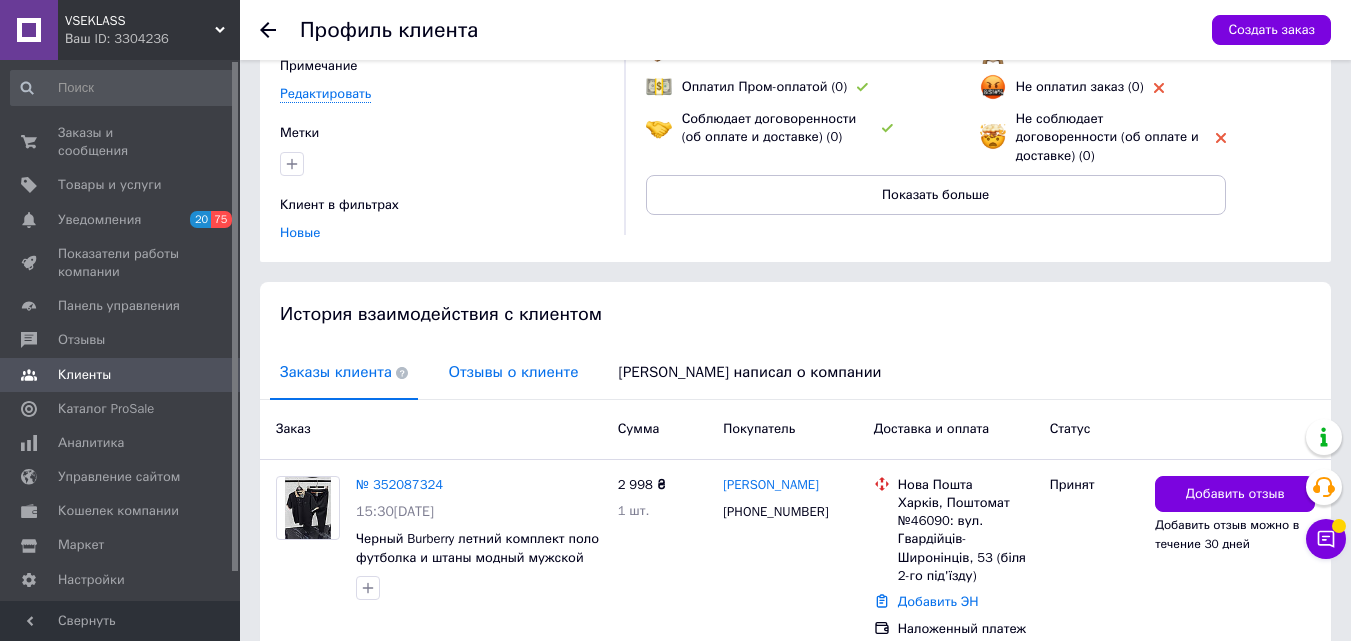 click on "Отзывы о клиенте" at bounding box center [513, 372] 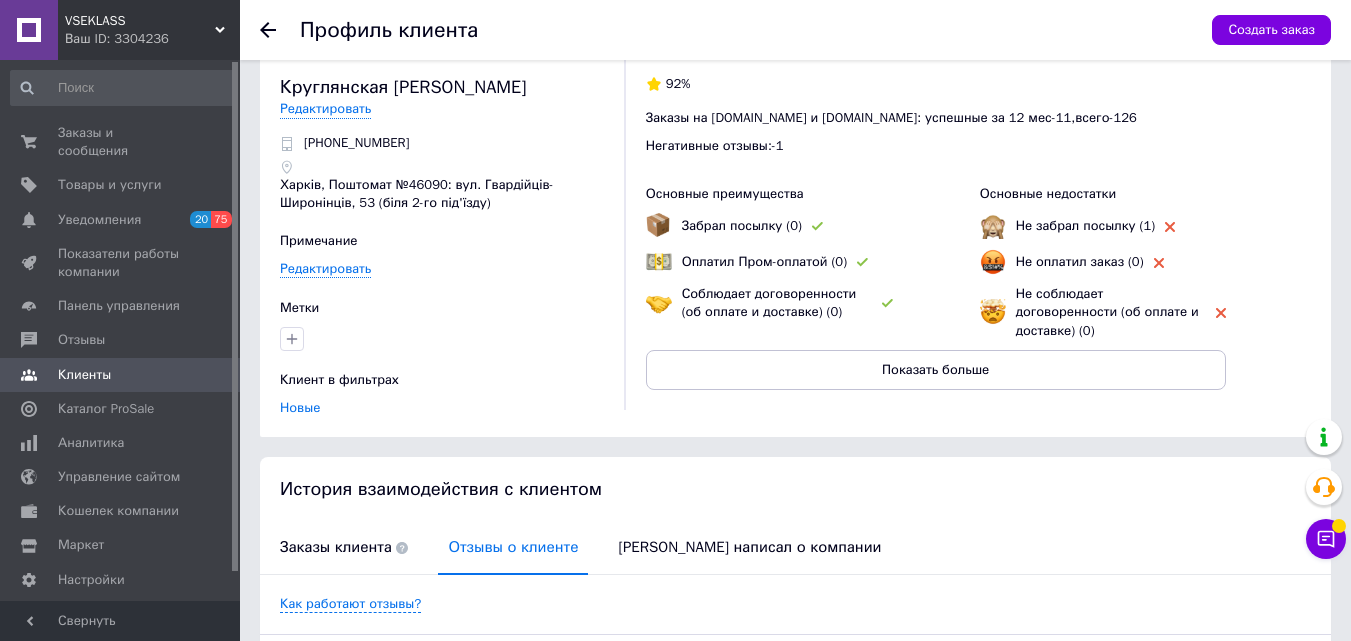 scroll, scrollTop: 0, scrollLeft: 0, axis: both 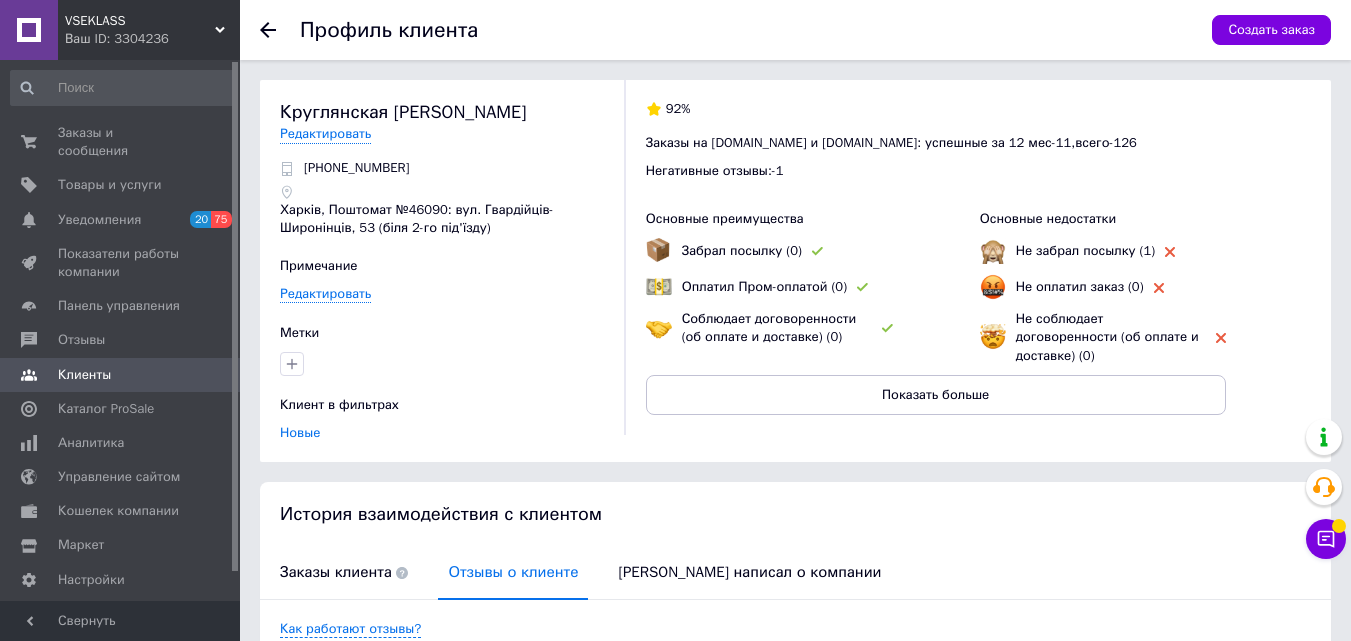 click 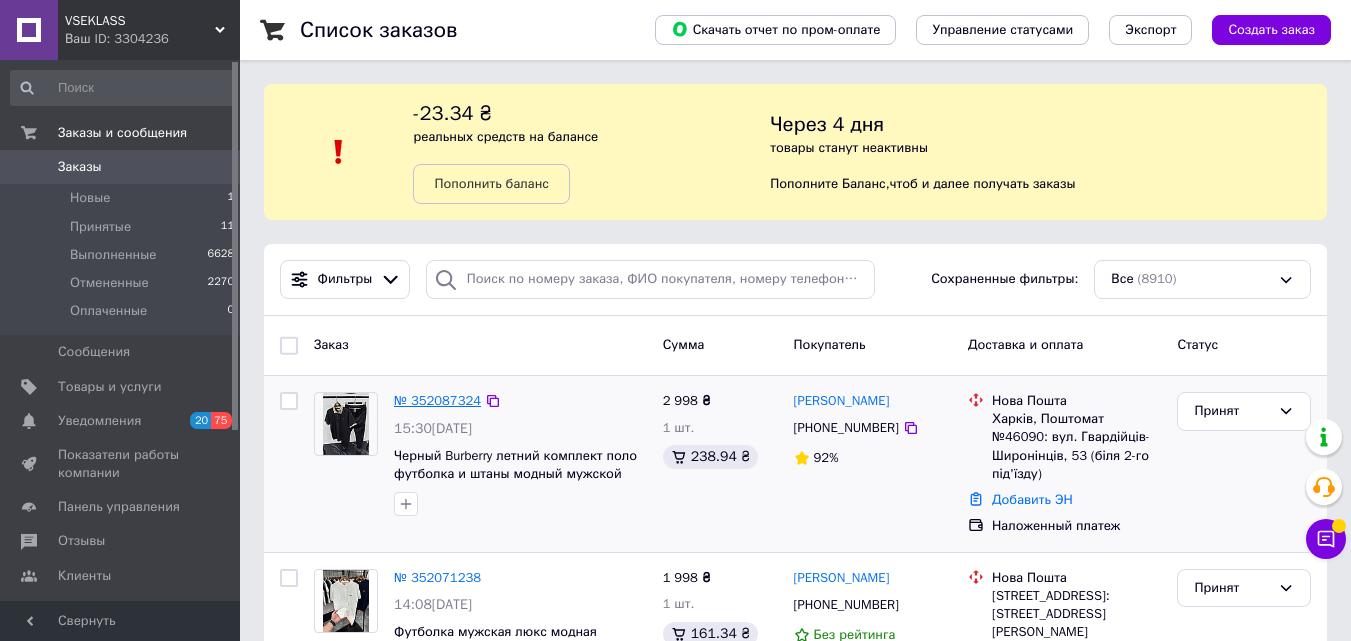 click on "№ 352087324" at bounding box center (437, 400) 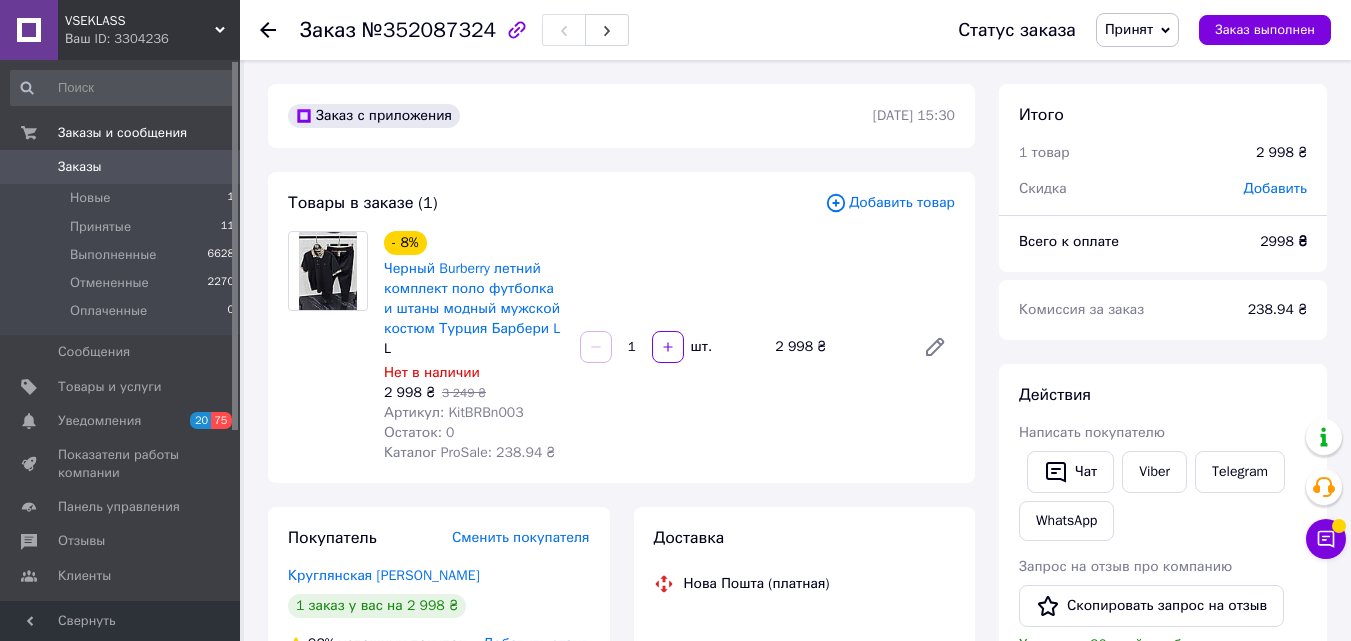 click on "Артикул: KitBRBn003" at bounding box center [454, 412] 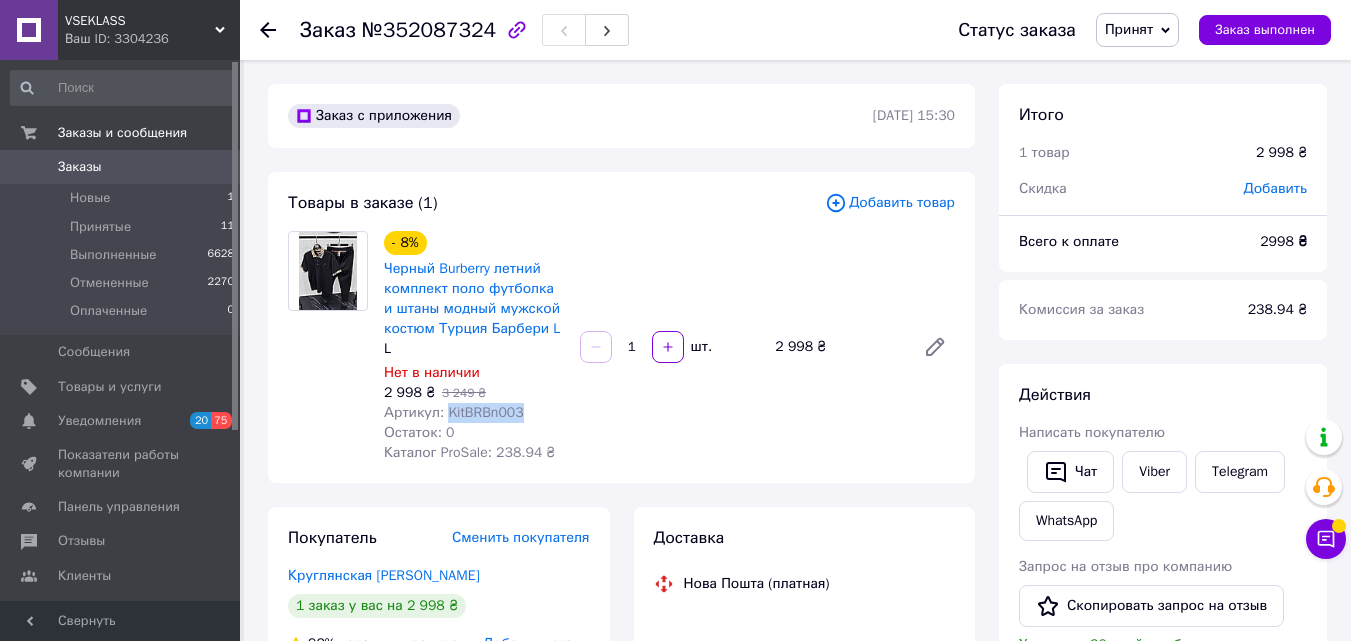 click on "Артикул: KitBRBn003" at bounding box center [454, 412] 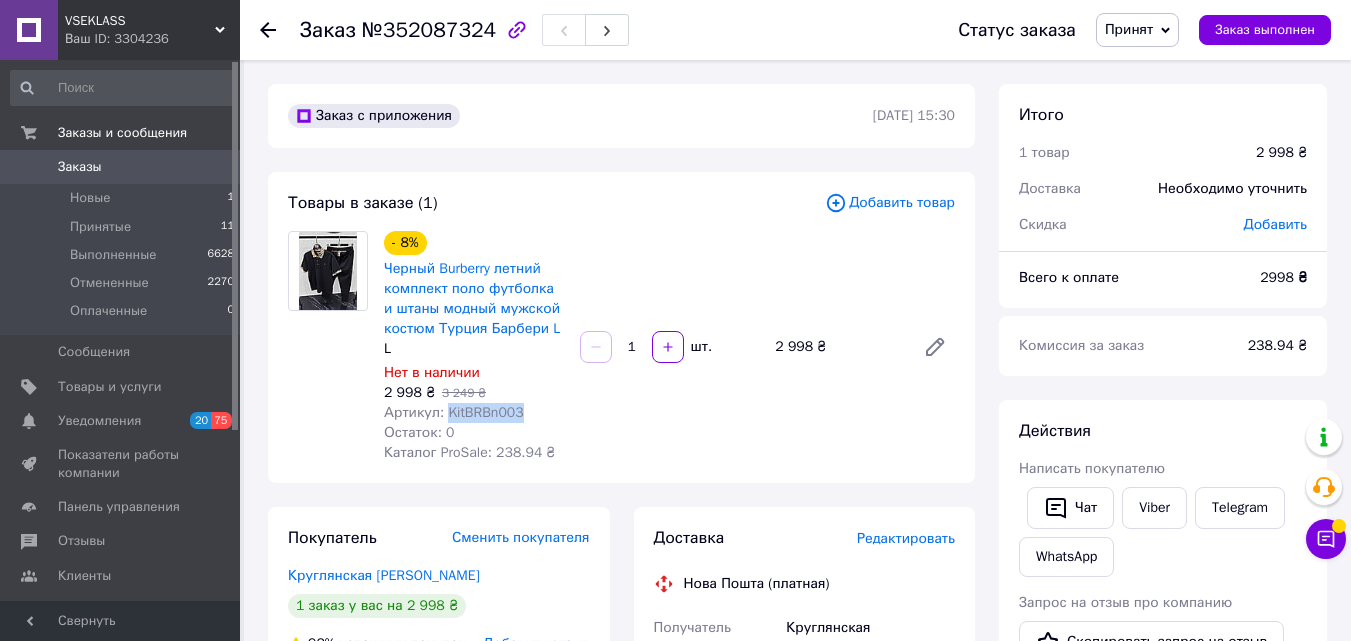 copy on "KitBRBn003" 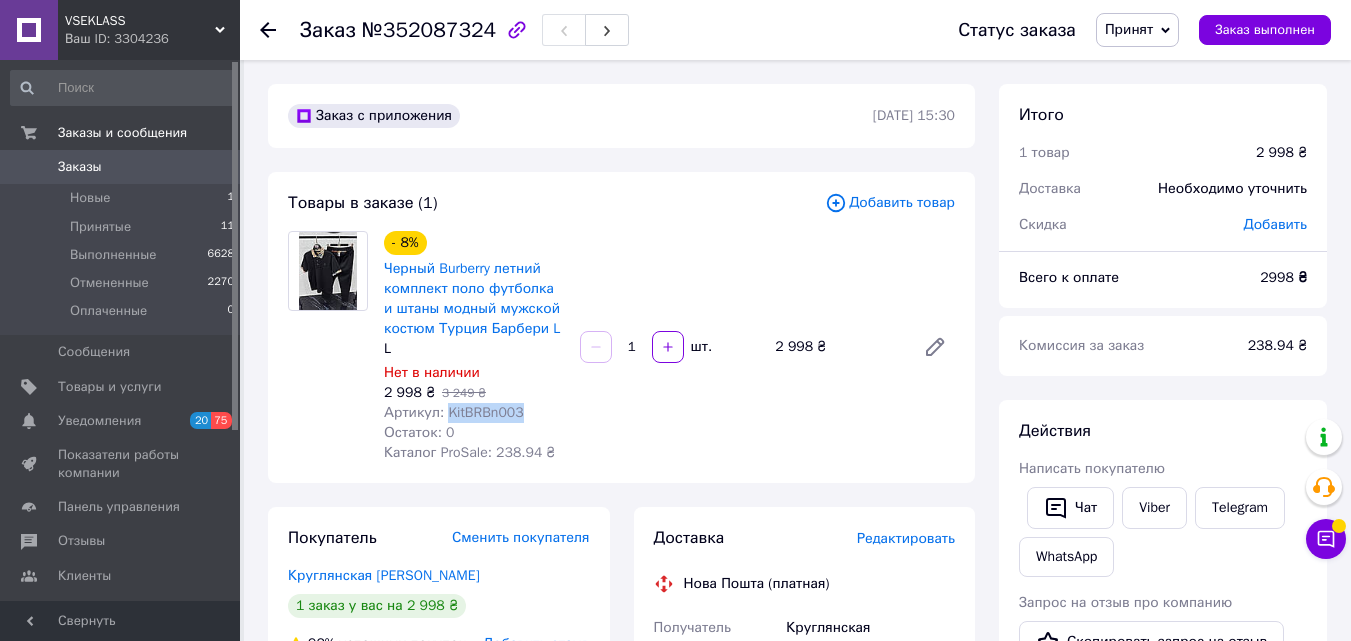 copy on "KitBRBn003" 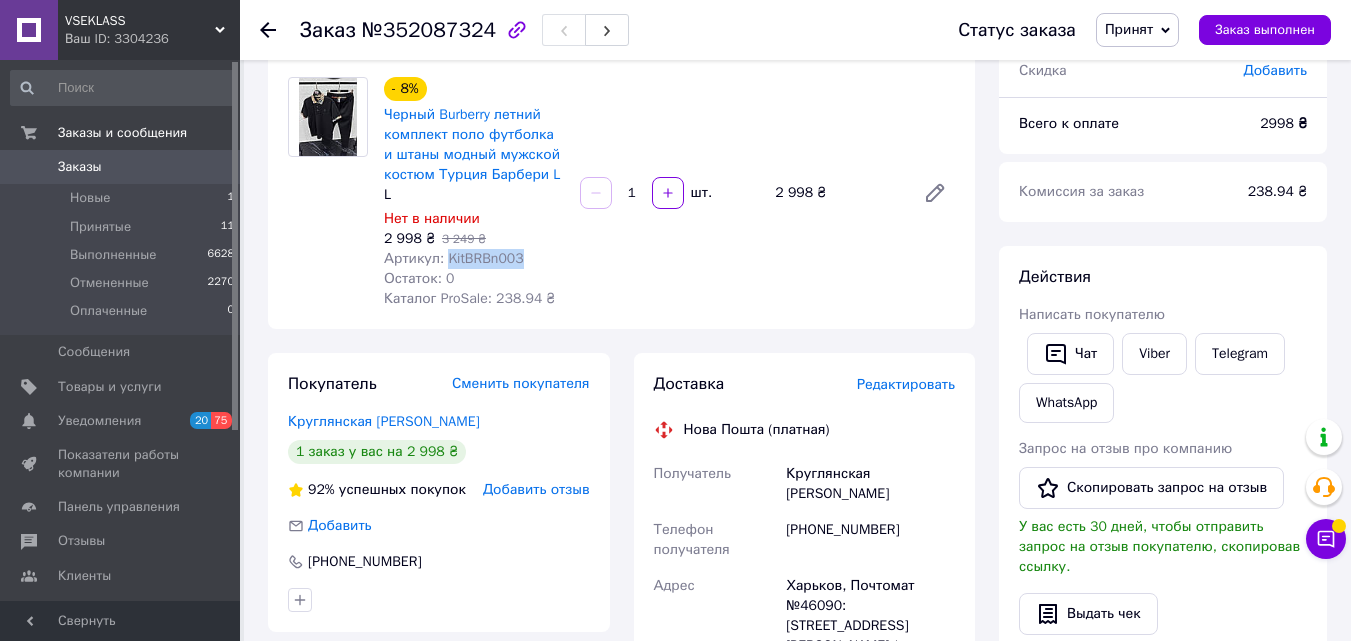 scroll, scrollTop: 300, scrollLeft: 0, axis: vertical 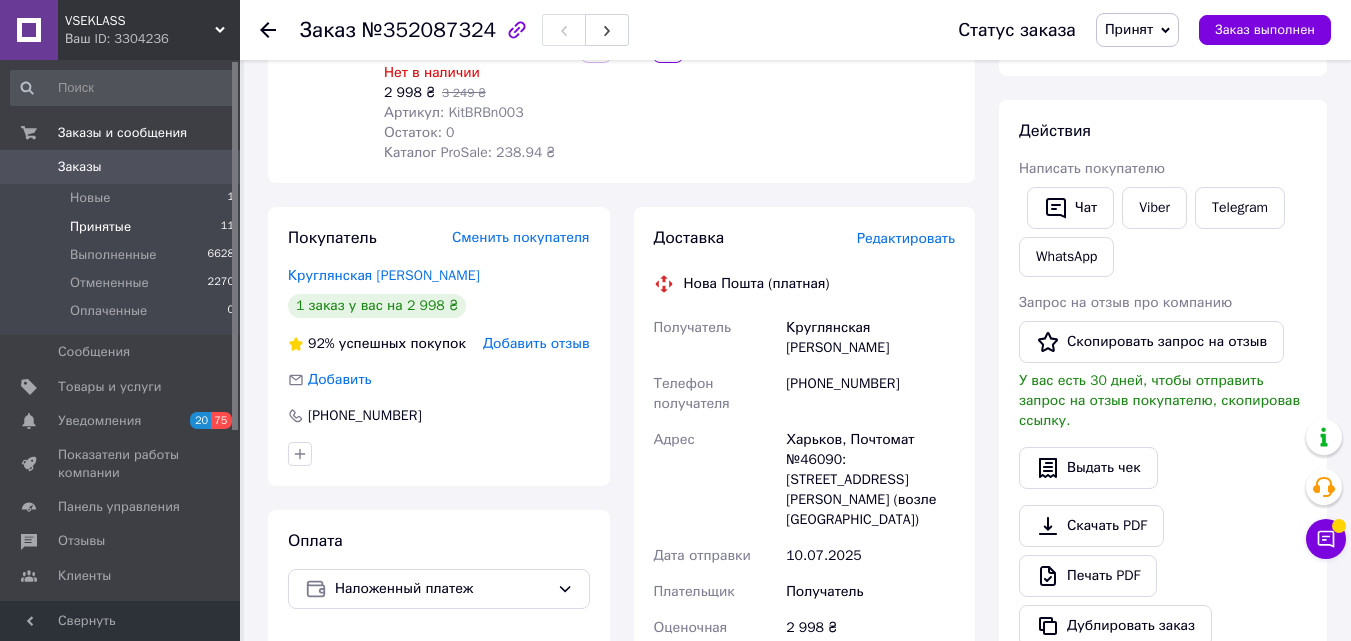click on "Принятые" at bounding box center [100, 227] 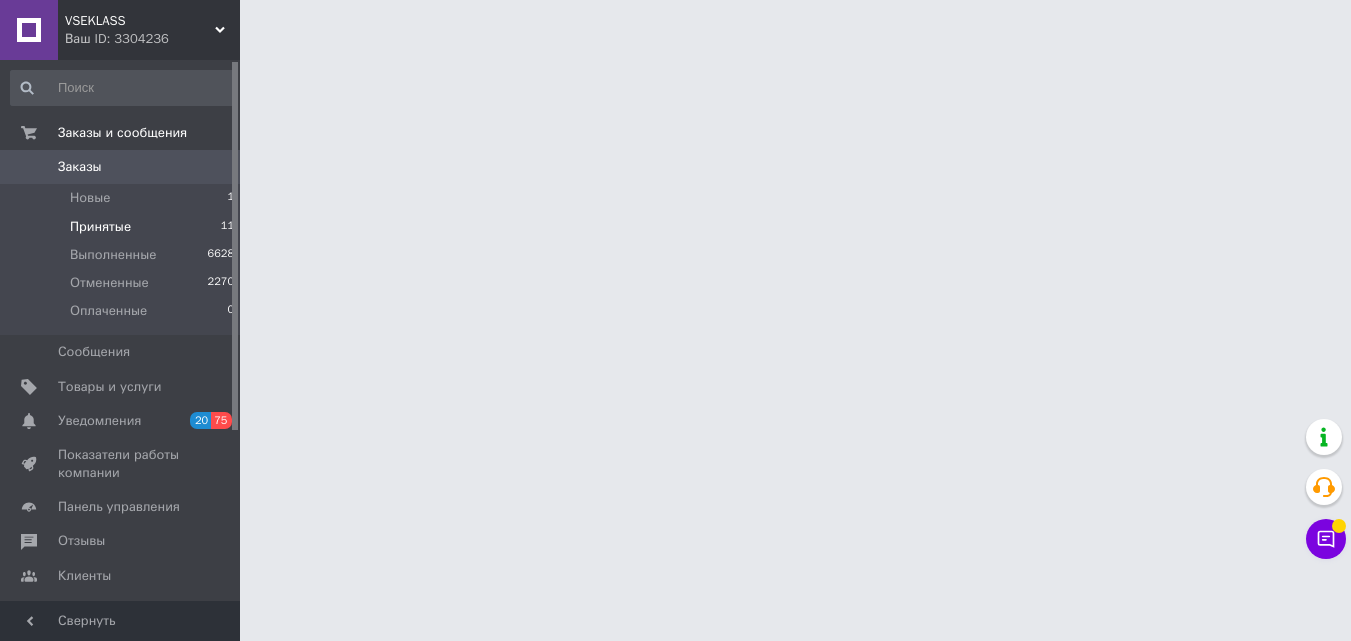 scroll, scrollTop: 0, scrollLeft: 0, axis: both 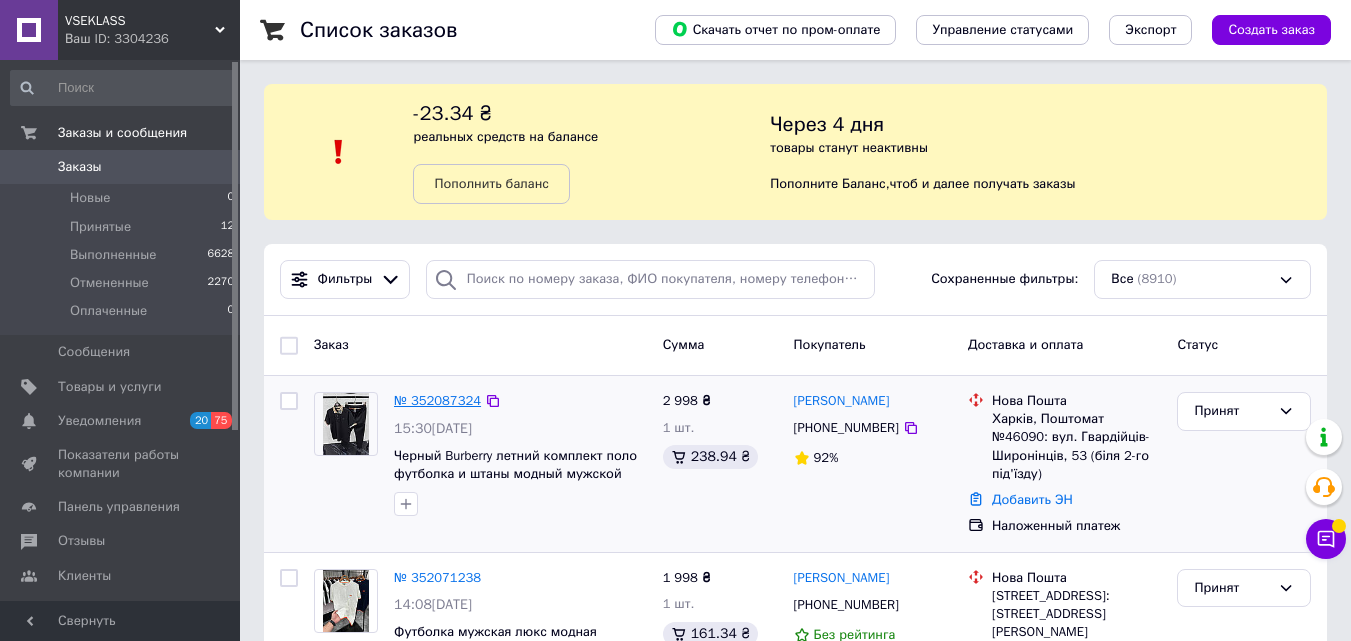 click on "№ 352087324" at bounding box center [437, 400] 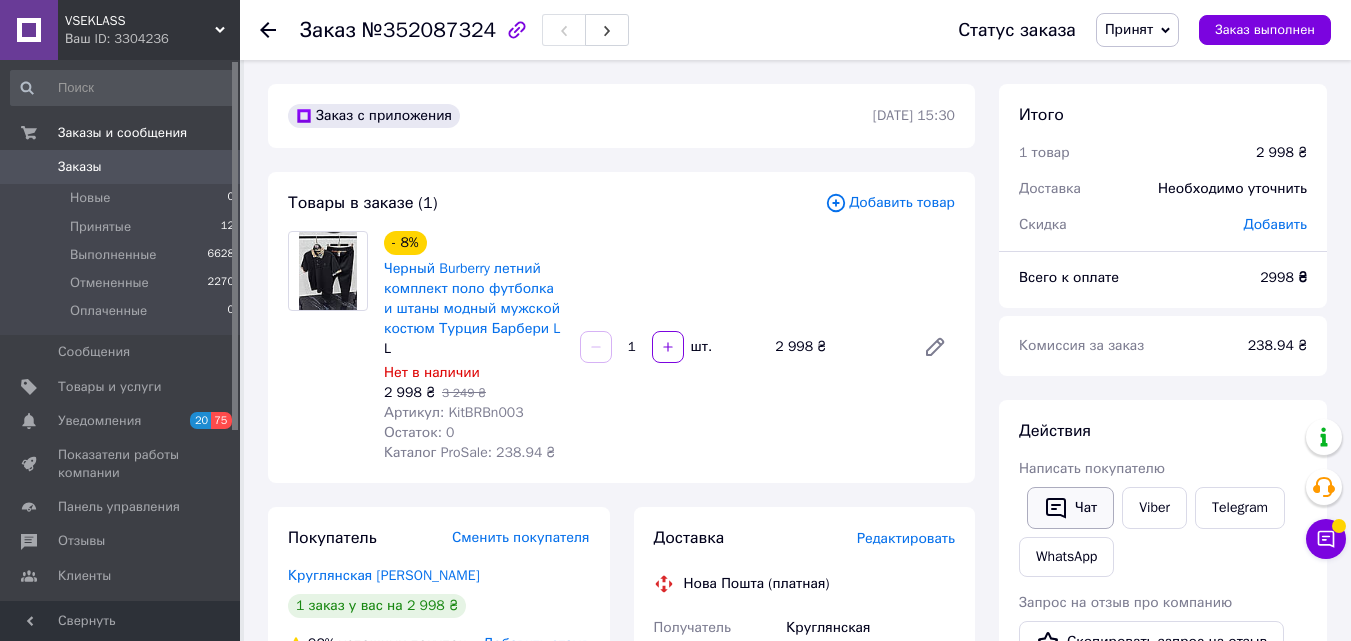 click on "Чат" at bounding box center (1070, 508) 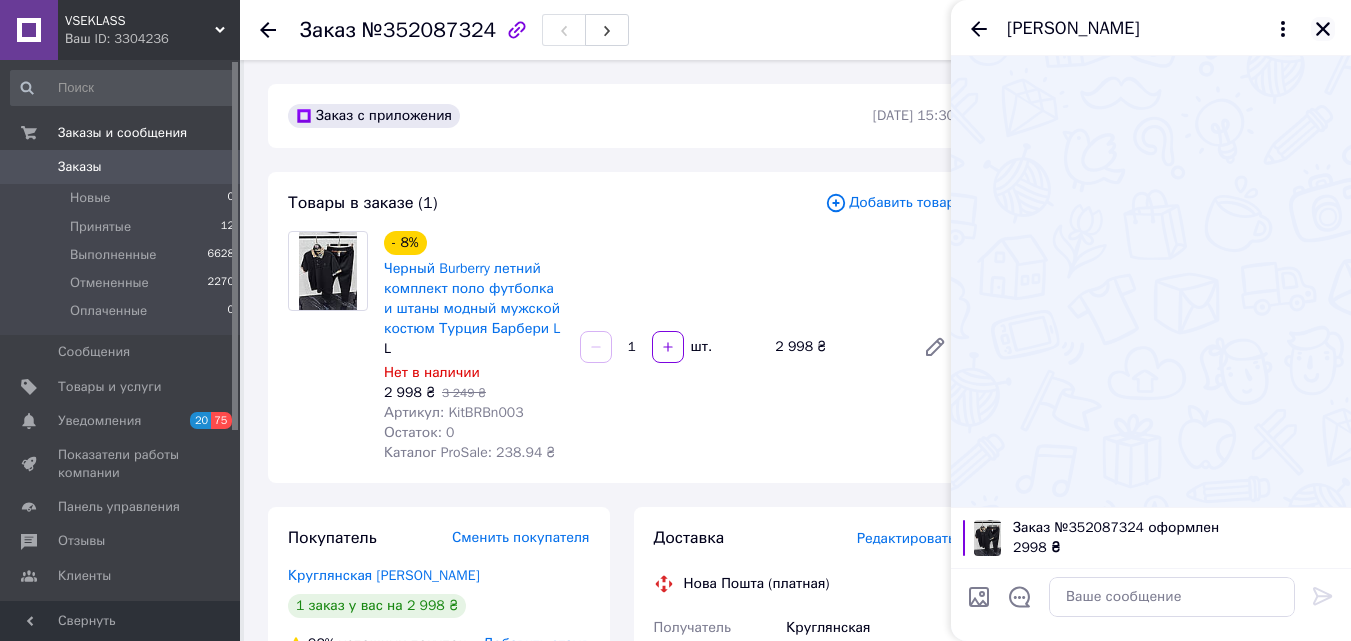 click 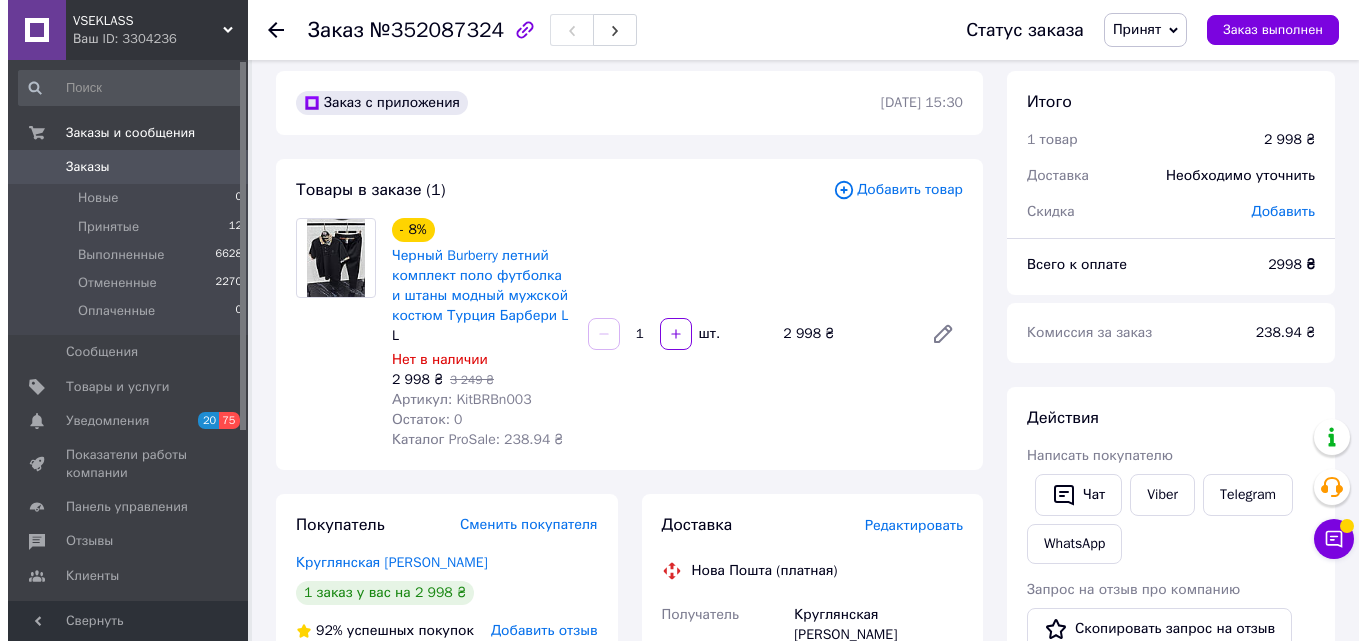 scroll, scrollTop: 0, scrollLeft: 0, axis: both 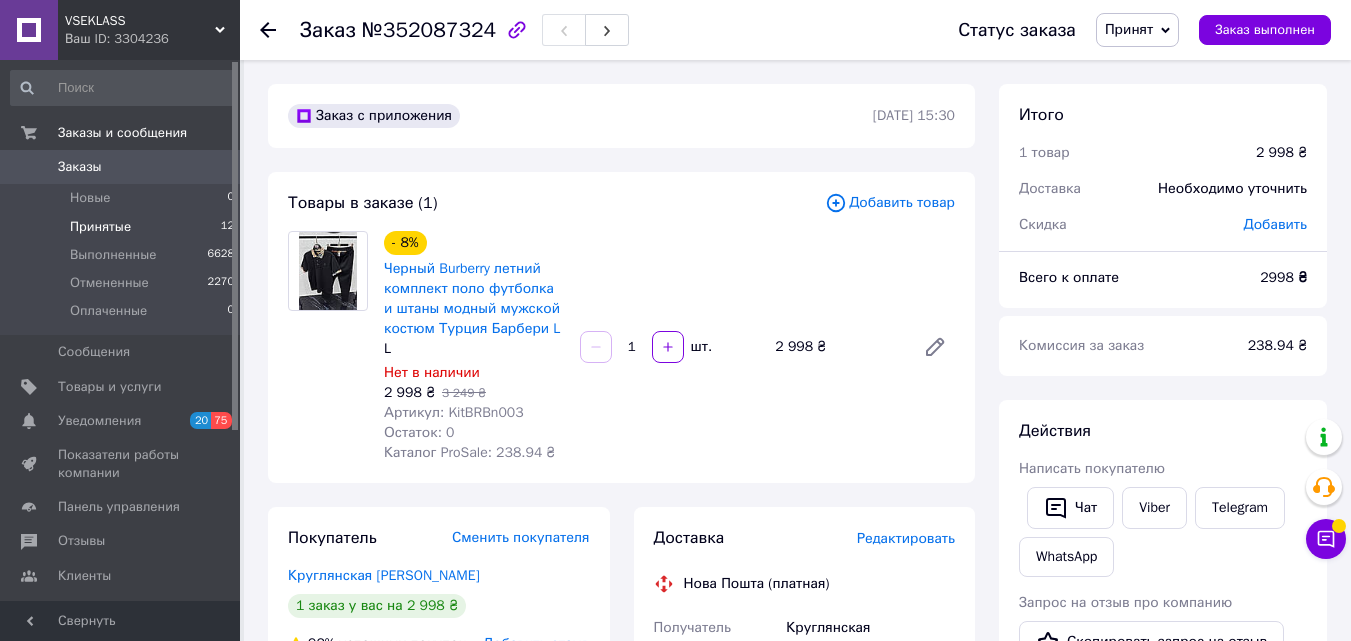 click on "Принятые 12" at bounding box center (123, 227) 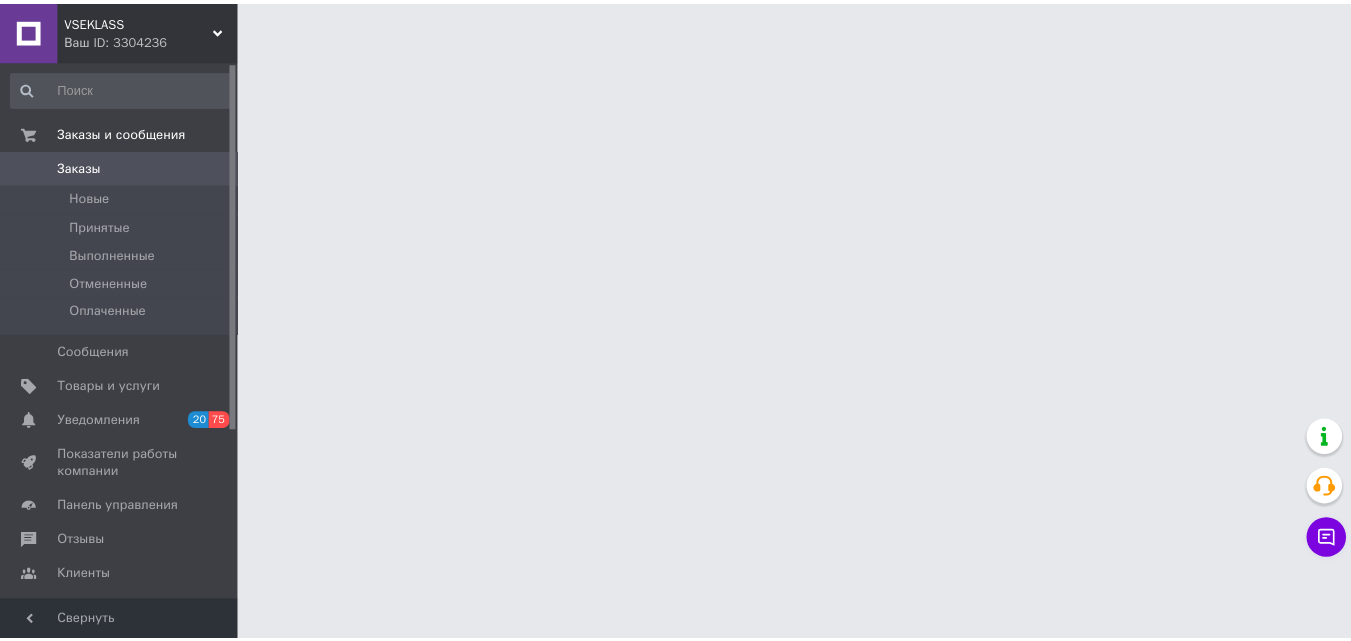 scroll, scrollTop: 0, scrollLeft: 0, axis: both 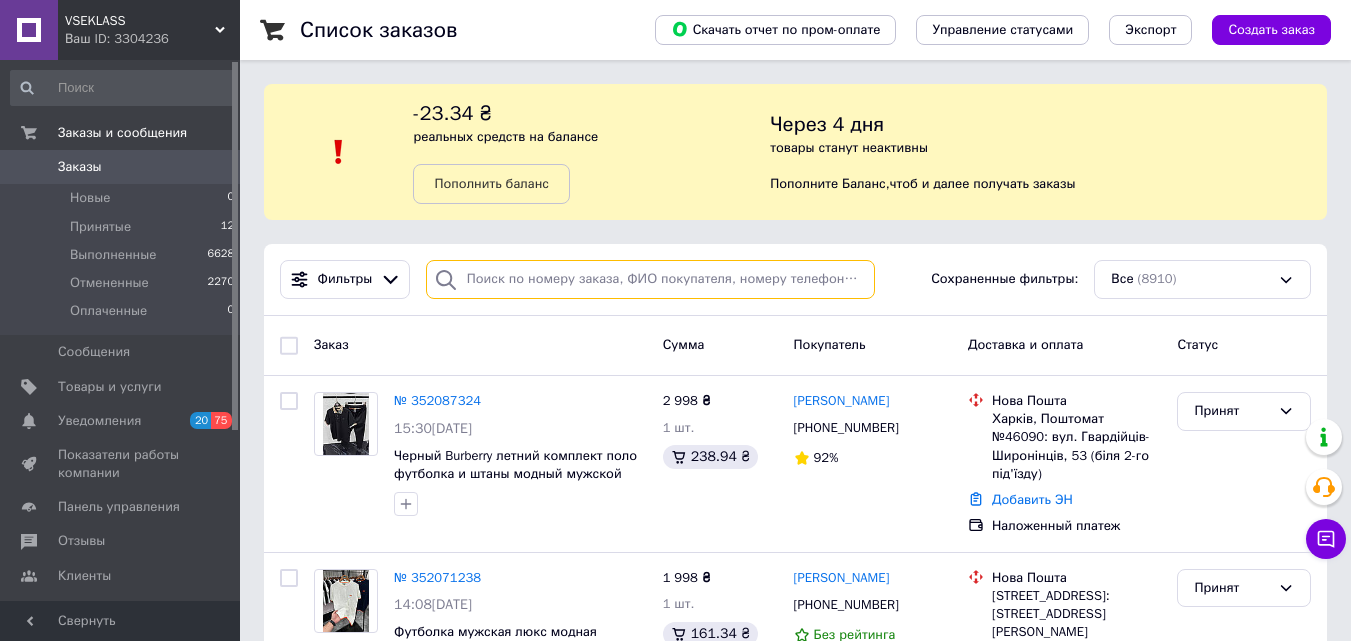 click at bounding box center (650, 279) 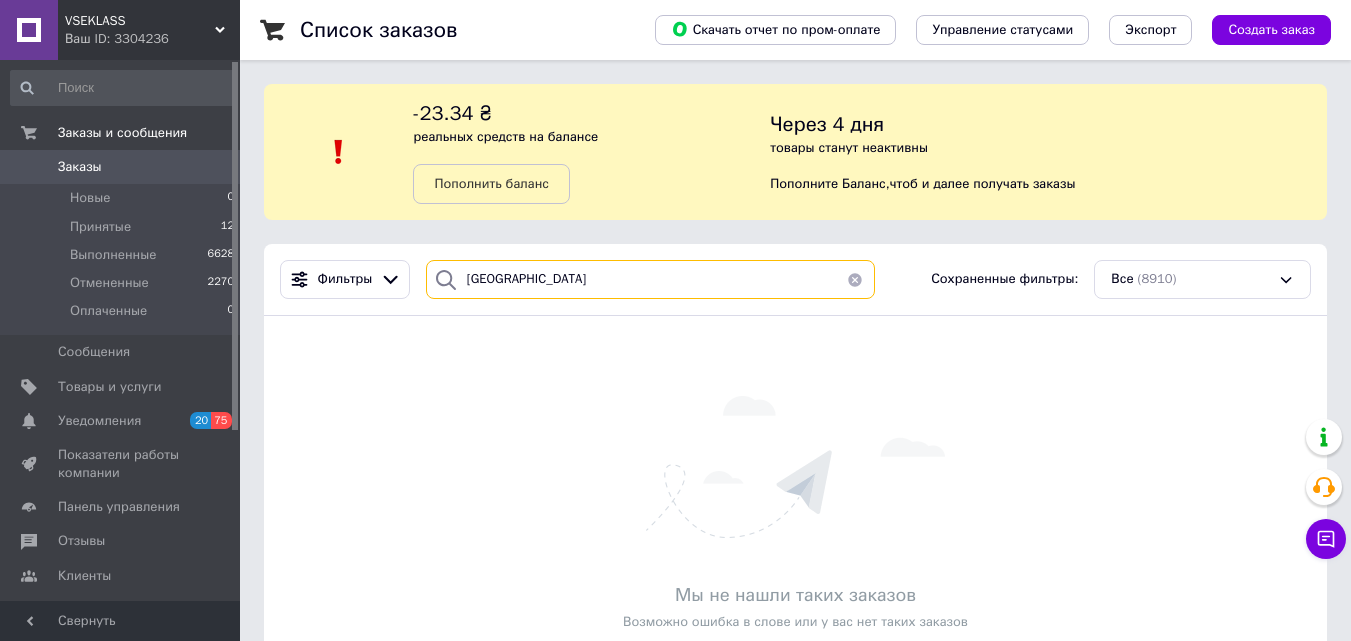 type on "круглянськ" 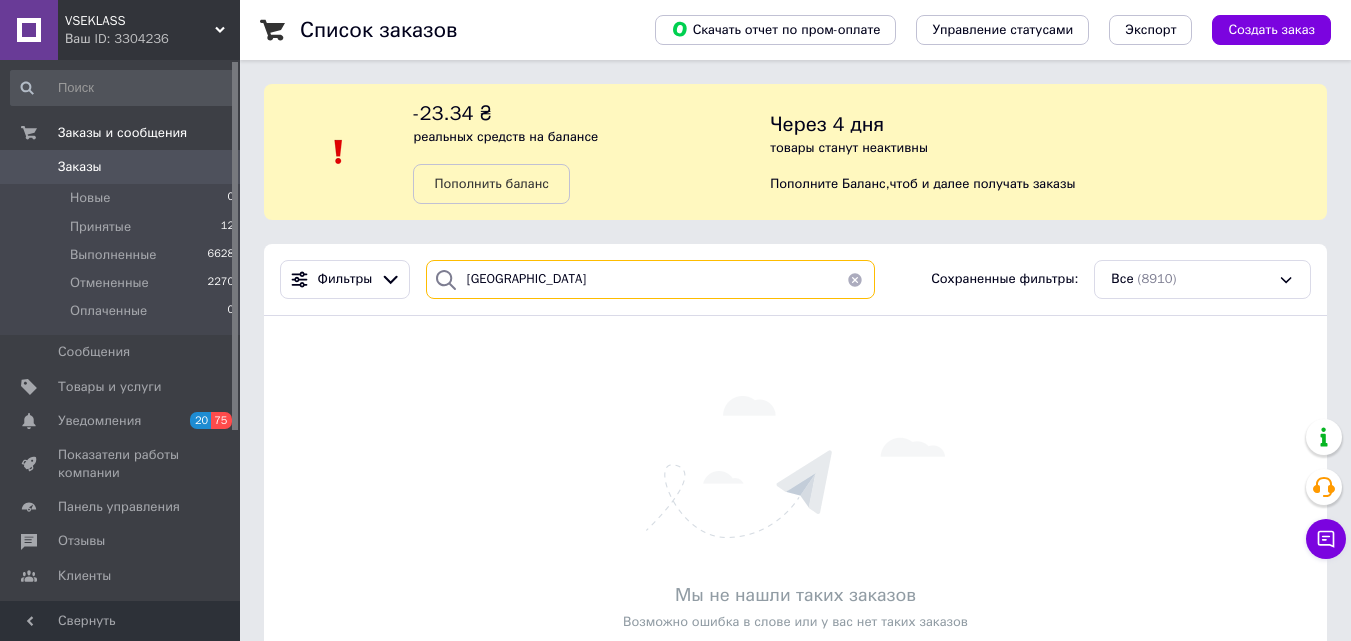 drag, startPoint x: 553, startPoint y: 286, endPoint x: 436, endPoint y: 289, distance: 117.03845 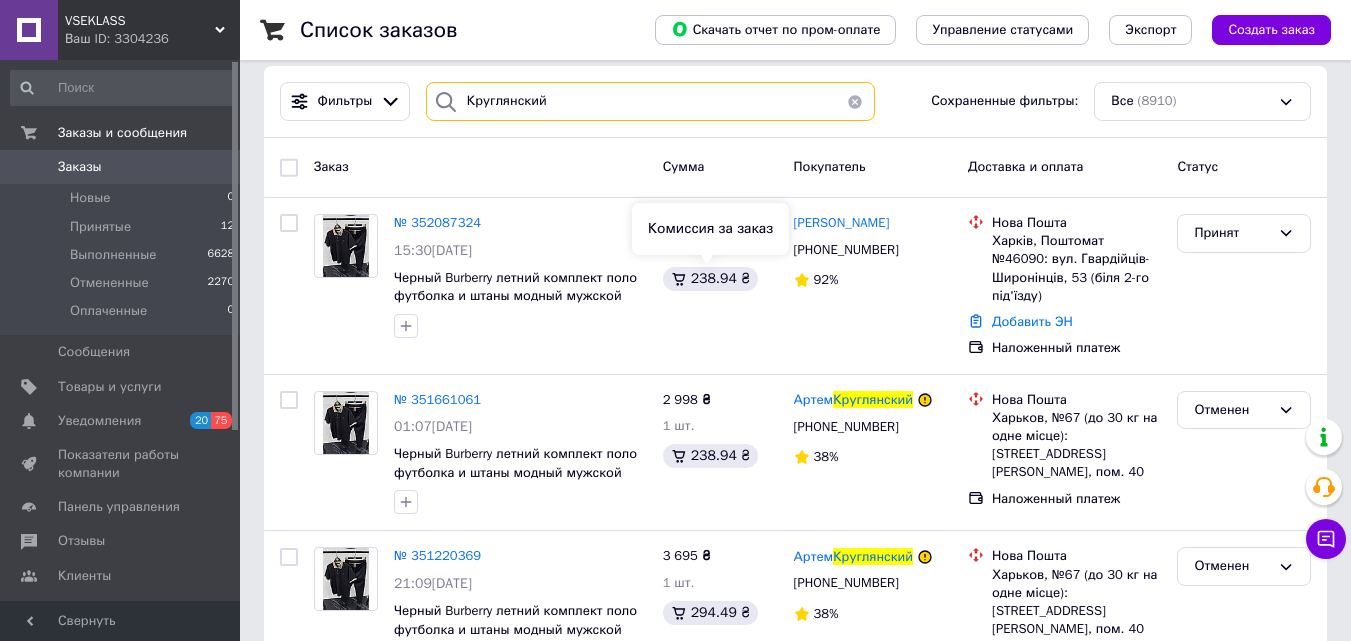 scroll, scrollTop: 200, scrollLeft: 0, axis: vertical 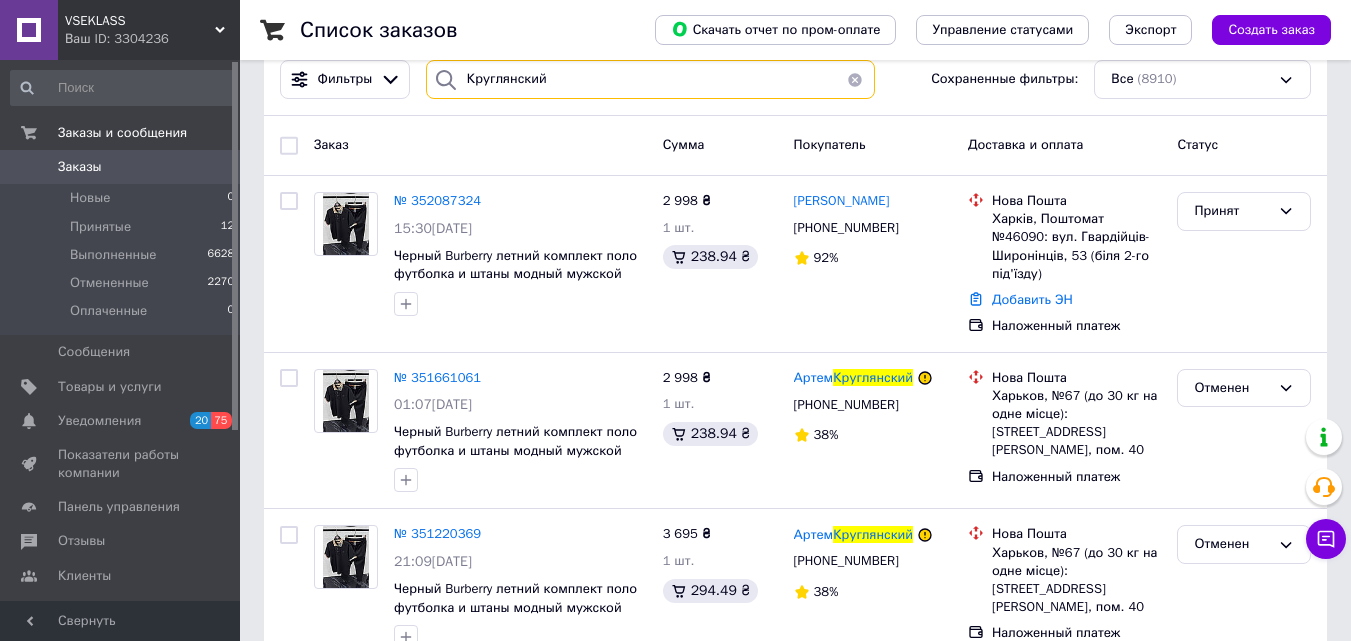 type on "Круглянский" 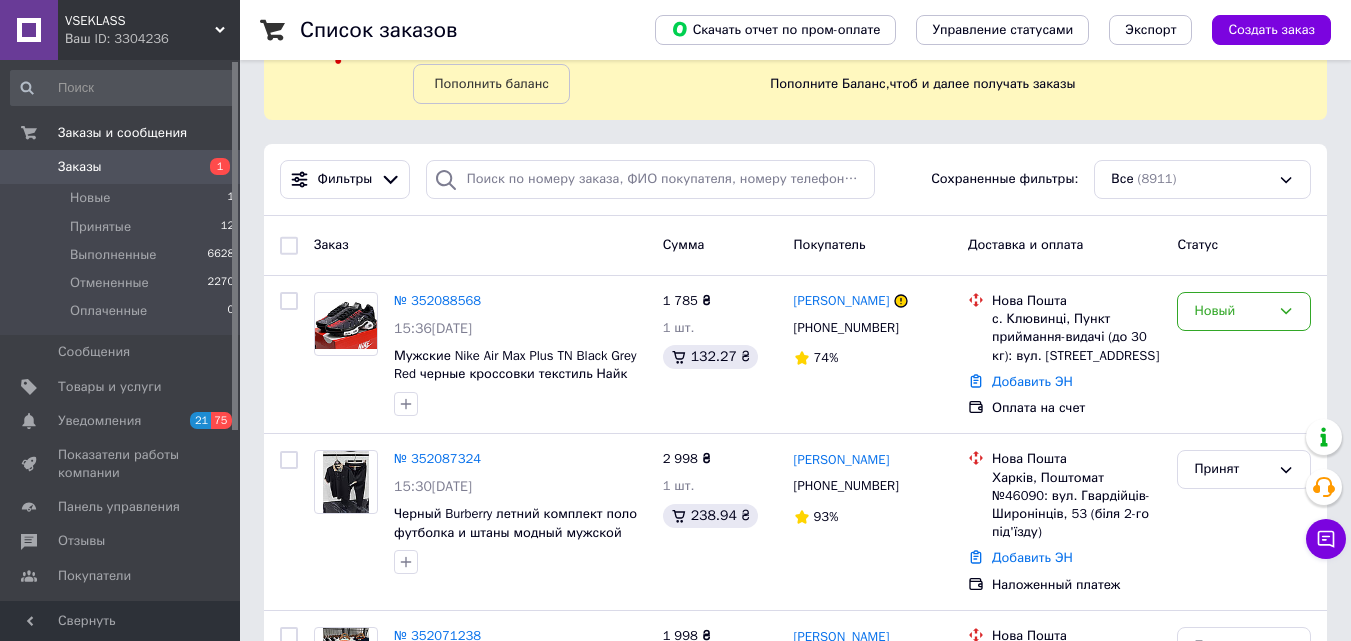 scroll, scrollTop: 200, scrollLeft: 0, axis: vertical 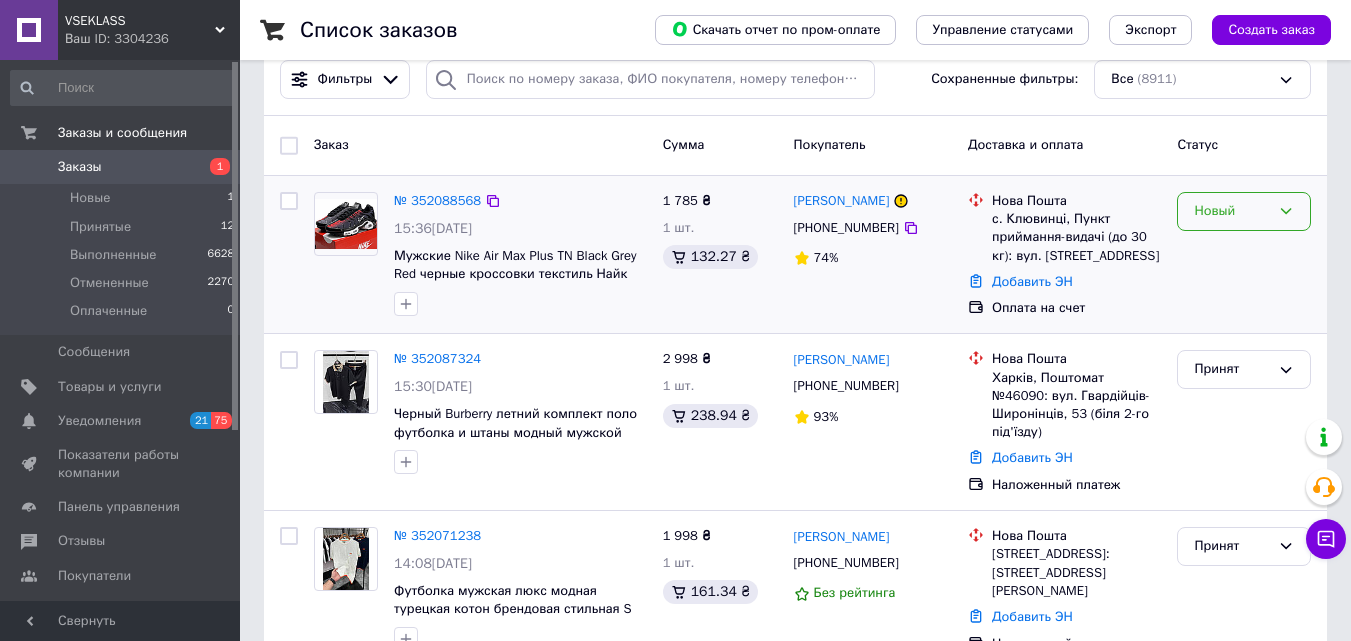 click on "Новый" at bounding box center (1232, 211) 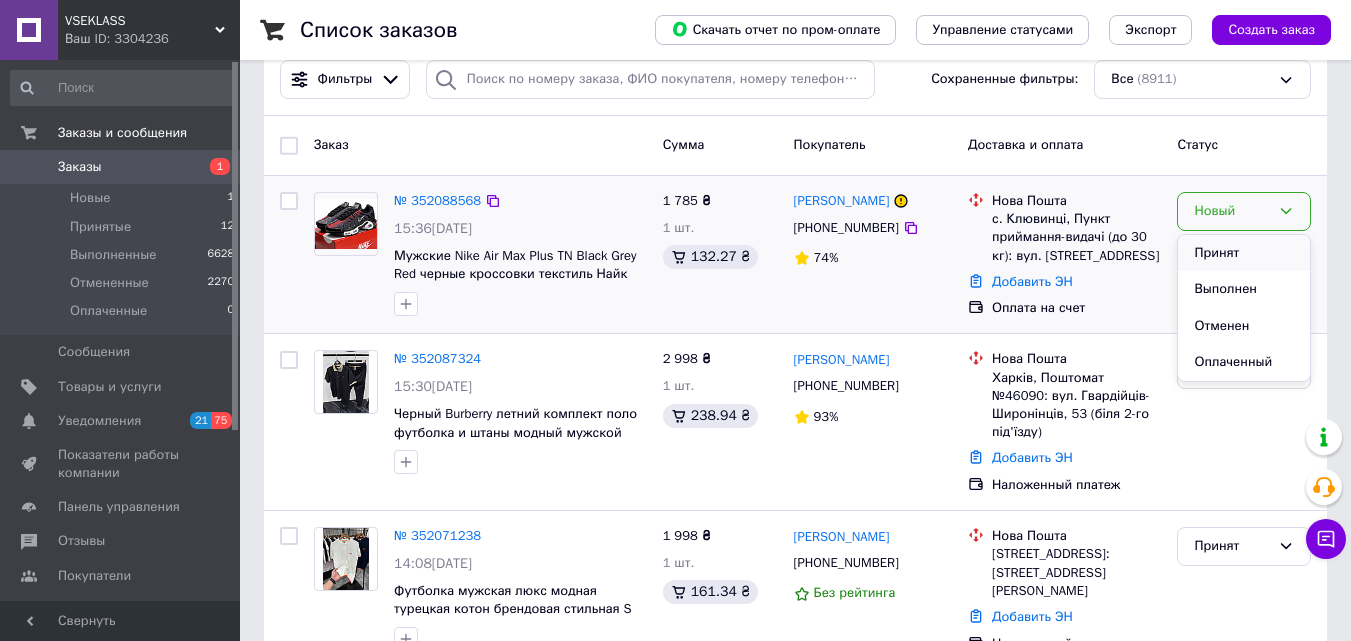 click on "Принят" at bounding box center (1244, 253) 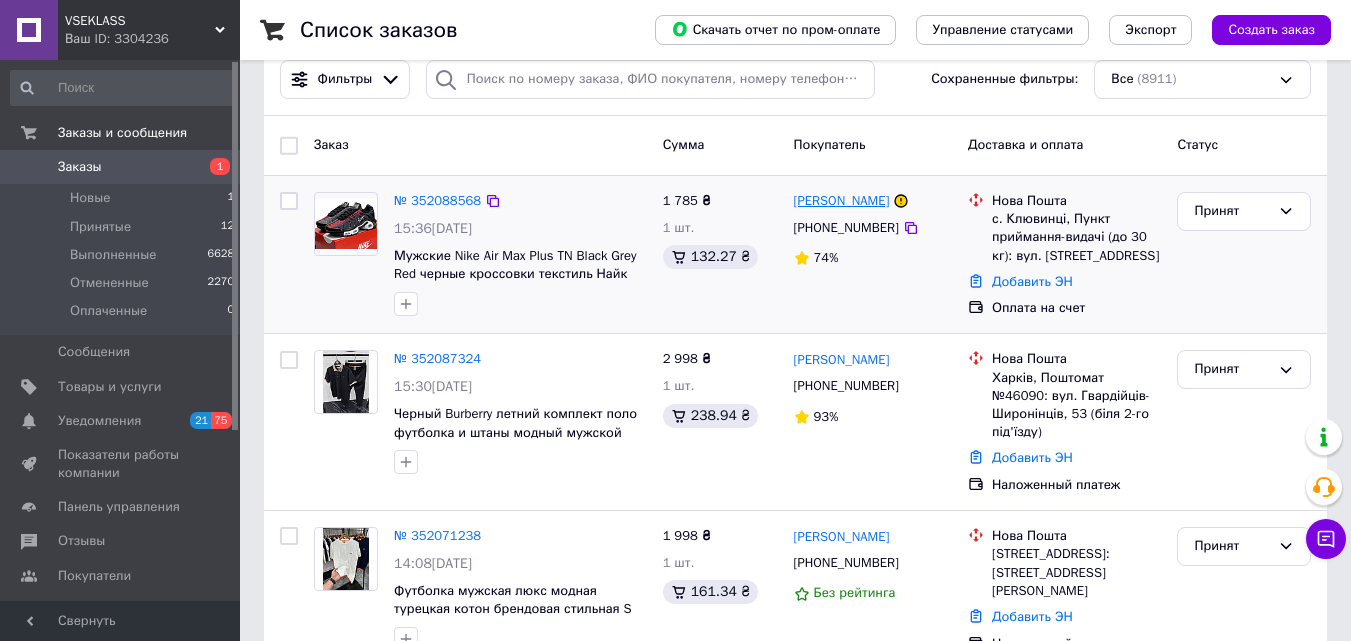 click on "[PERSON_NAME]" at bounding box center (842, 201) 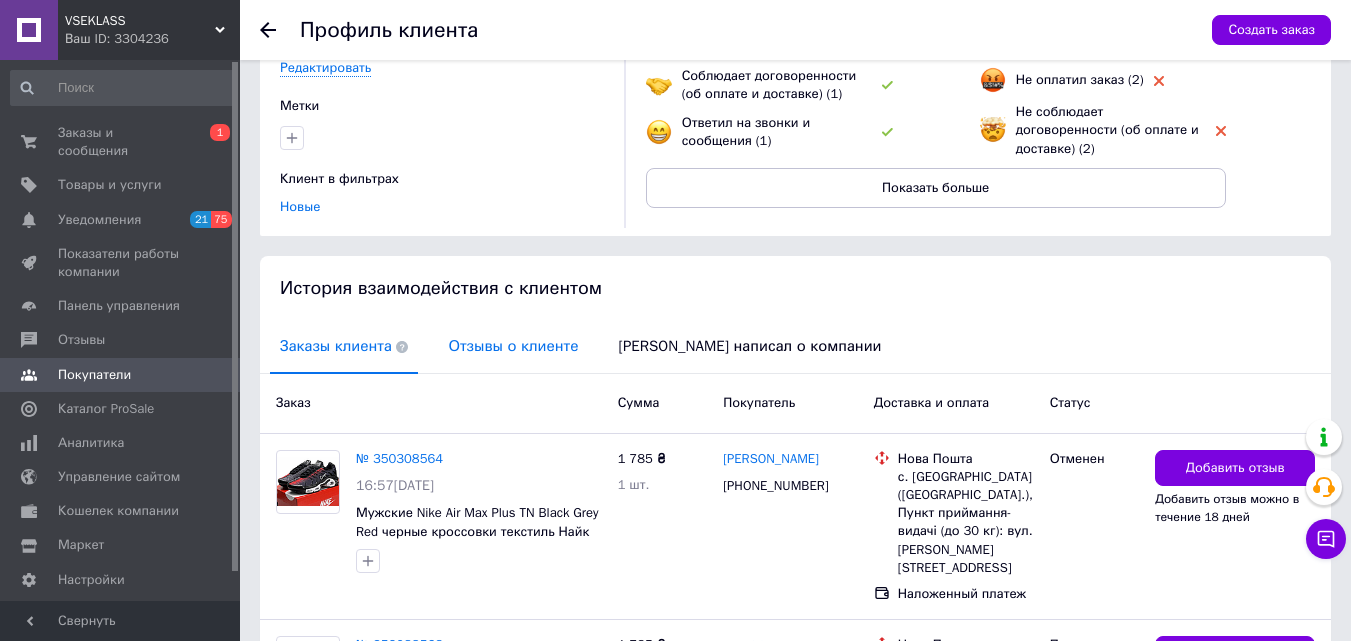 scroll, scrollTop: 206, scrollLeft: 0, axis: vertical 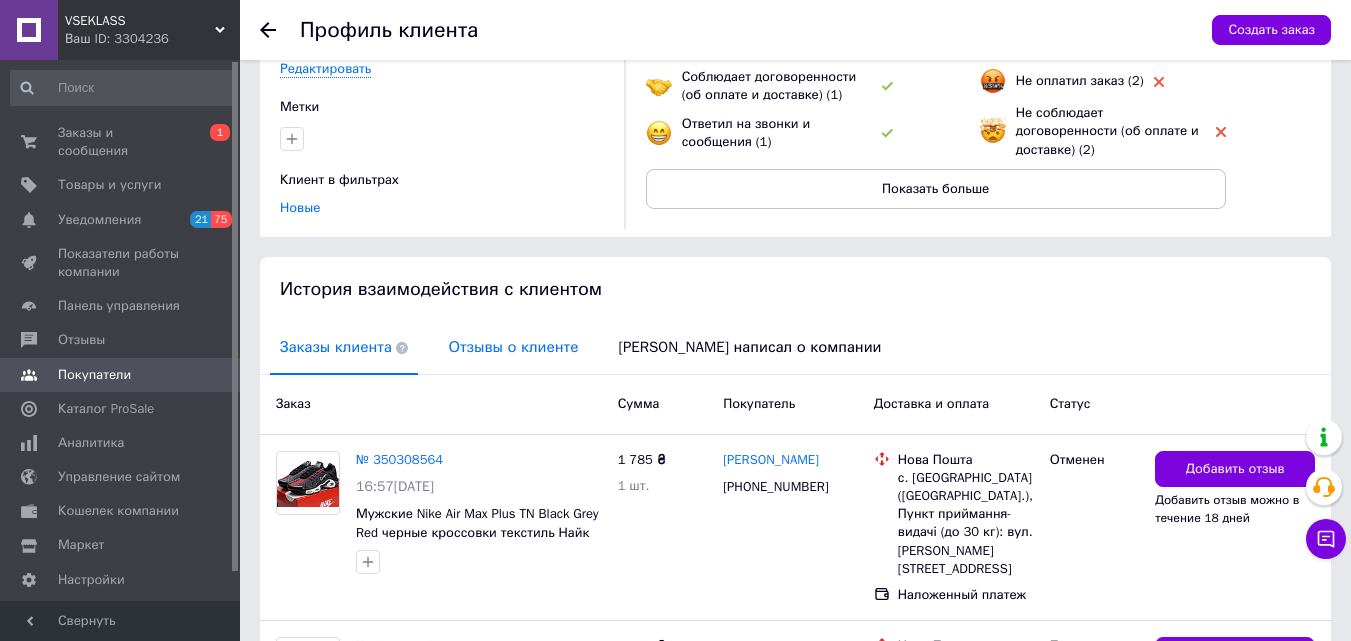 click on "Отзывы о клиенте" at bounding box center (513, 347) 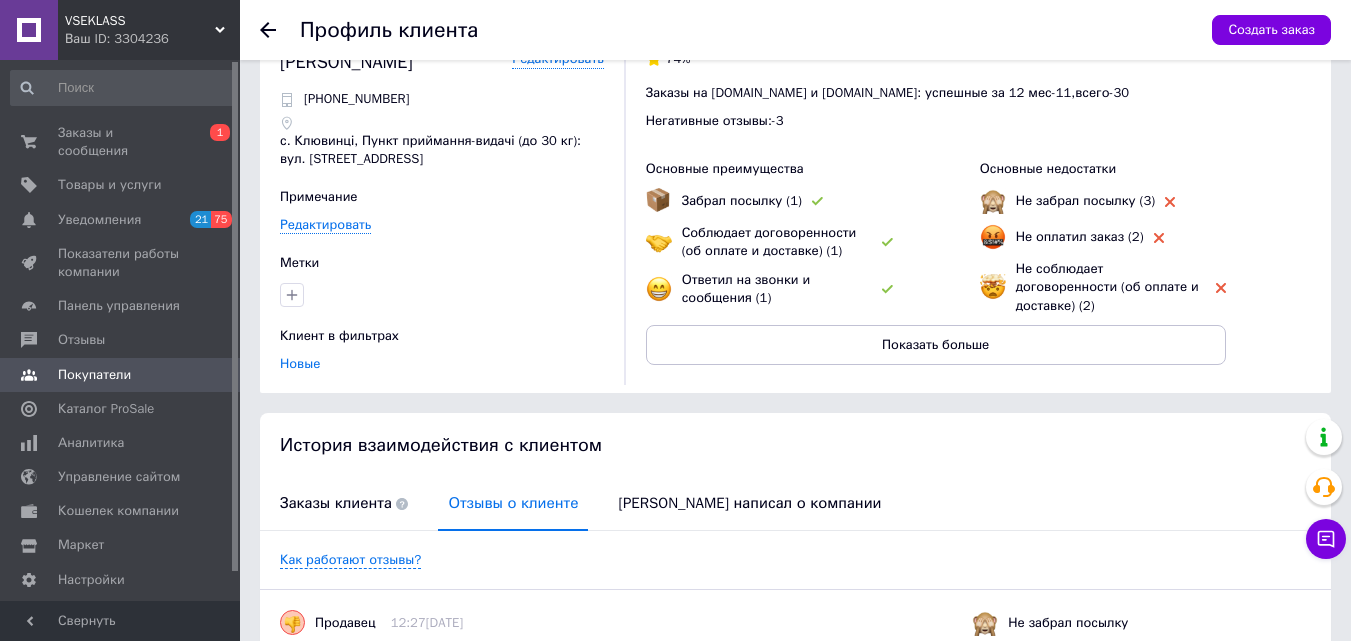 scroll, scrollTop: 0, scrollLeft: 0, axis: both 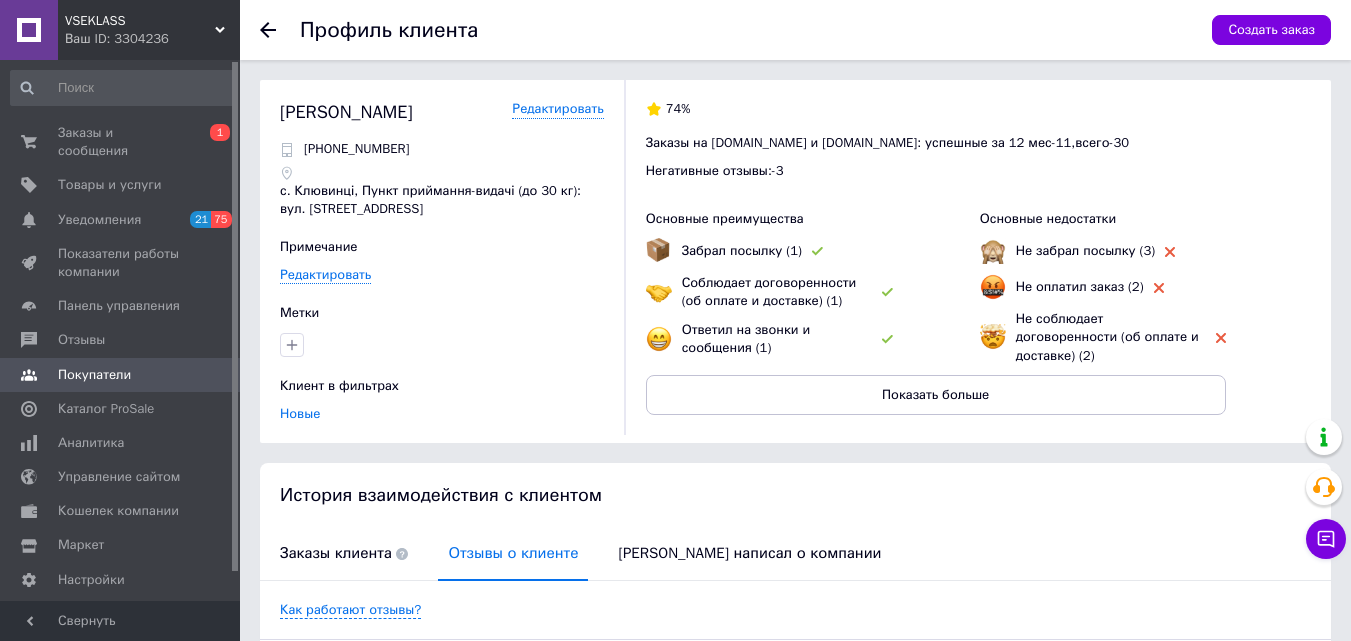 click 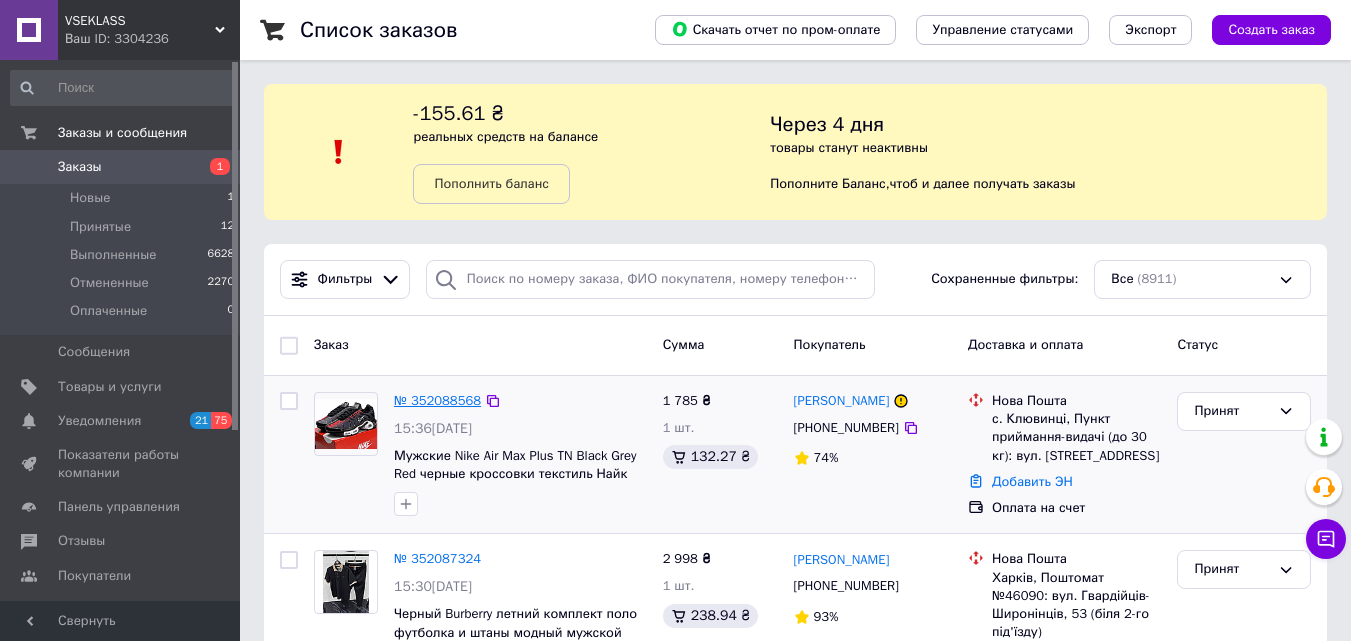 click on "№ 352088568" at bounding box center (437, 400) 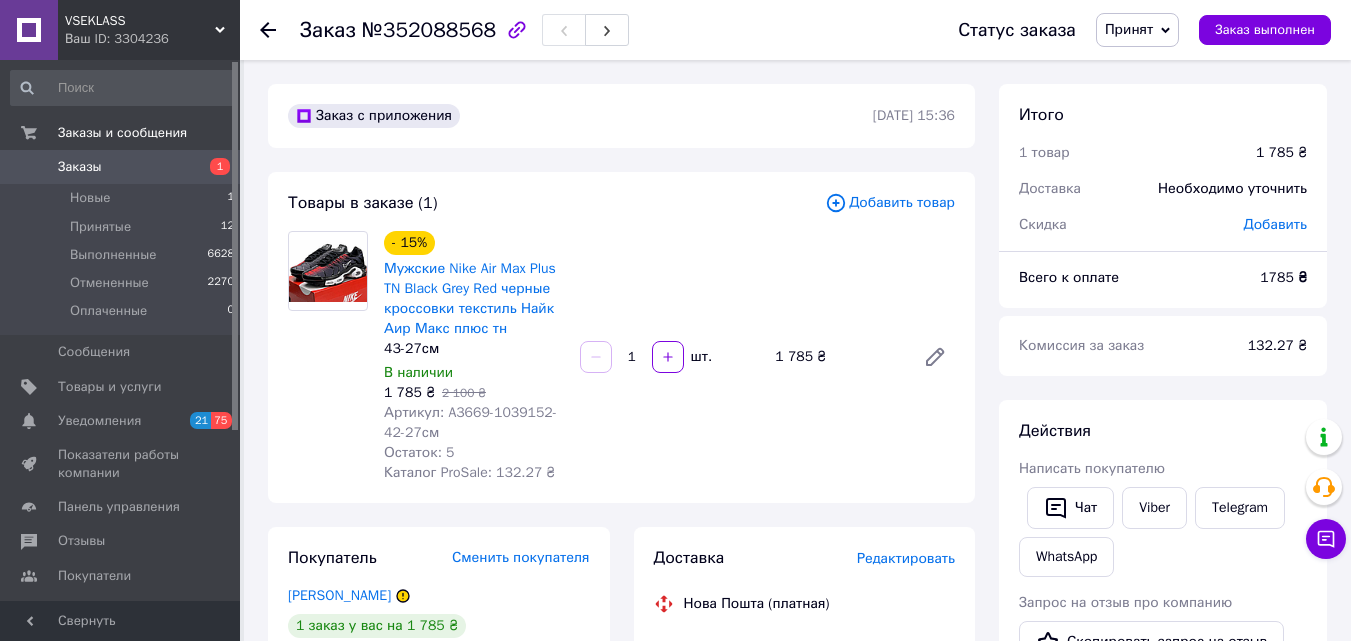 click on "Артикул: A3669-1039152-42-27см" at bounding box center [470, 422] 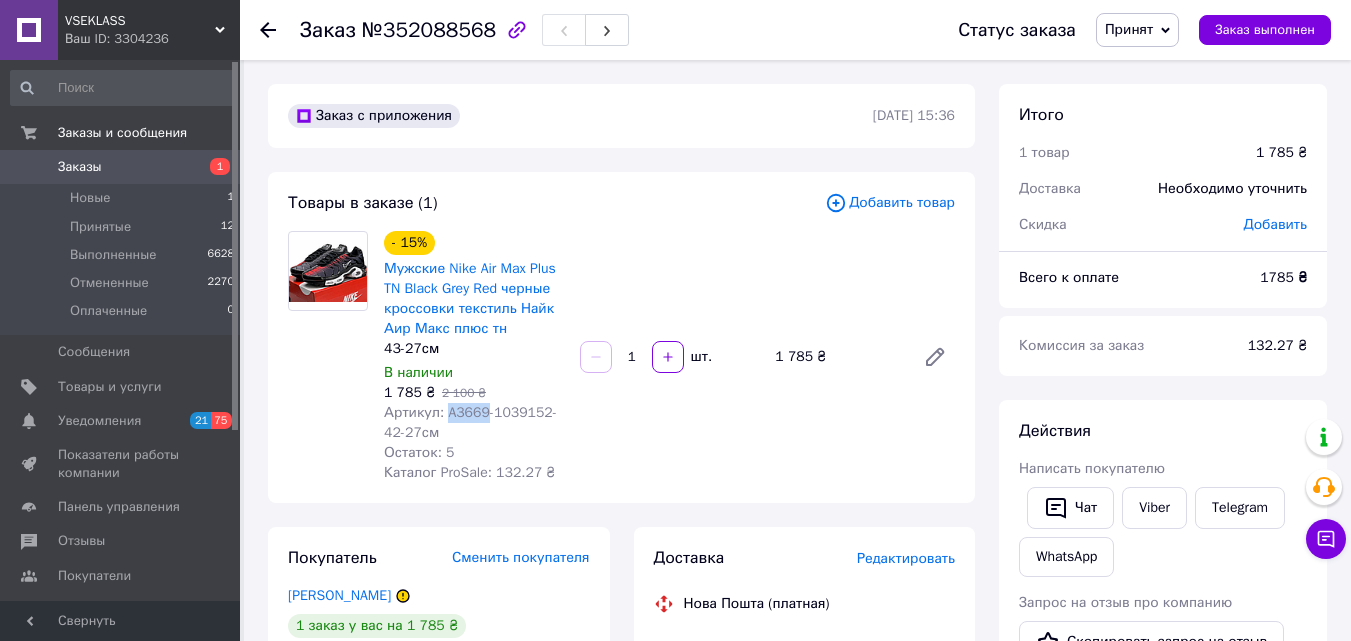 click on "Артикул: A3669-1039152-42-27см" at bounding box center [470, 422] 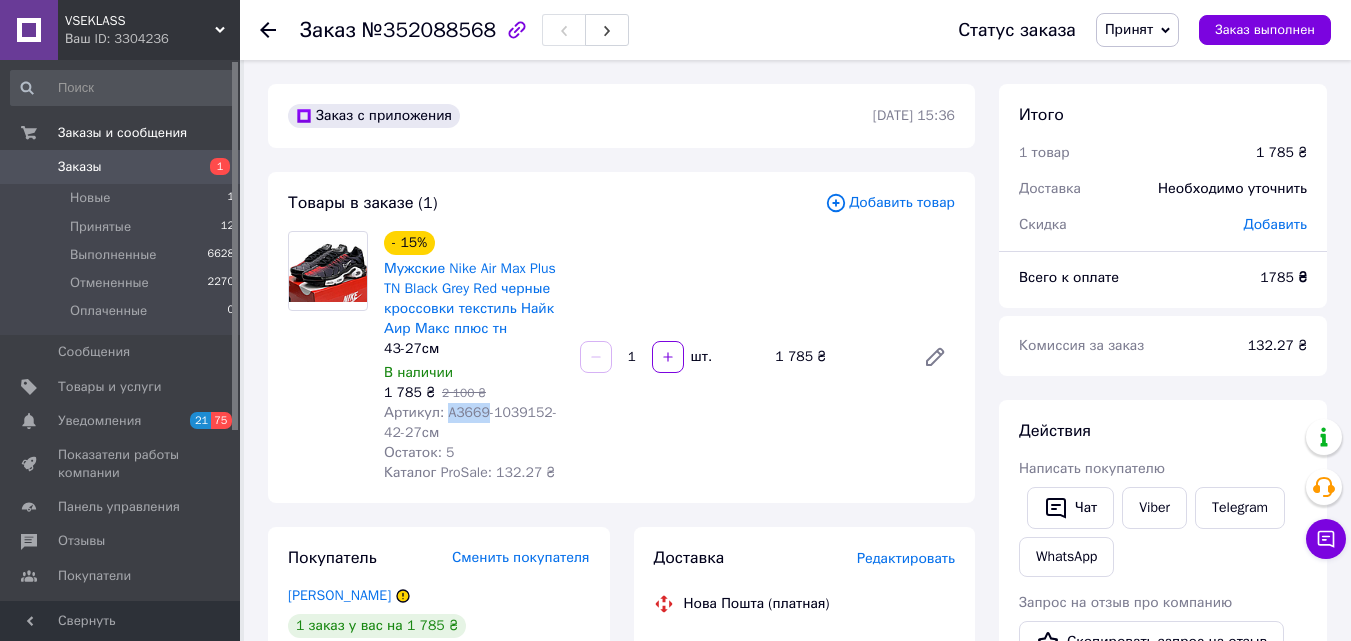 click on "Заказы" at bounding box center (121, 167) 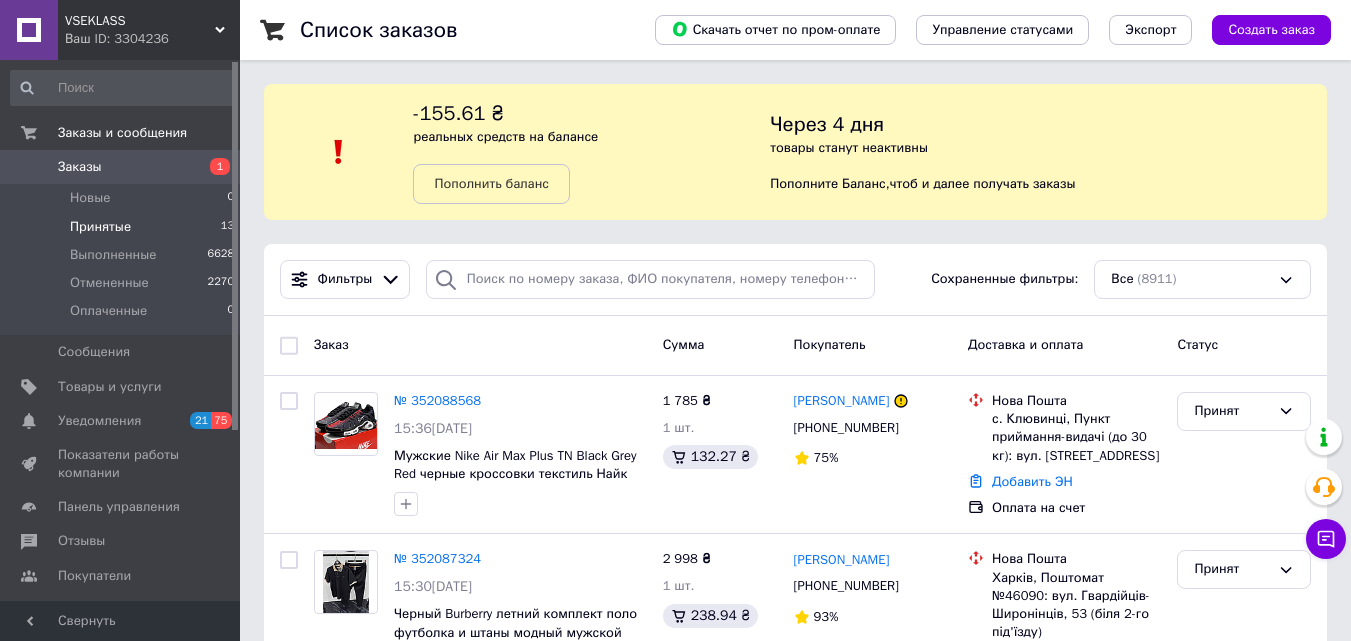 click on "Принятые" at bounding box center (100, 227) 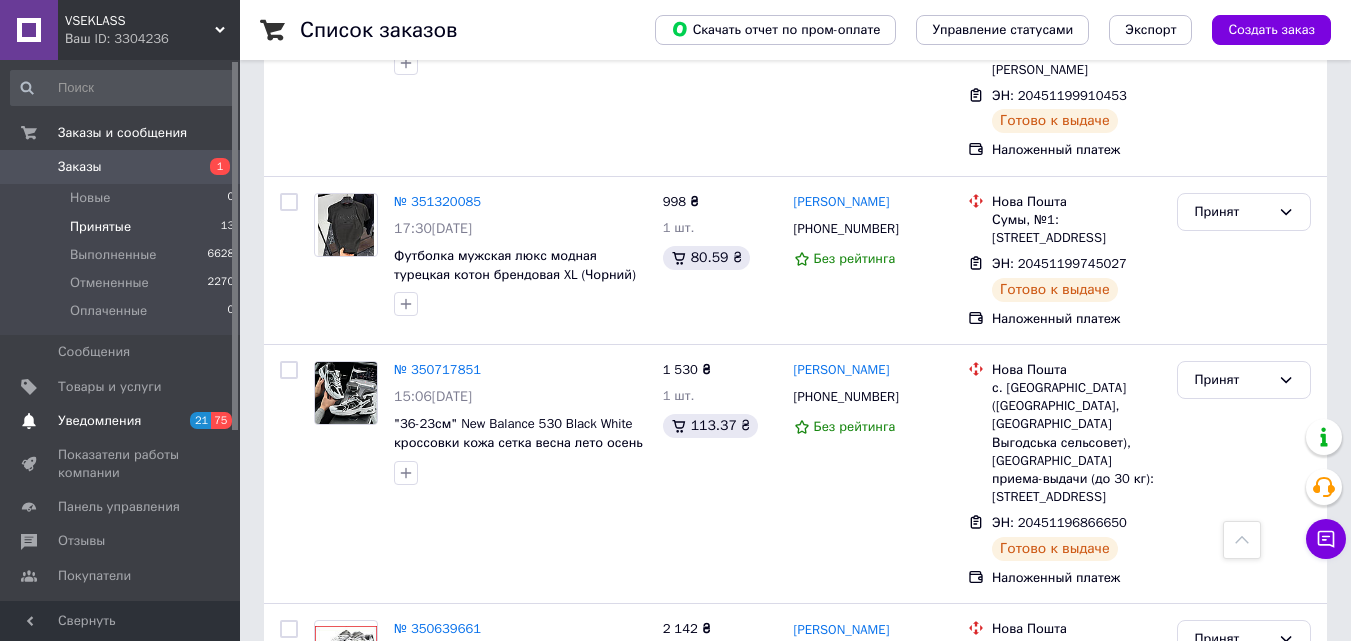 click on "Уведомления" at bounding box center (99, 421) 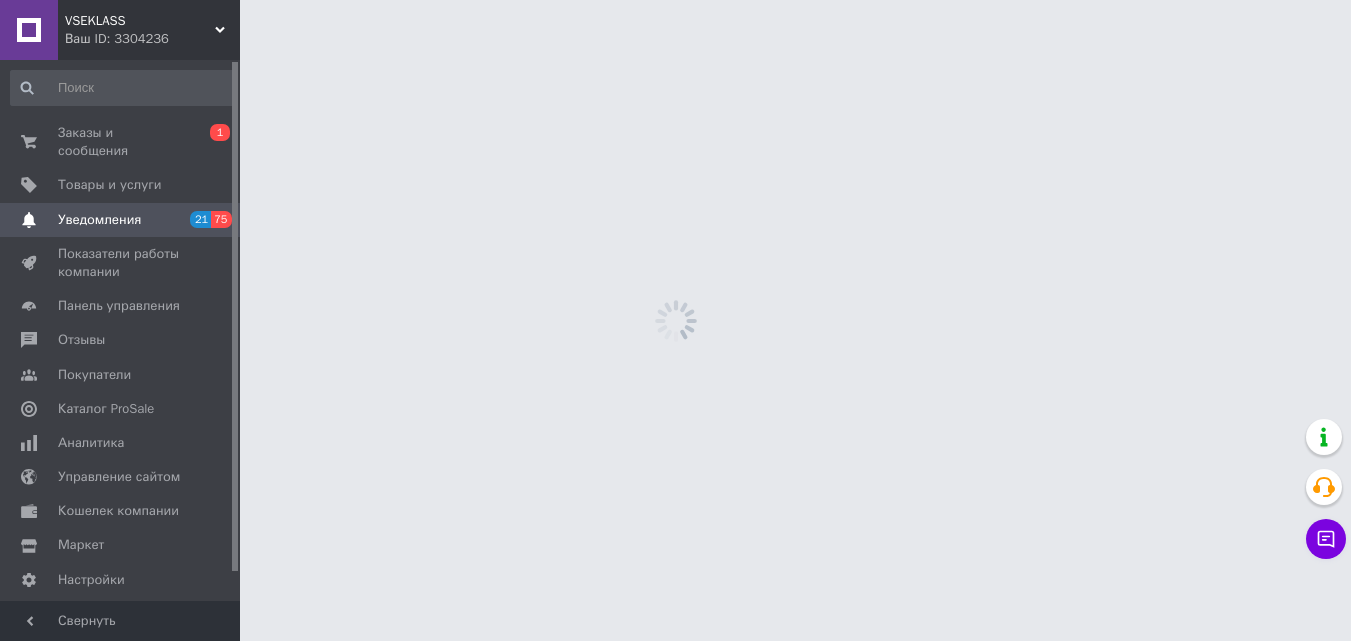 scroll, scrollTop: 0, scrollLeft: 0, axis: both 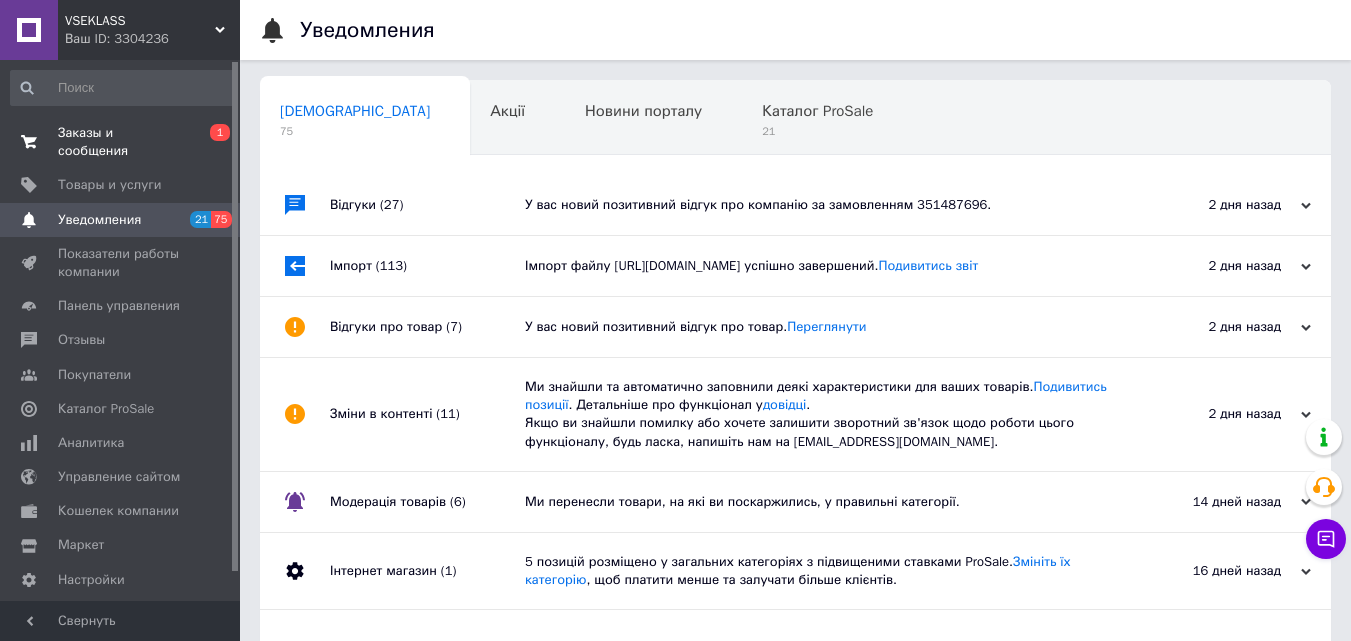 click on "Заказы и сообщения" at bounding box center (121, 142) 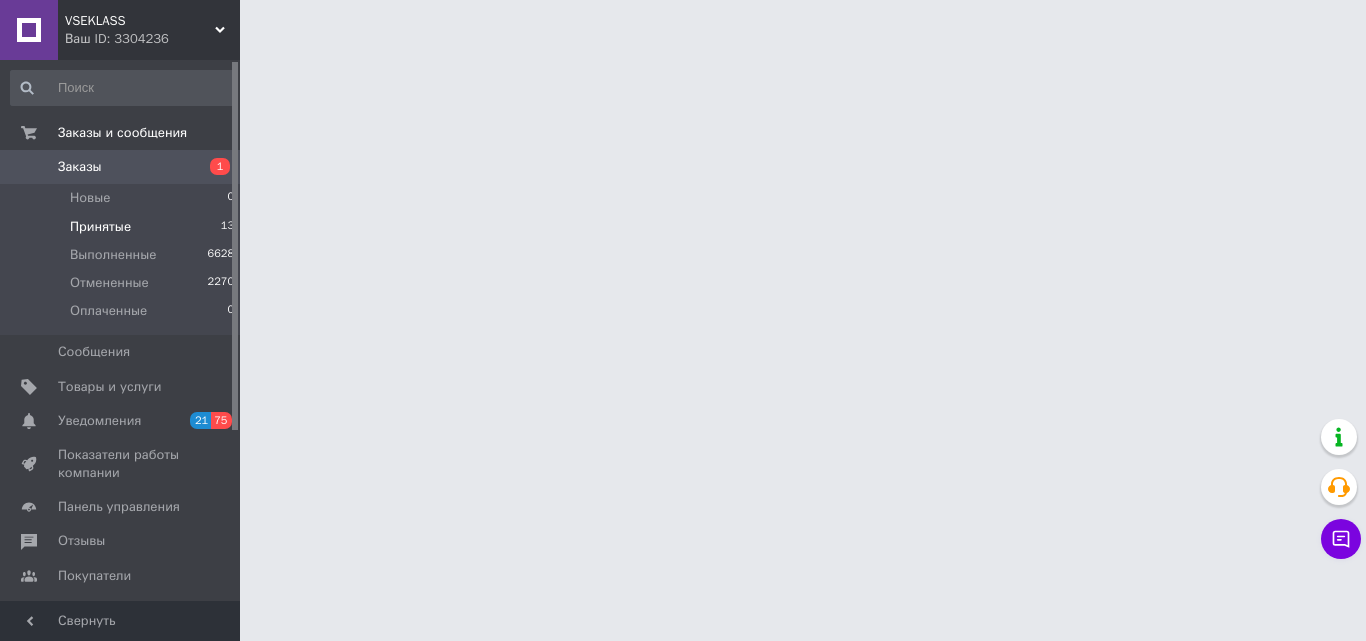 click on "Принятые 13" at bounding box center [123, 227] 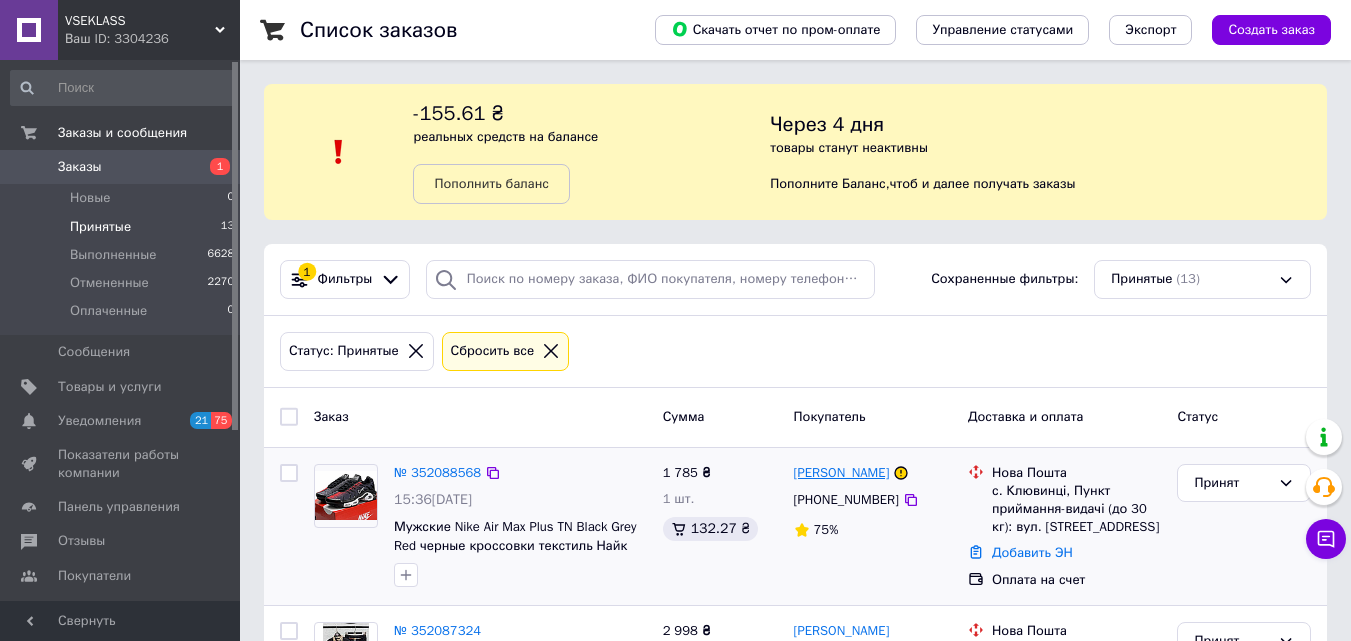 click on "Діма Білик" at bounding box center (842, 473) 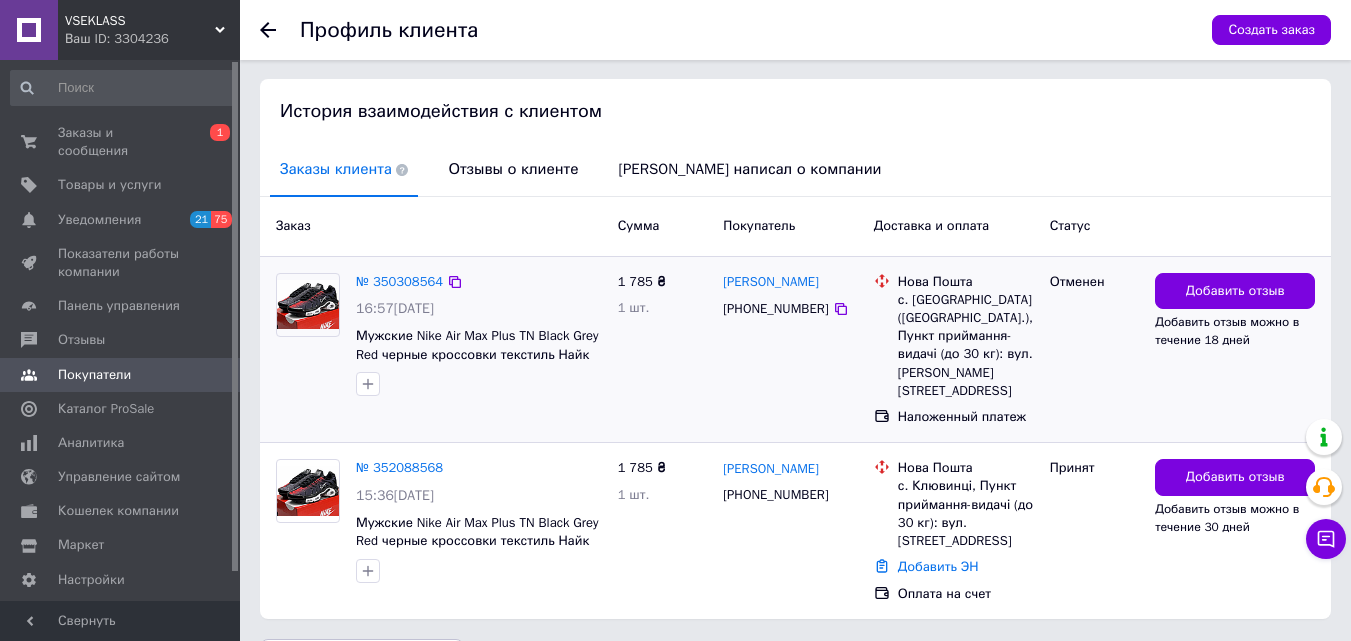 scroll, scrollTop: 400, scrollLeft: 0, axis: vertical 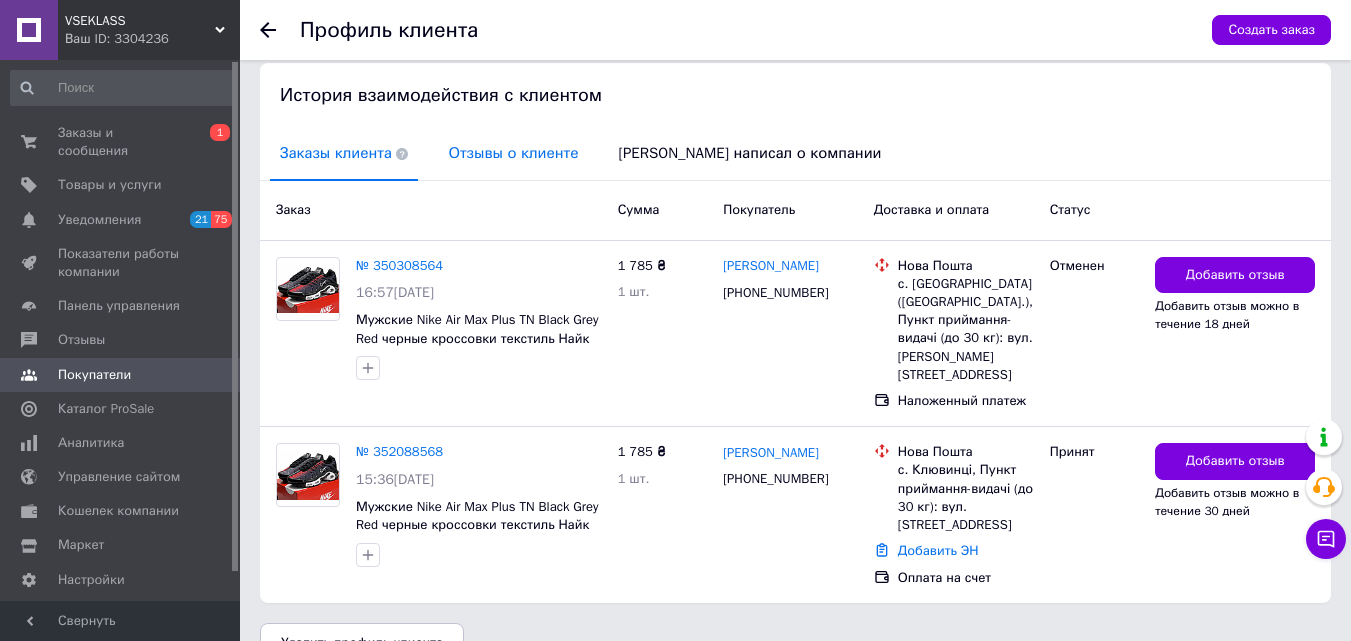 click on "Отзывы о клиенте" at bounding box center (513, 153) 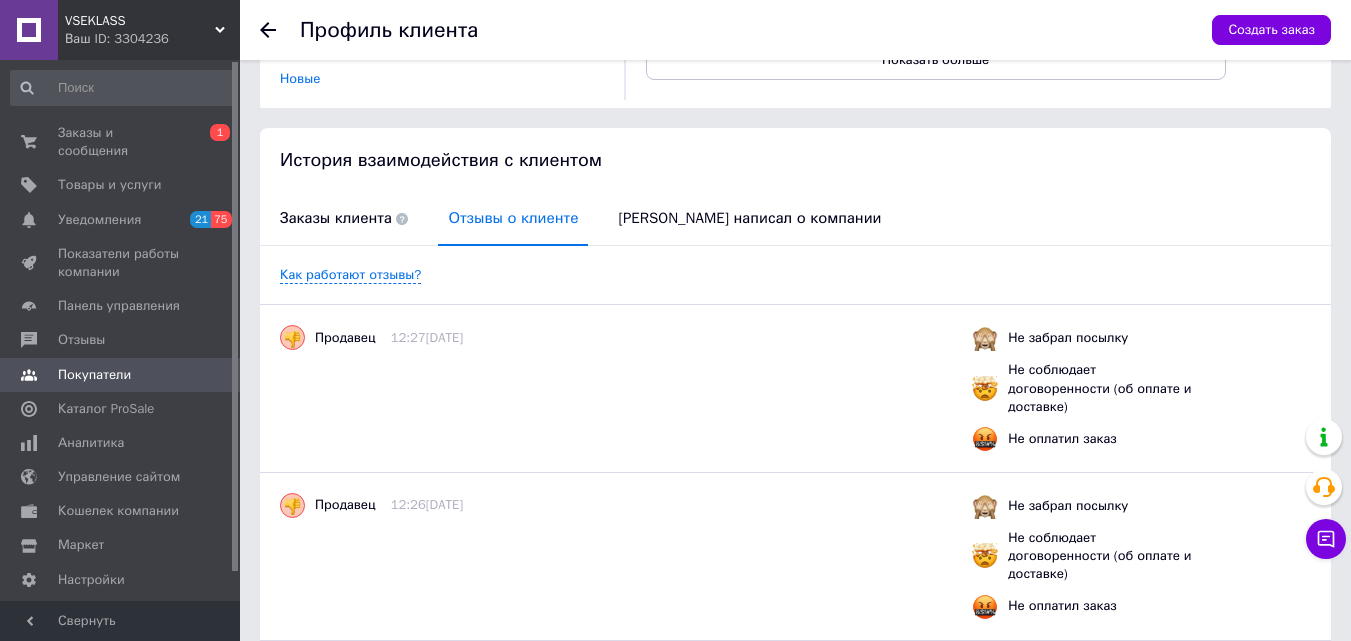 scroll, scrollTop: 300, scrollLeft: 0, axis: vertical 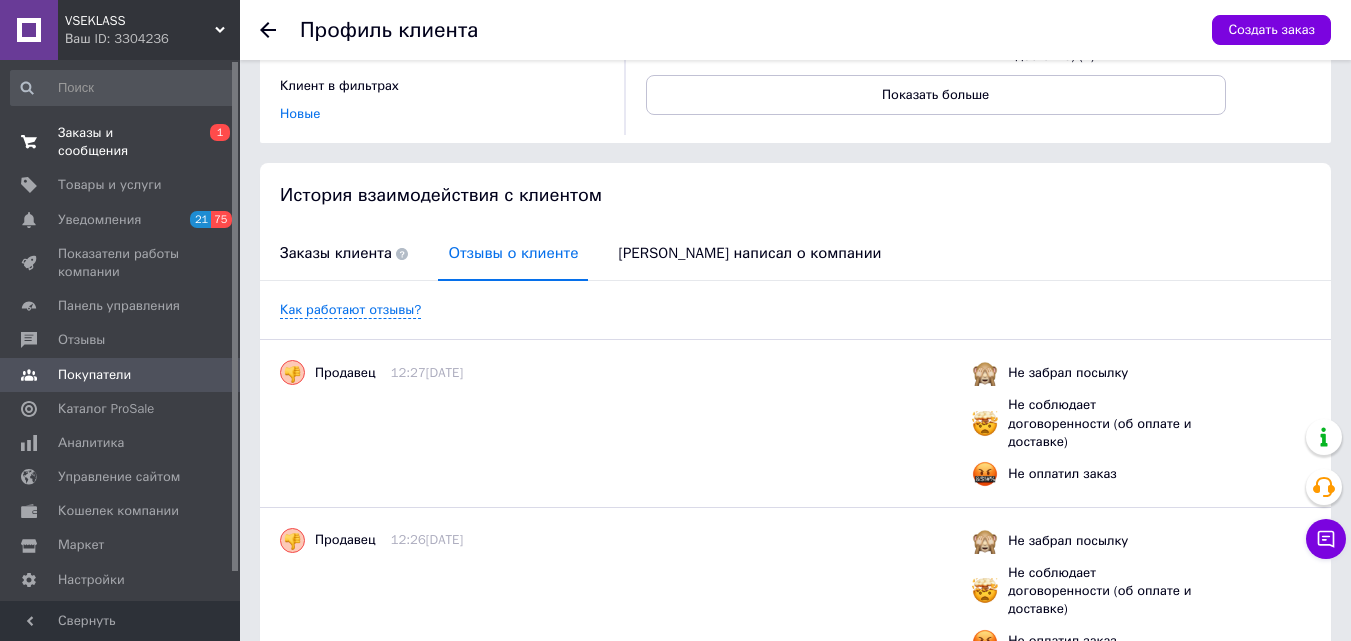 click on "Заказы и сообщения" at bounding box center (121, 142) 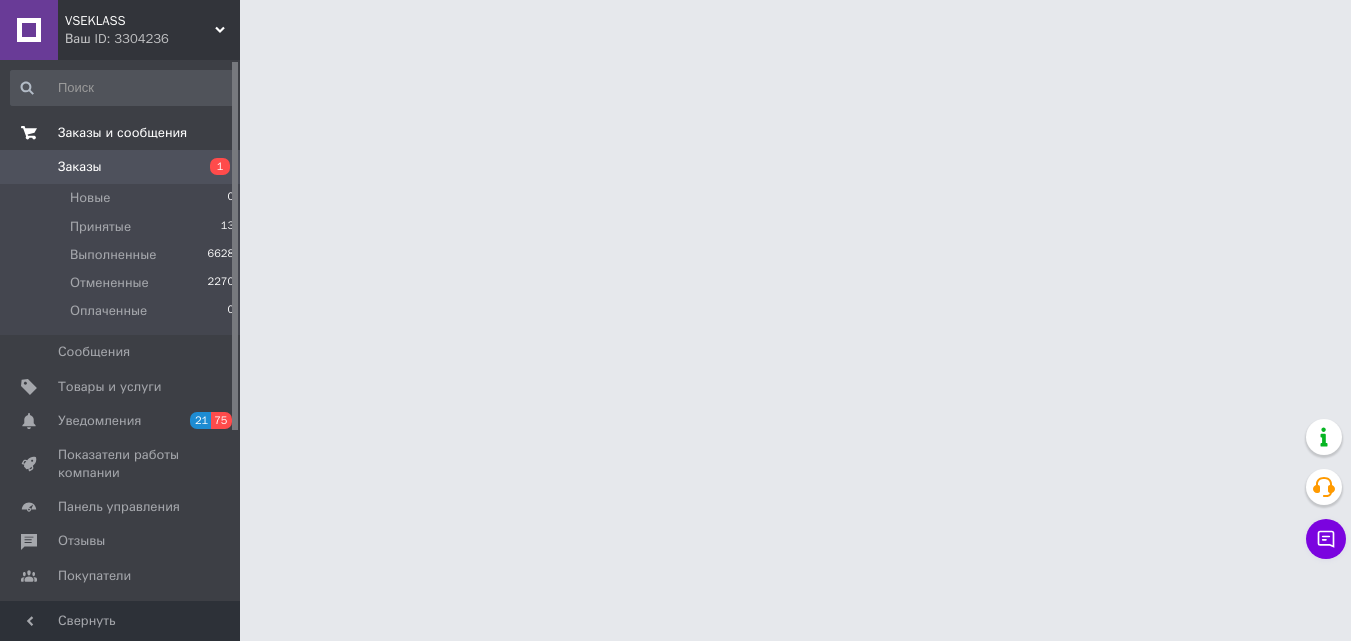 scroll, scrollTop: 0, scrollLeft: 0, axis: both 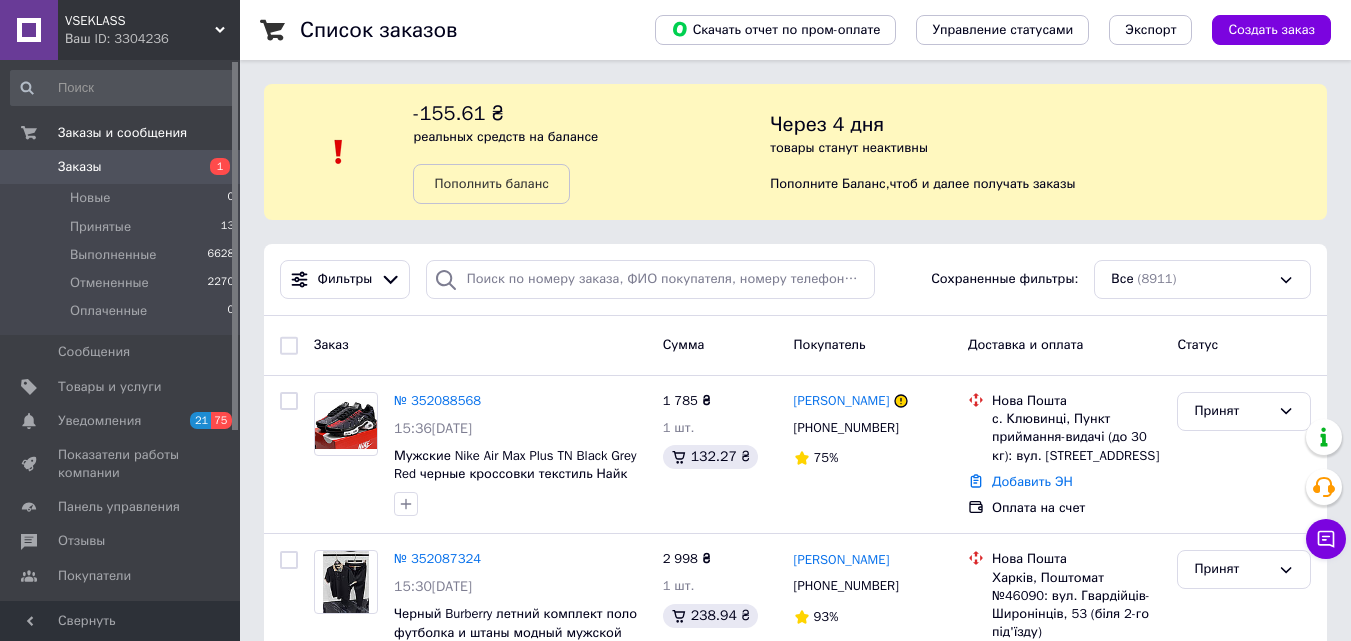 click on "1" at bounding box center [212, 167] 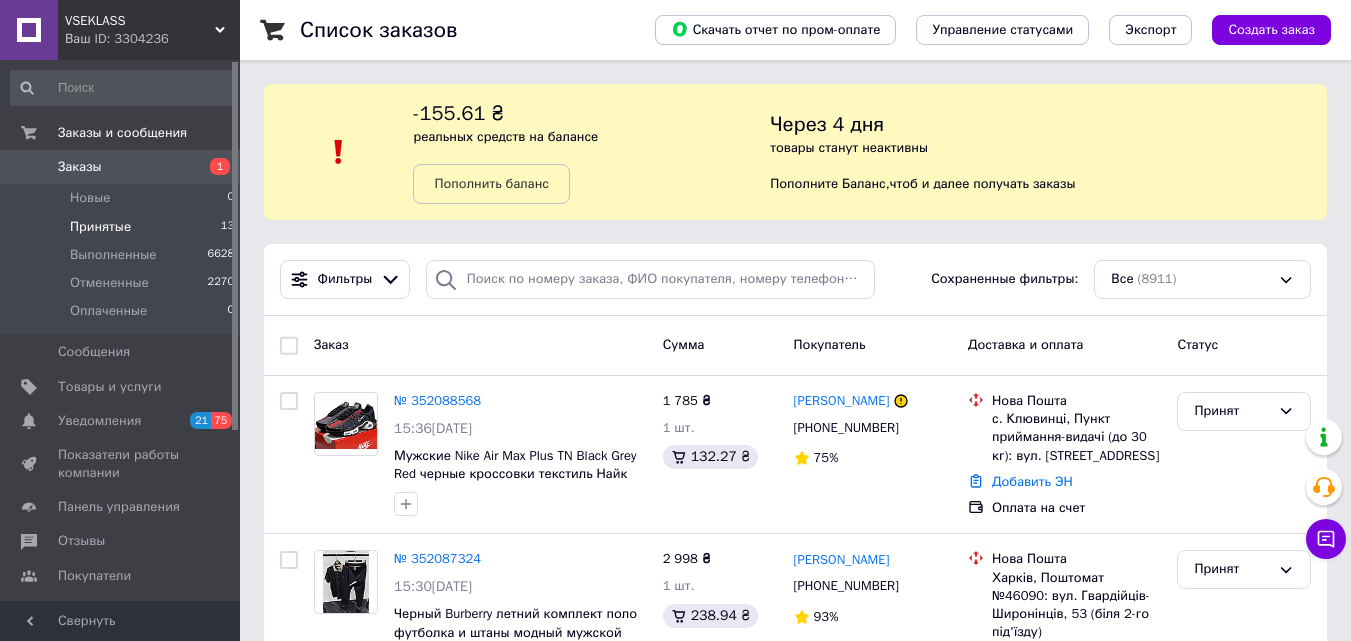 click on "Принятые 13" at bounding box center [123, 227] 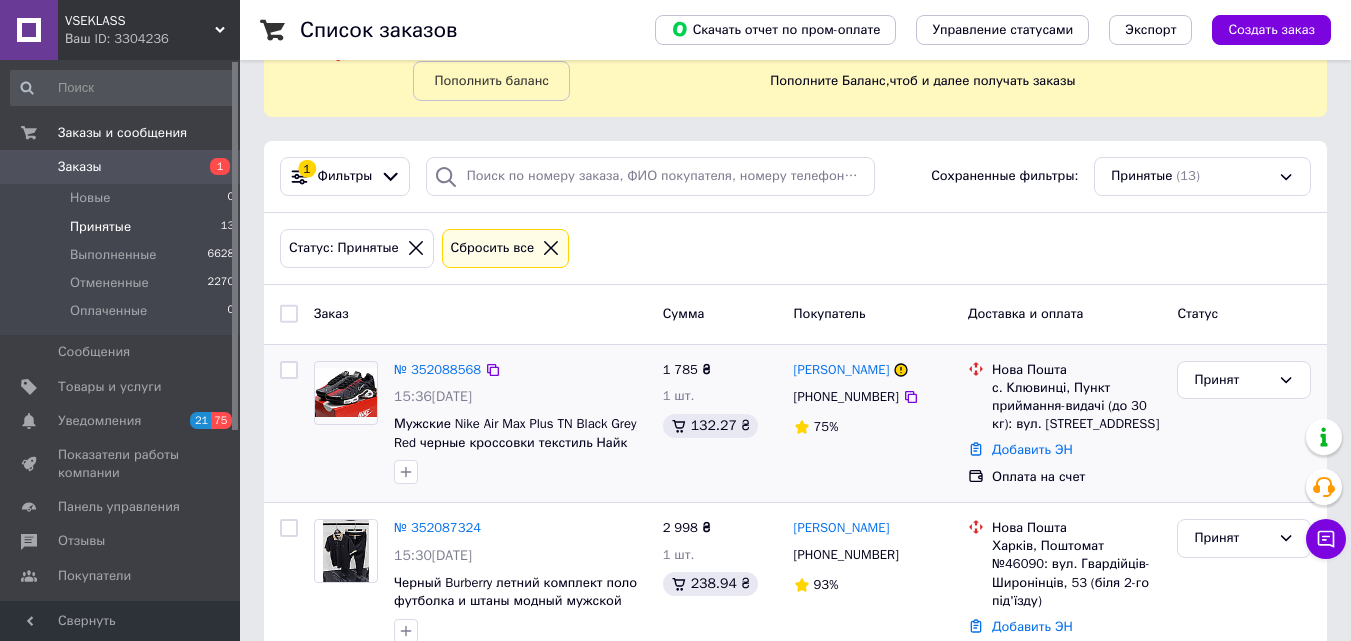 scroll, scrollTop: 200, scrollLeft: 0, axis: vertical 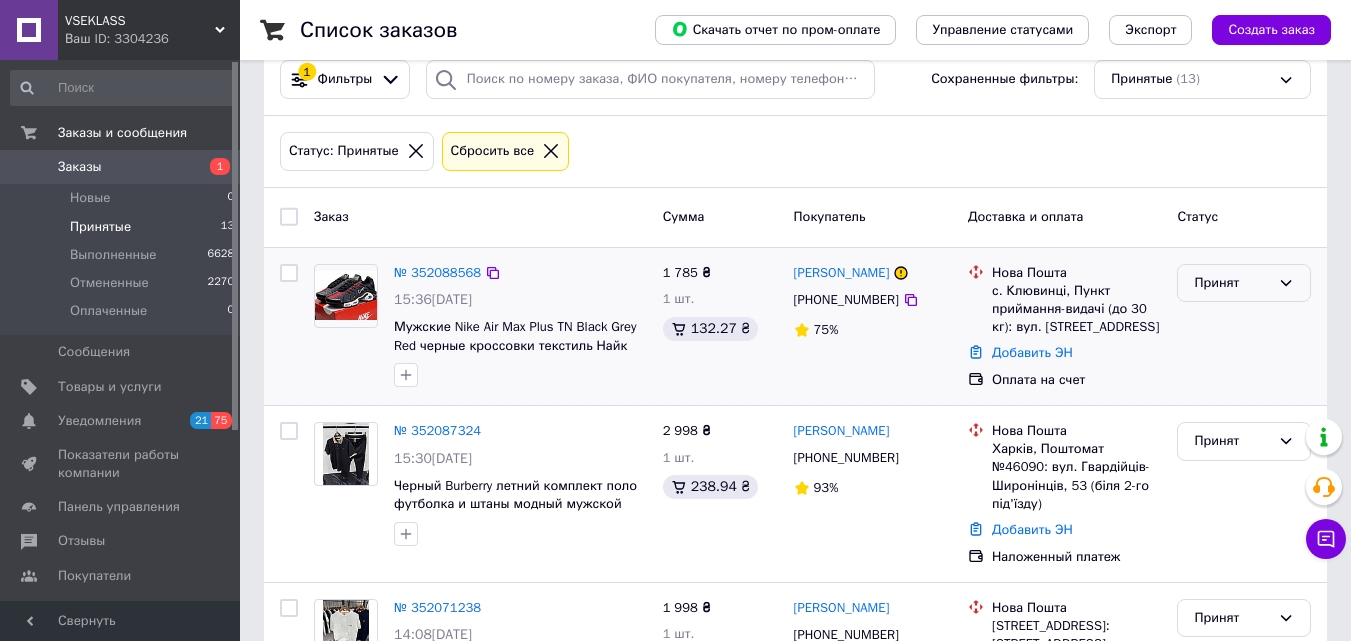 click on "Принят" at bounding box center [1244, 283] 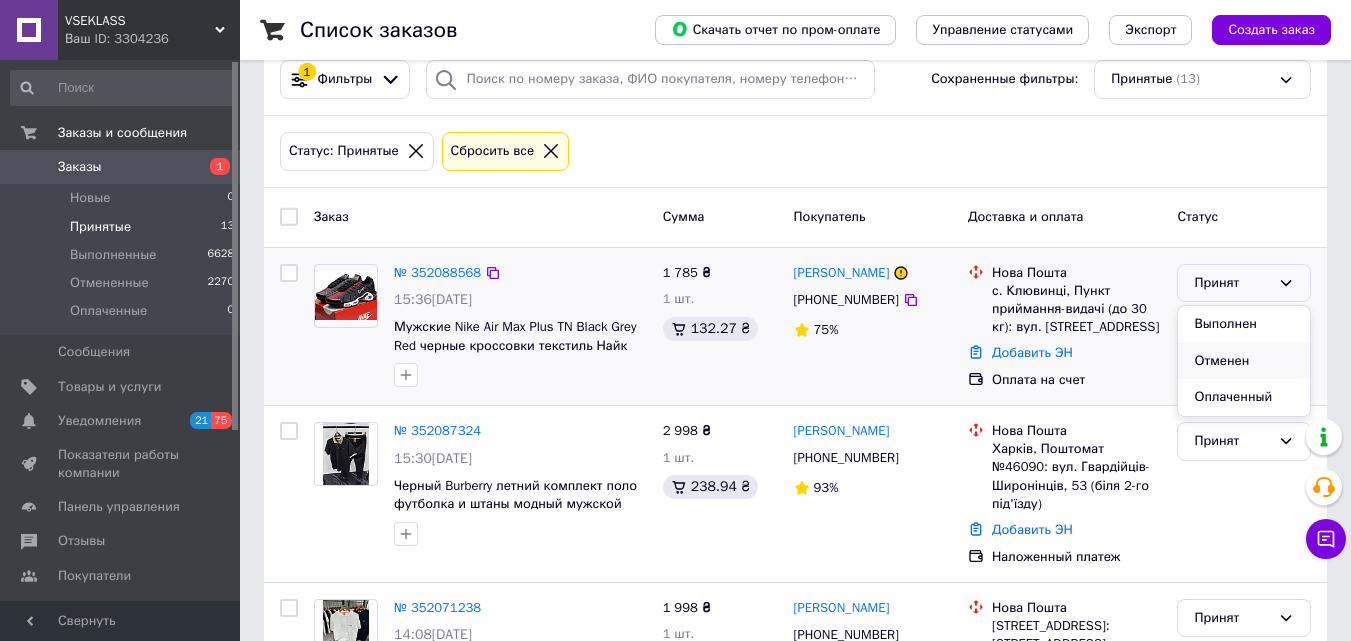 click on "Отменен" at bounding box center [1244, 361] 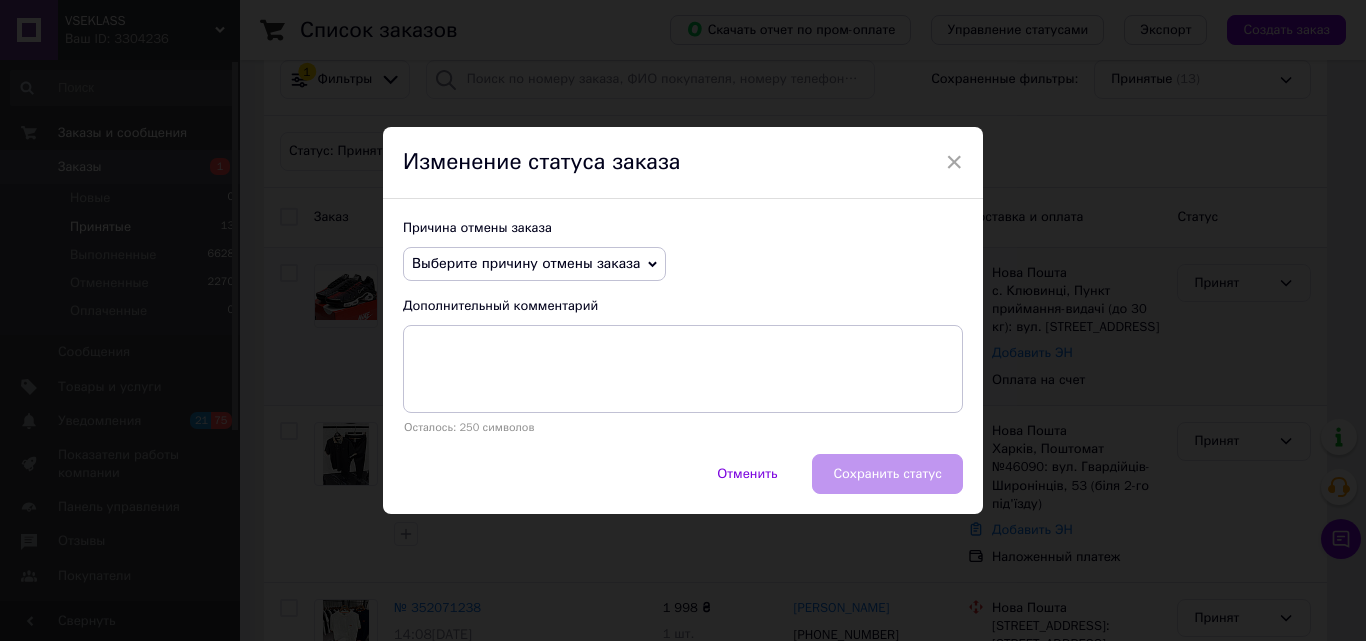click on "Выберите причину отмены заказа" at bounding box center [526, 263] 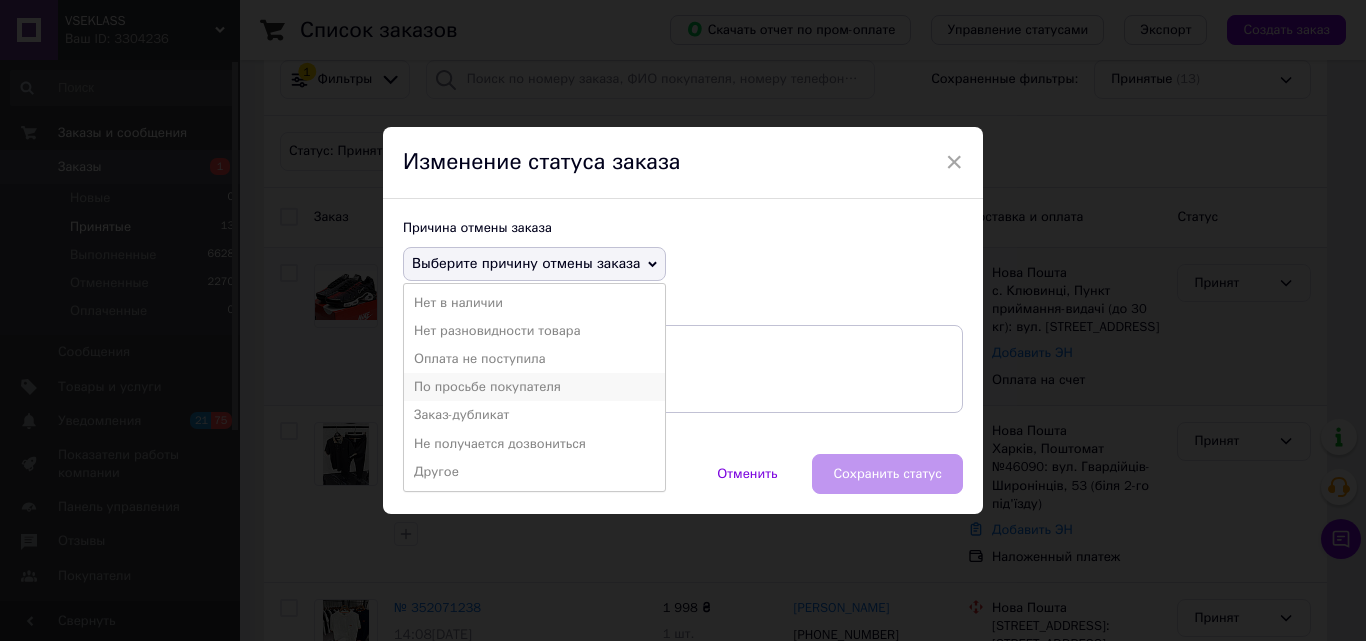 click on "По просьбе покупателя" at bounding box center [534, 387] 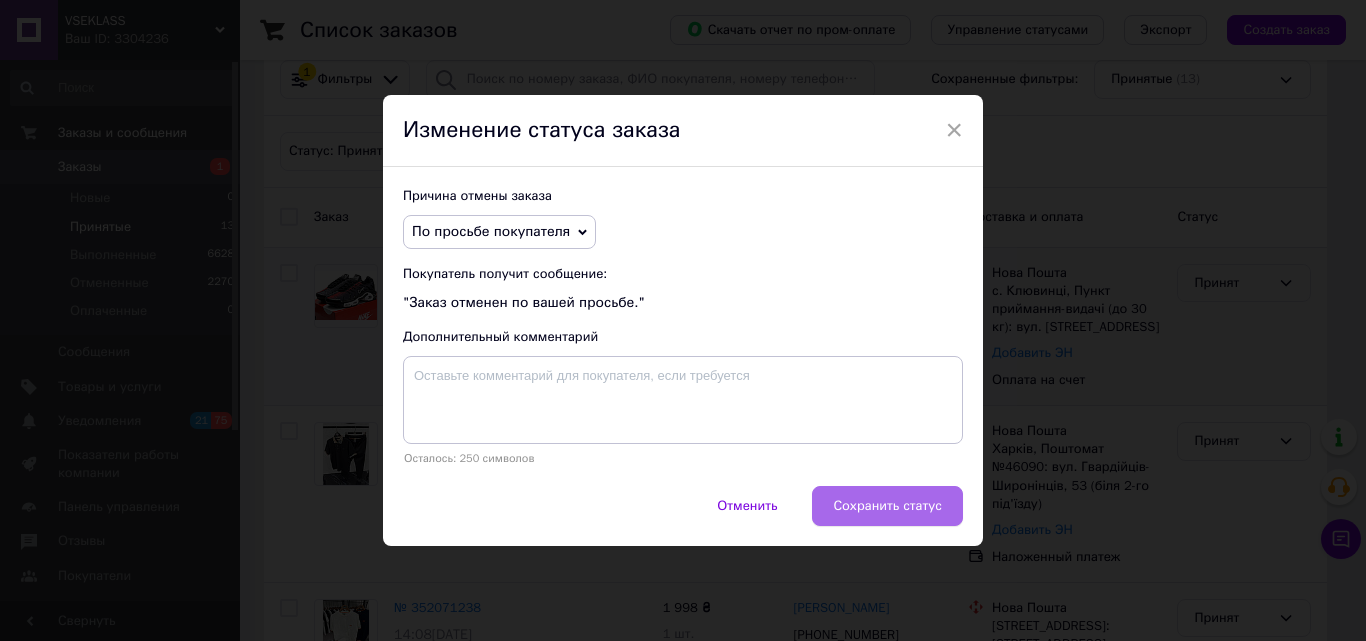 click on "Сохранить статус" at bounding box center [887, 506] 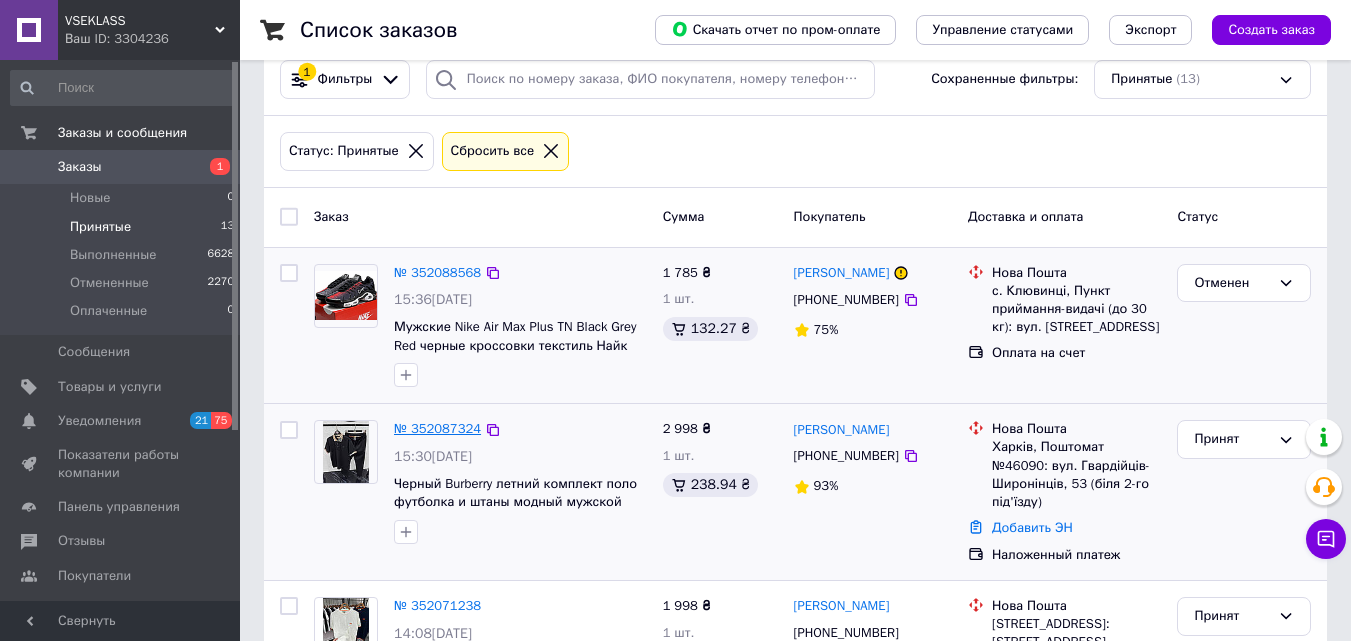 click on "№ 352087324" at bounding box center [437, 428] 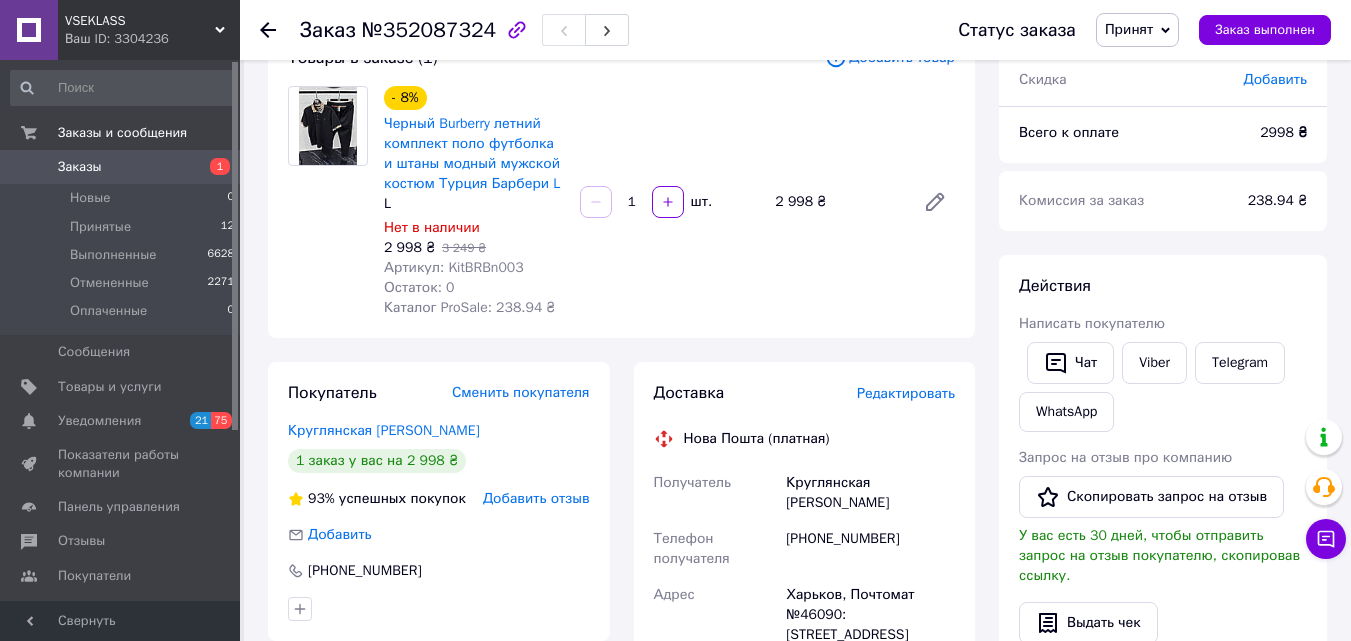 scroll, scrollTop: 300, scrollLeft: 0, axis: vertical 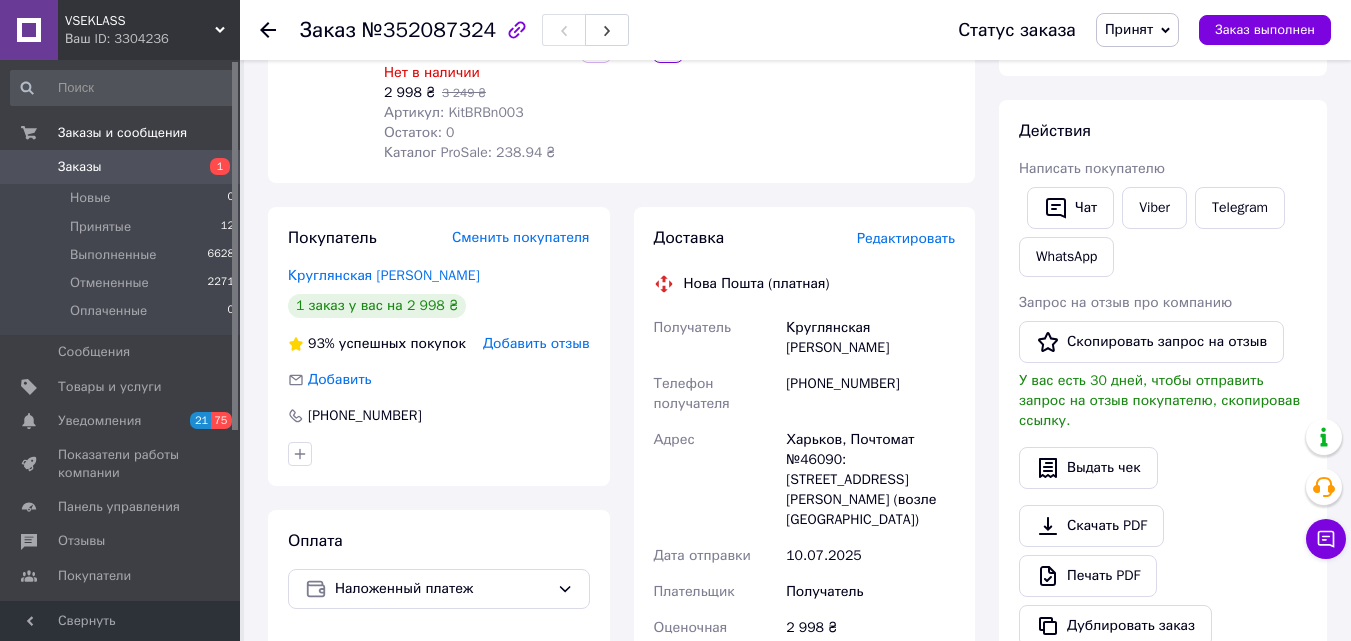 click on "Круглянская Карина" at bounding box center [870, 338] 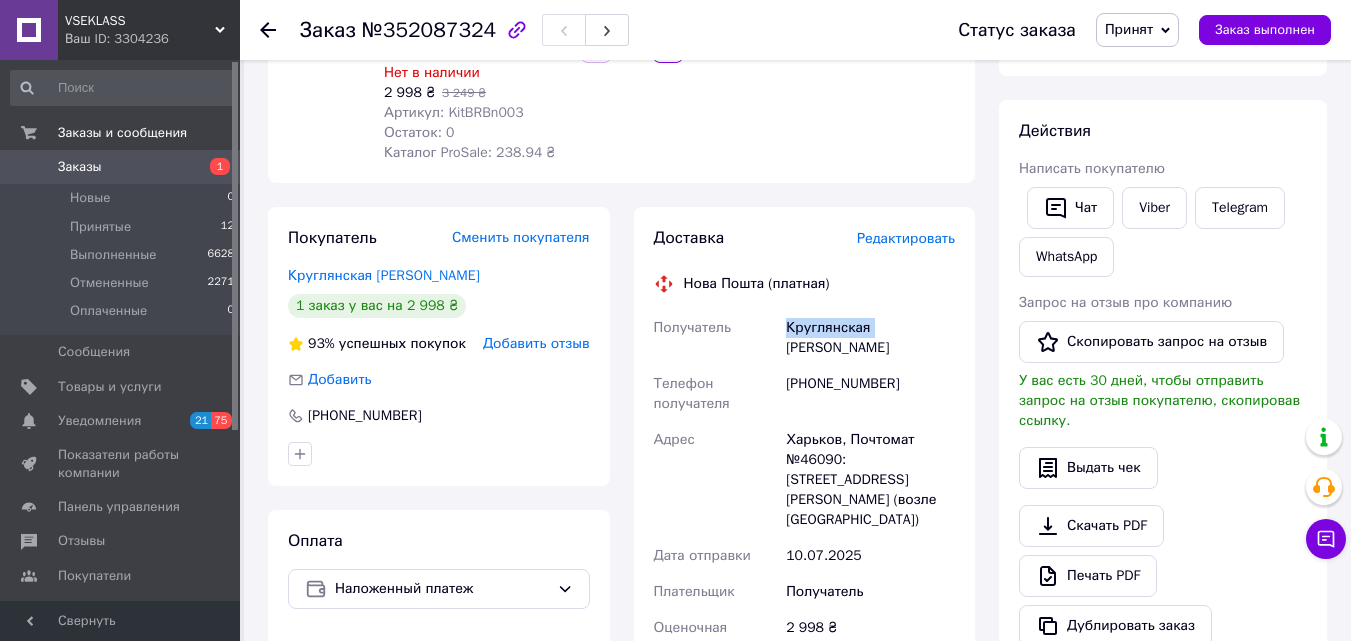click on "Круглянская Карина" at bounding box center [870, 338] 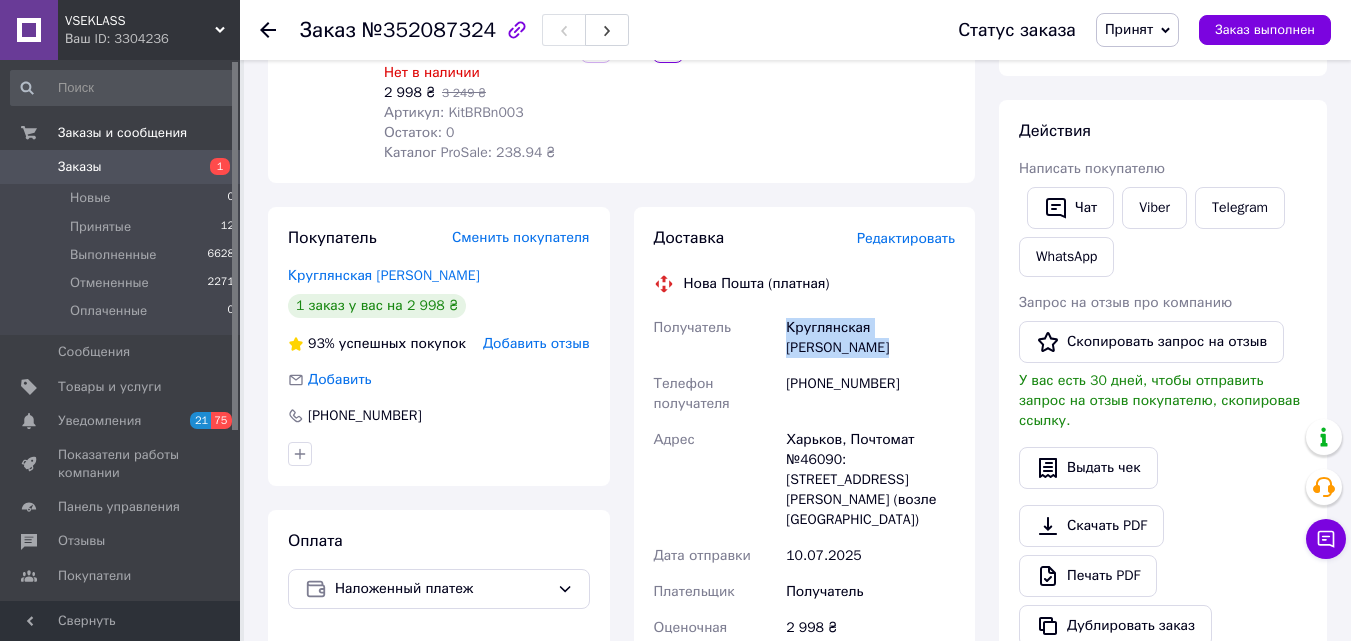 click on "Круглянская Карина" at bounding box center (870, 338) 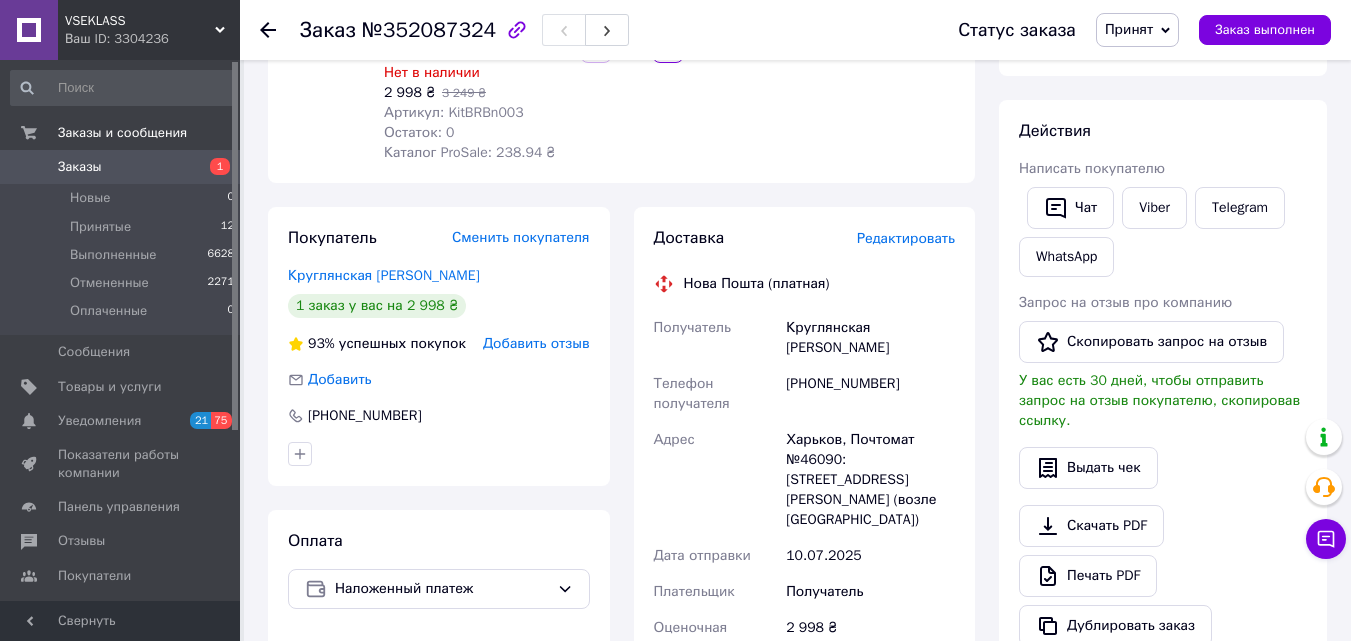 click on "[PHONE_NUMBER]" at bounding box center (870, 394) 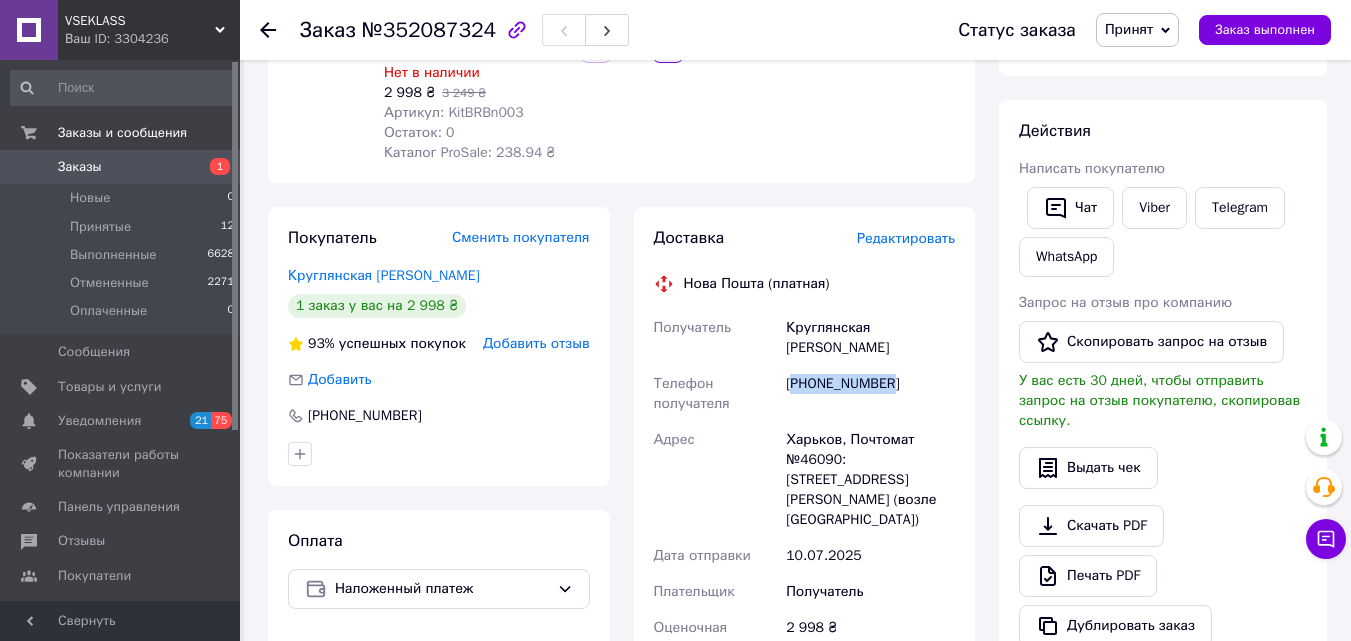 click on "[PHONE_NUMBER]" at bounding box center (870, 394) 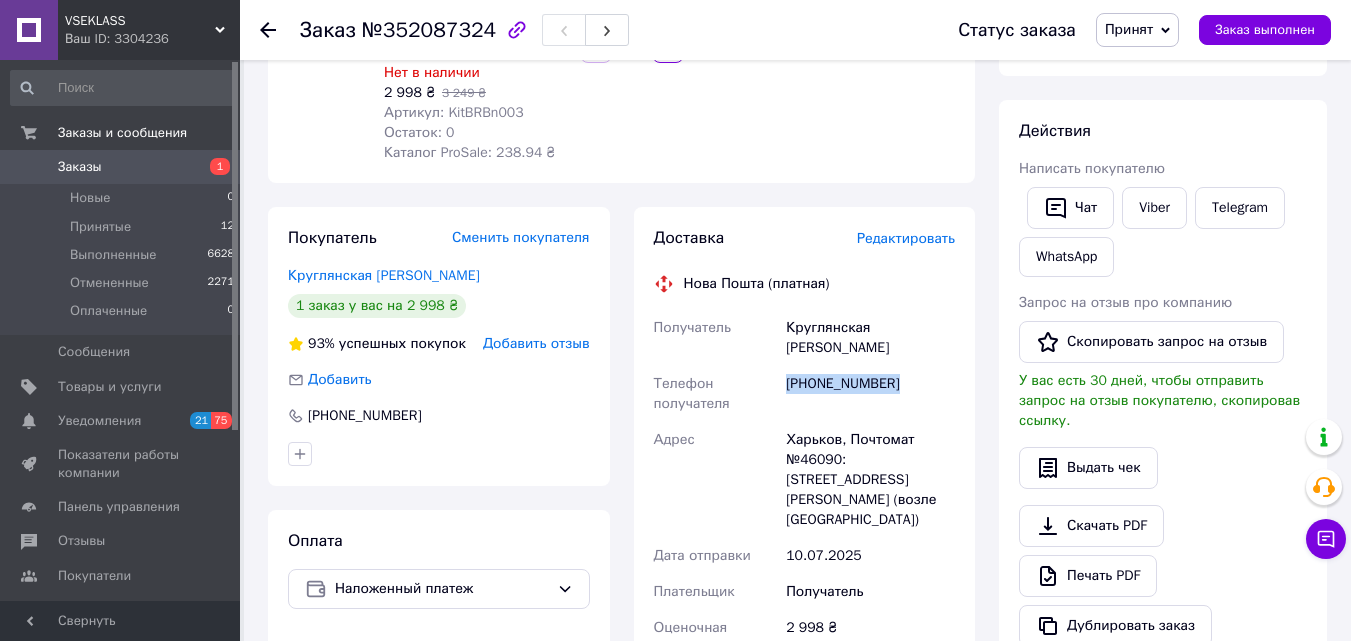 click on "[PHONE_NUMBER]" at bounding box center (870, 394) 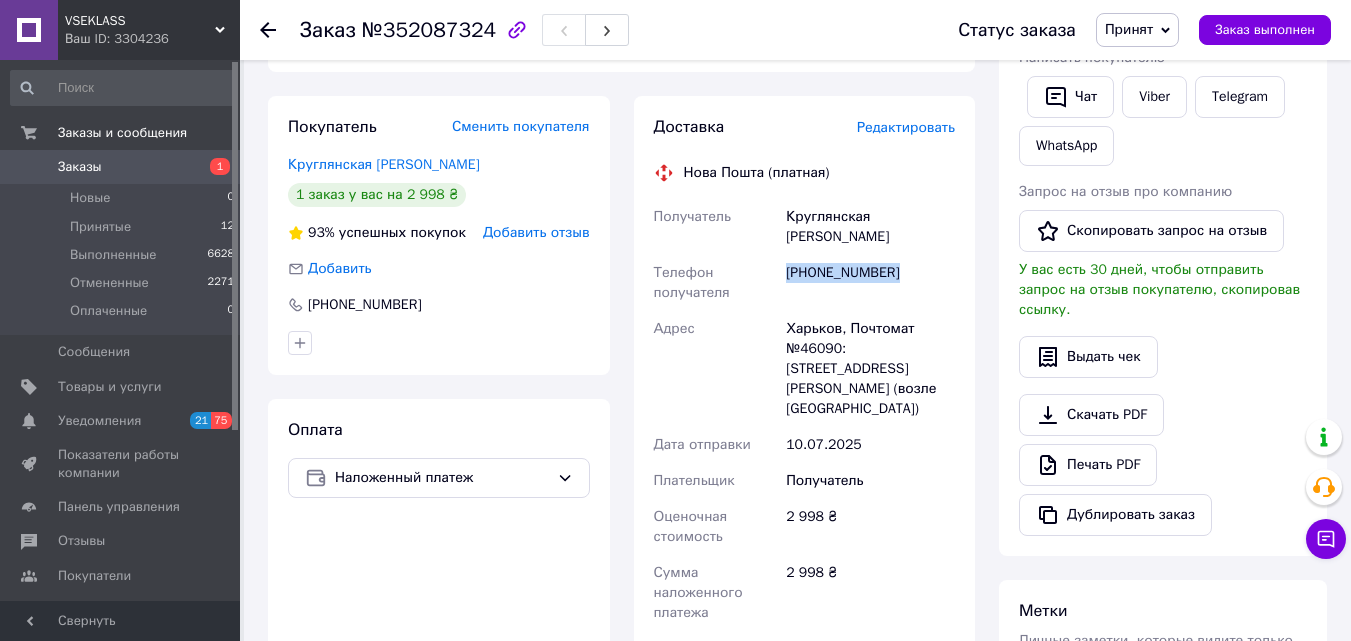 scroll, scrollTop: 500, scrollLeft: 0, axis: vertical 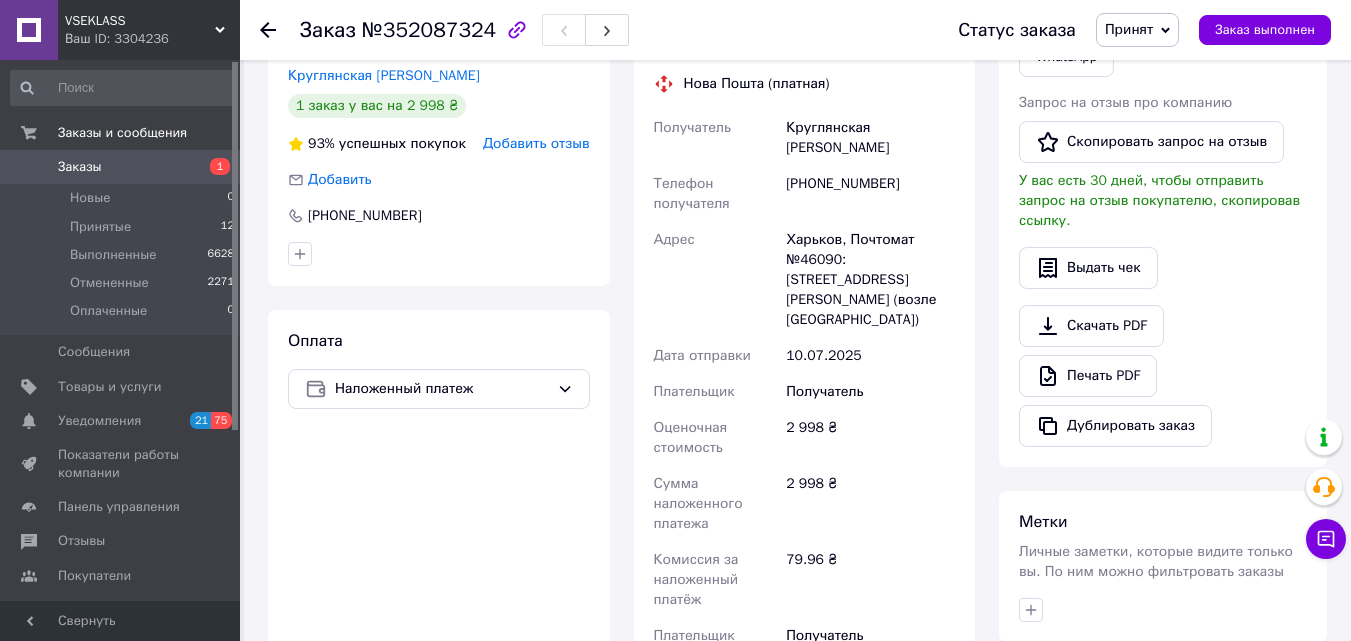 click on "2 998 ₴" at bounding box center [870, 438] 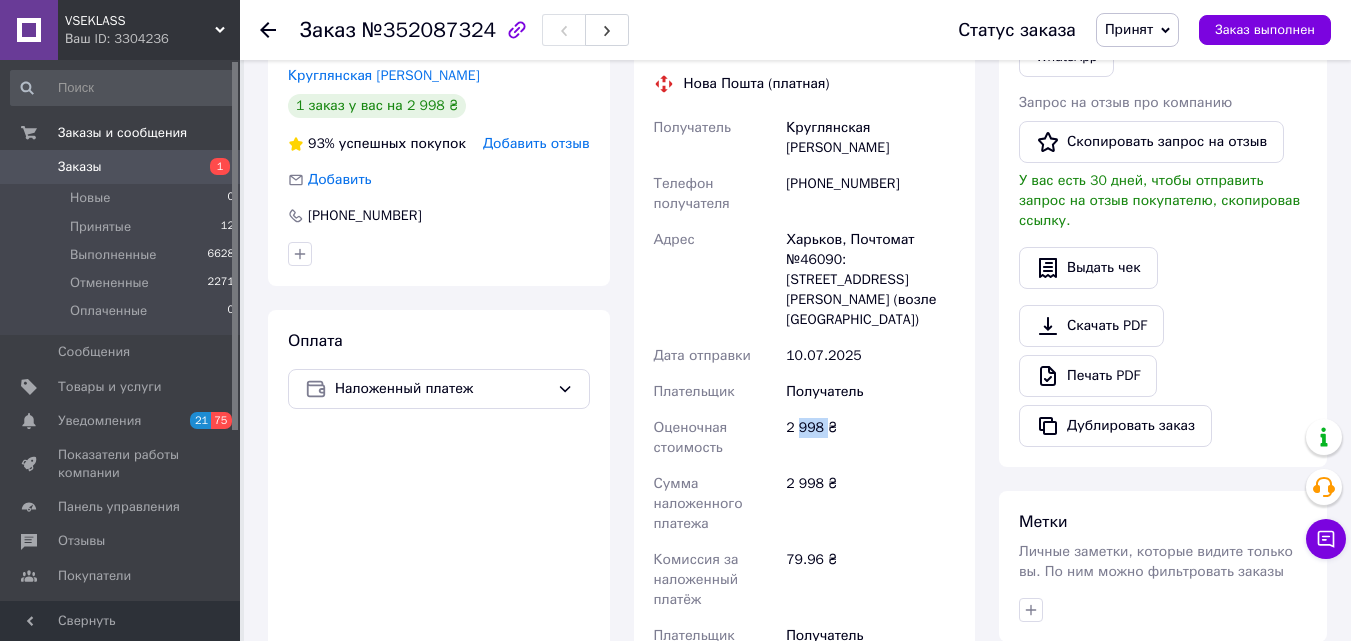 click on "2 998 ₴" at bounding box center (870, 438) 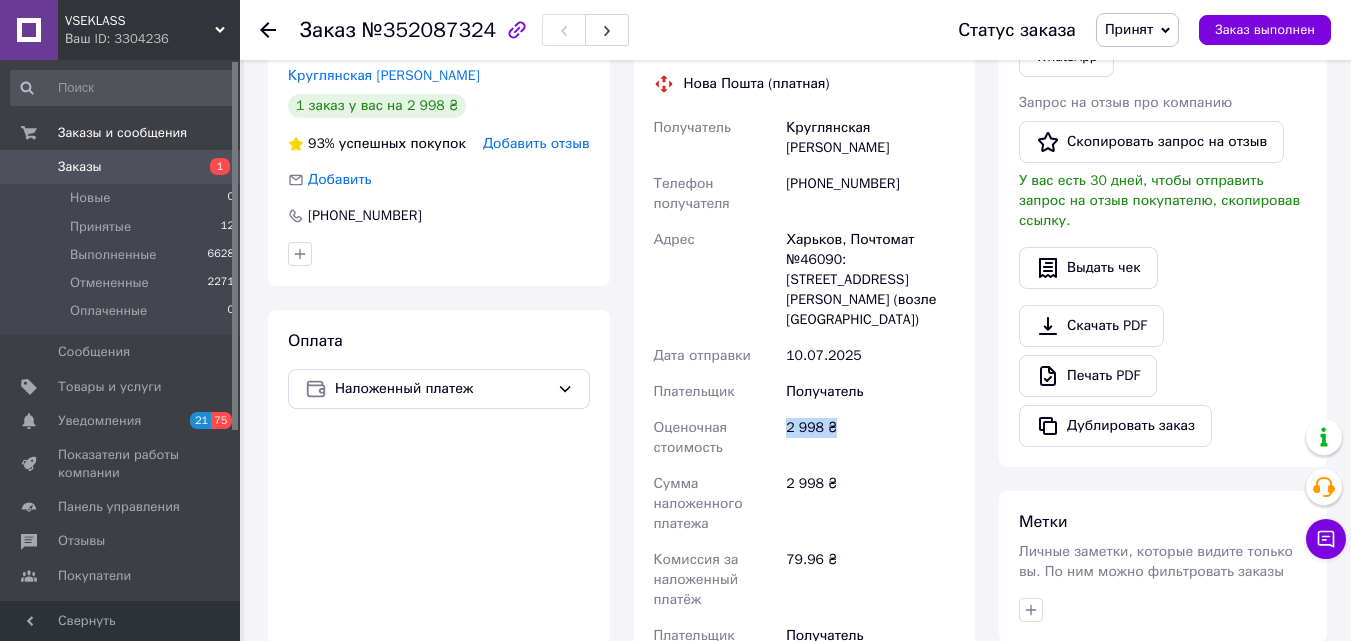 click on "2 998 ₴" at bounding box center (870, 438) 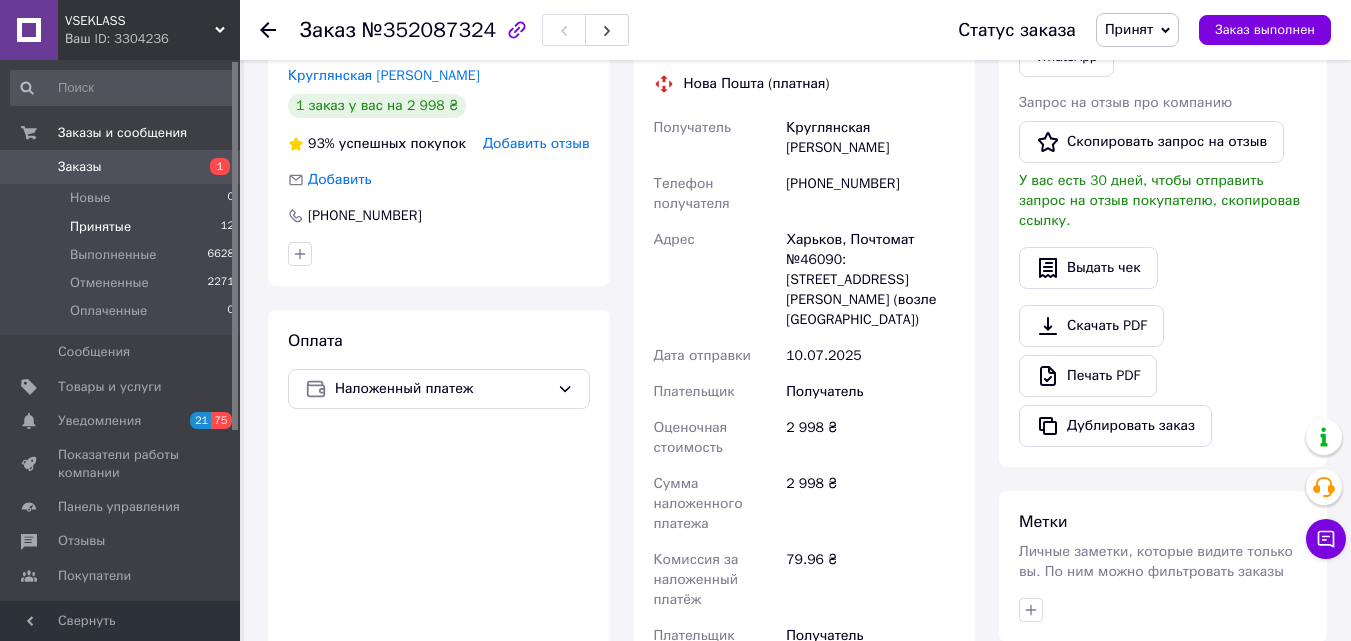 click on "Принятые" at bounding box center (100, 227) 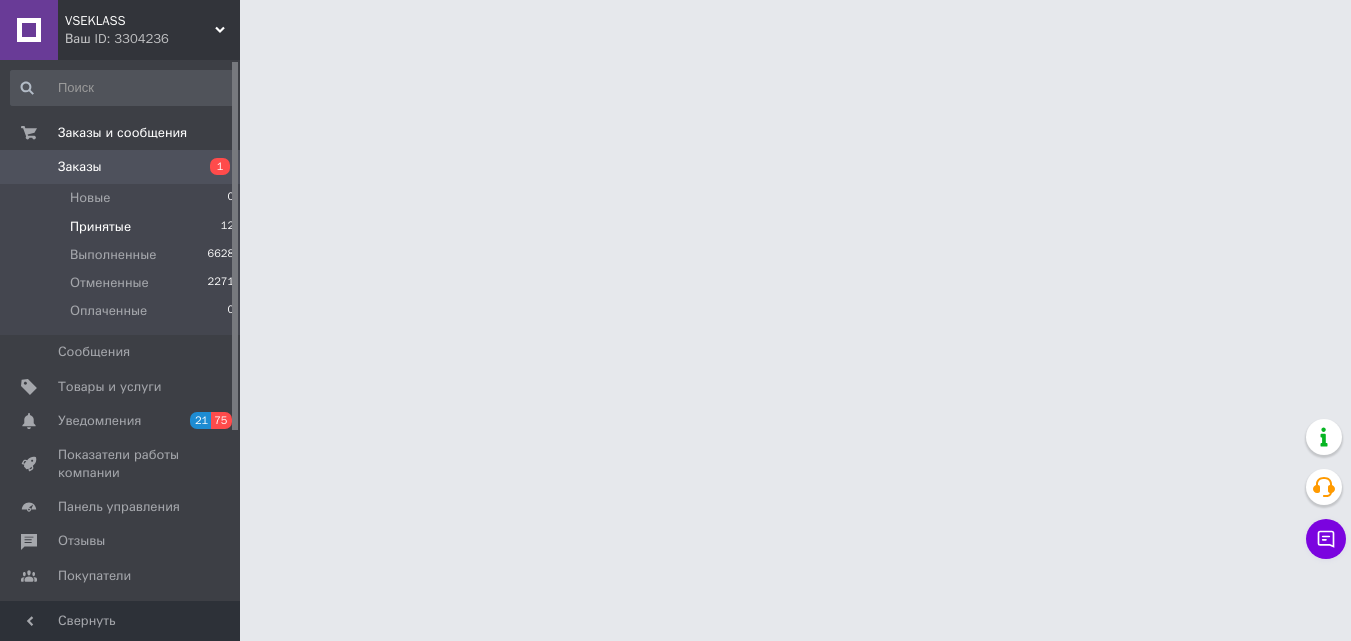 scroll, scrollTop: 0, scrollLeft: 0, axis: both 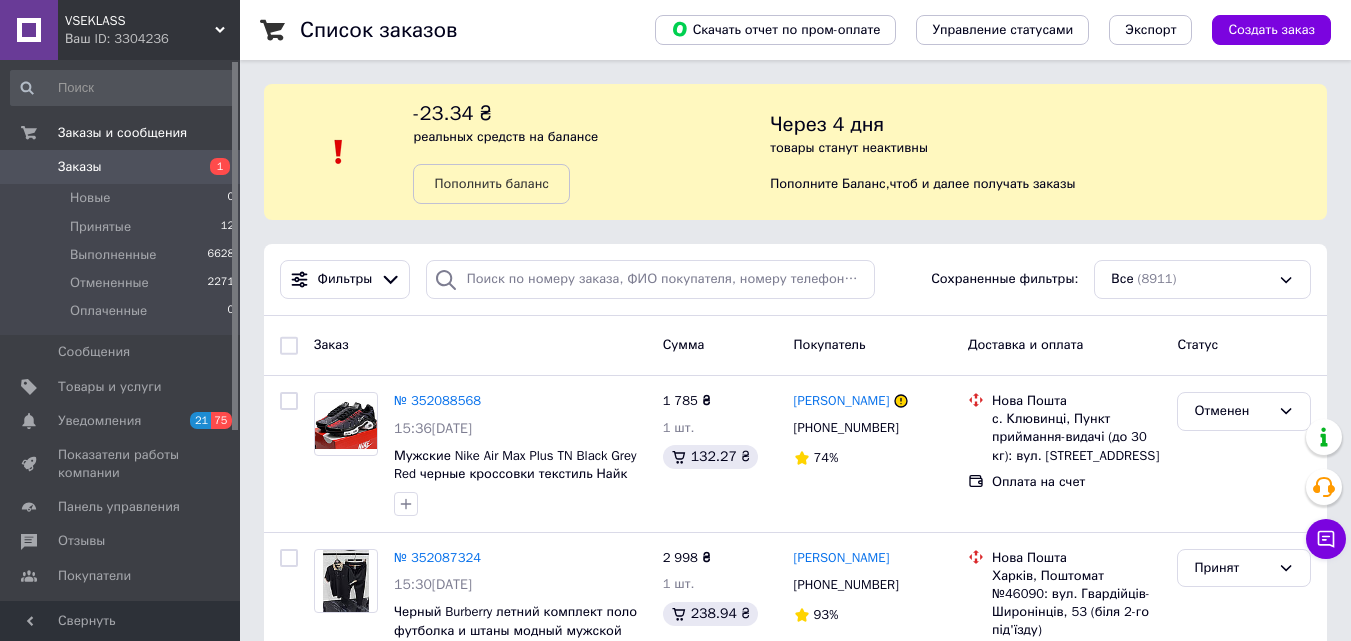 click on "Заказы" at bounding box center (121, 167) 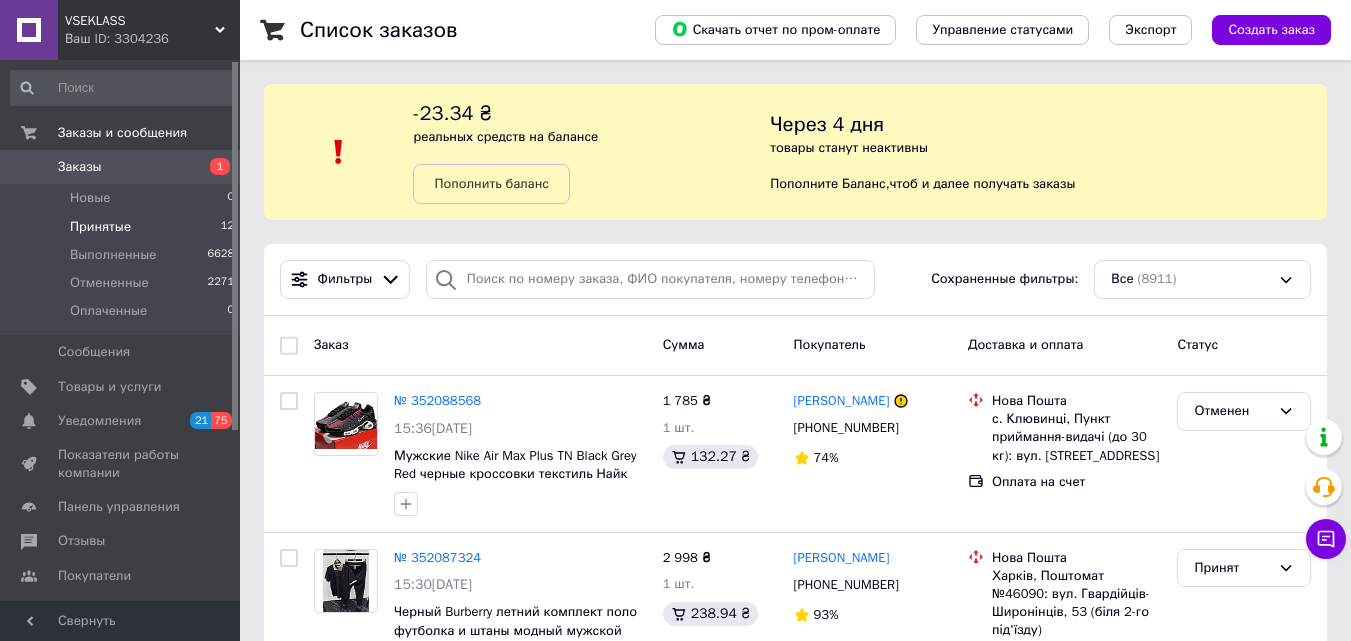 click on "Принятые" at bounding box center [100, 227] 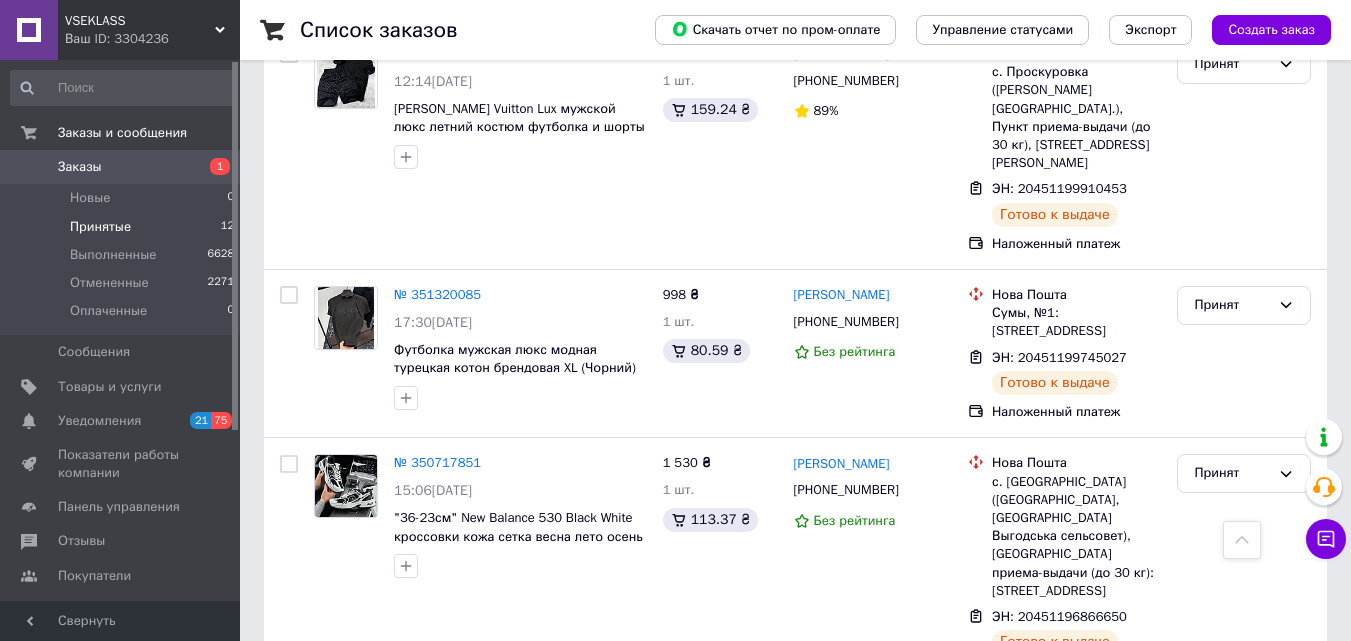 scroll, scrollTop: 1992, scrollLeft: 0, axis: vertical 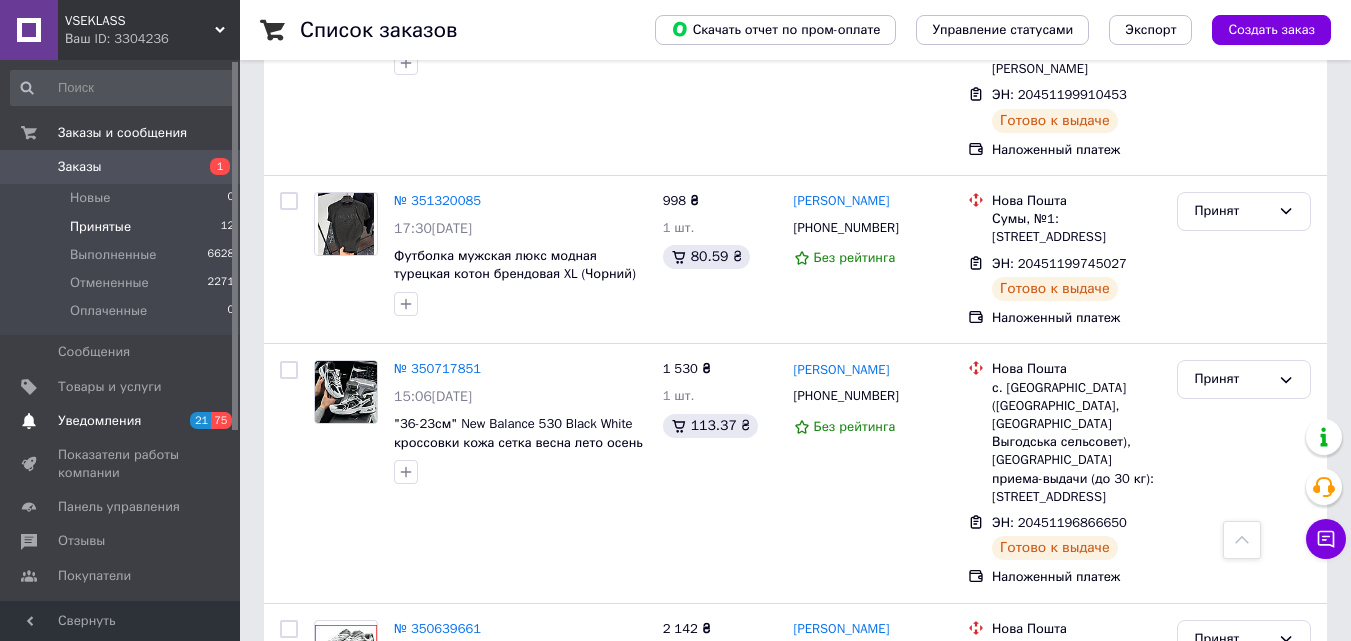click on "Уведомления" at bounding box center (99, 421) 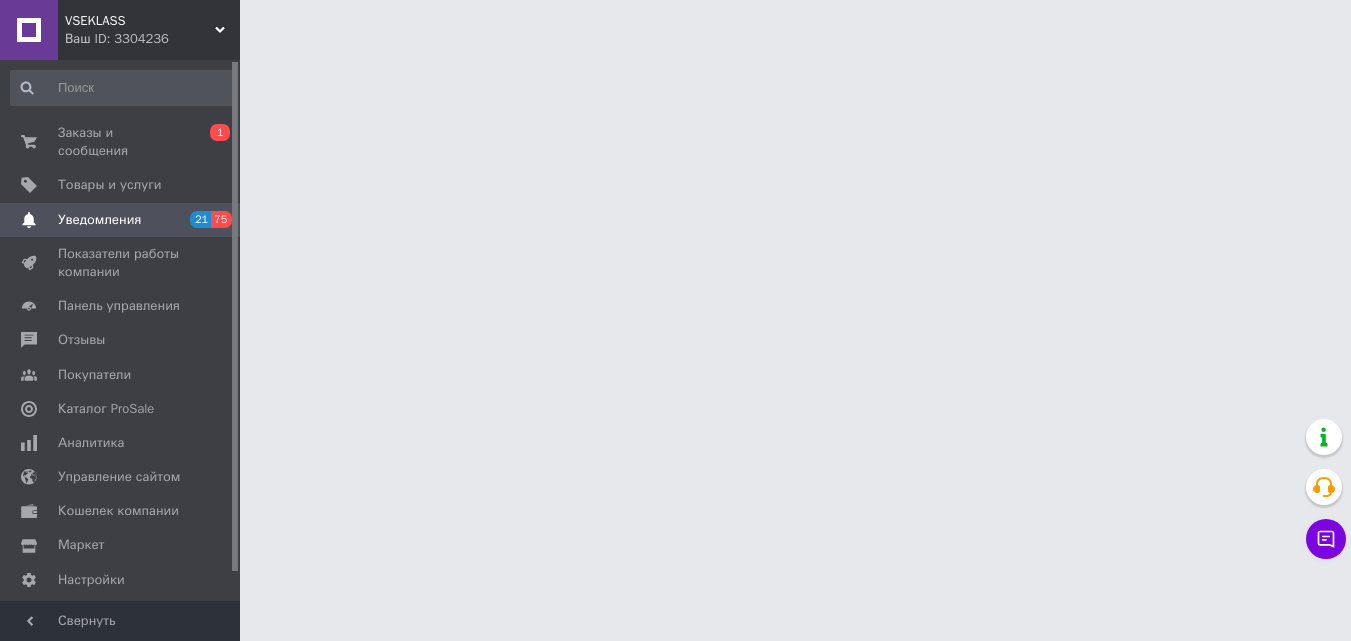 scroll, scrollTop: 0, scrollLeft: 0, axis: both 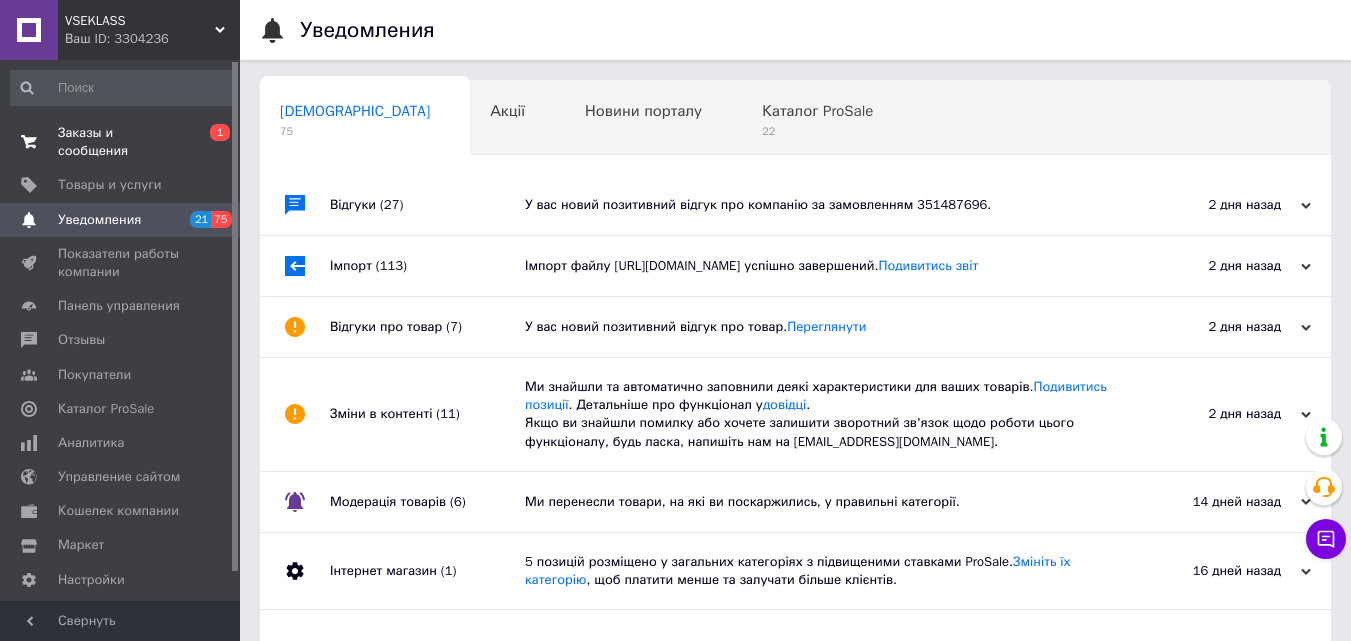 click on "Заказы и сообщения 0 1" at bounding box center [123, 142] 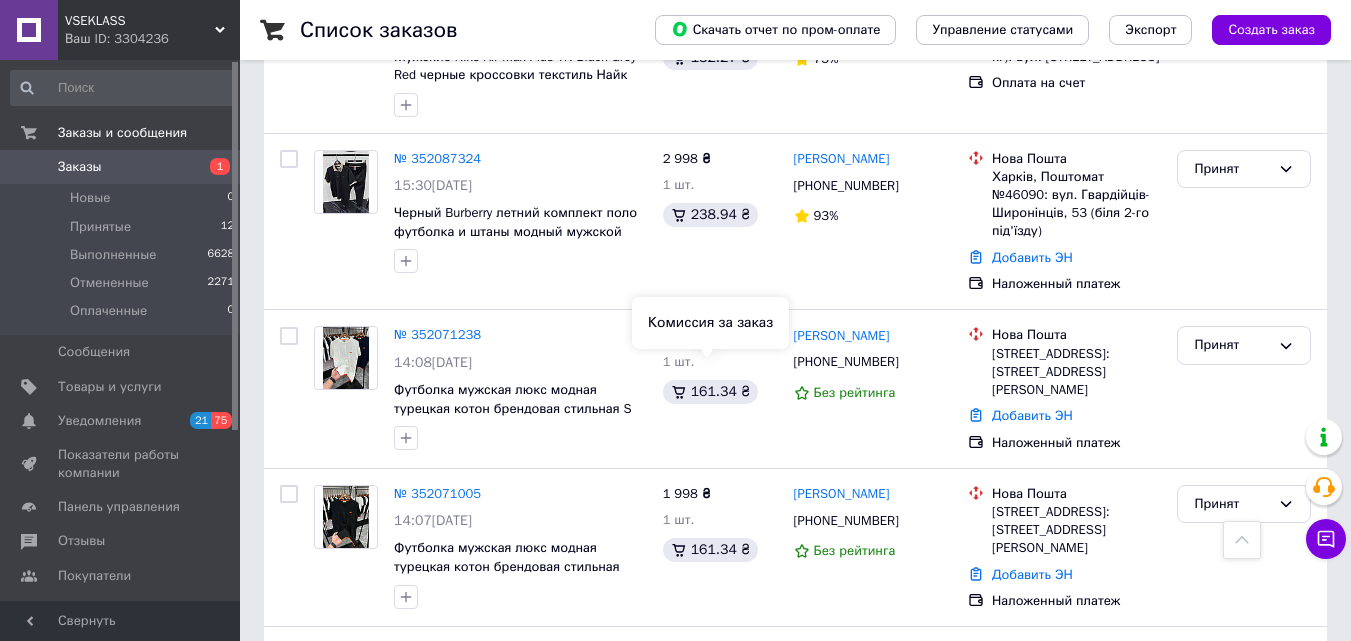 scroll, scrollTop: 400, scrollLeft: 0, axis: vertical 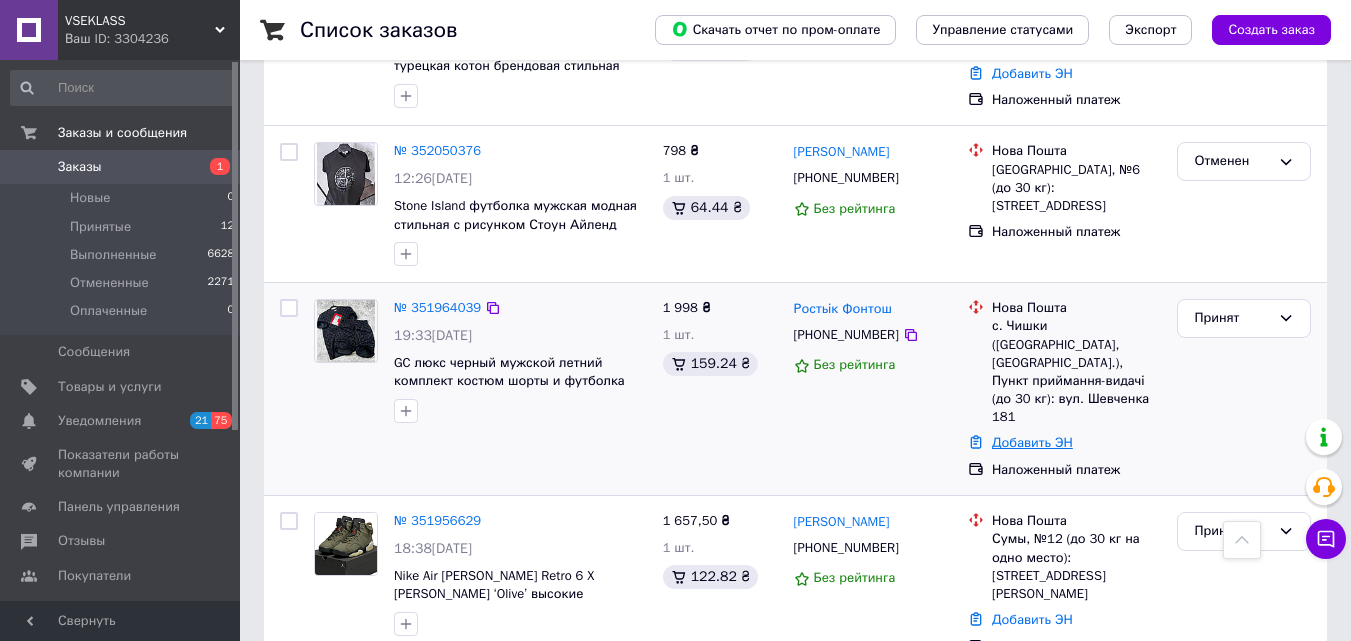 click on "Добавить ЭН" at bounding box center (1032, 442) 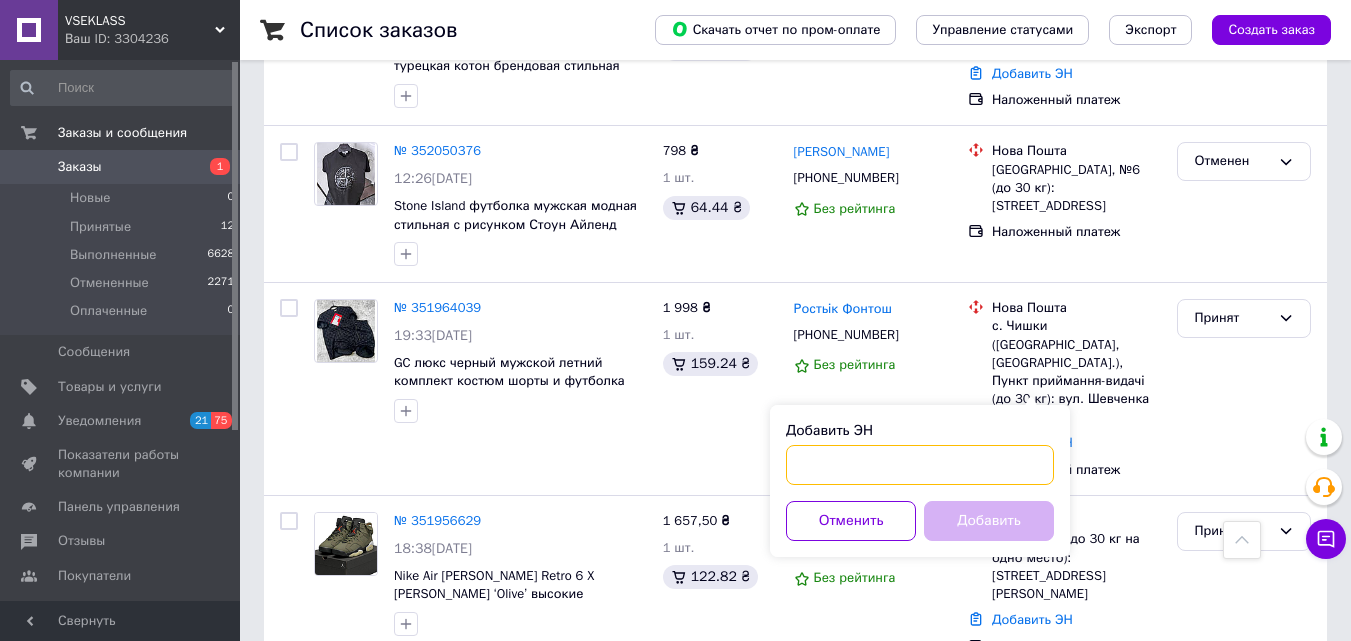 click on "Добавить ЭН" at bounding box center [920, 465] 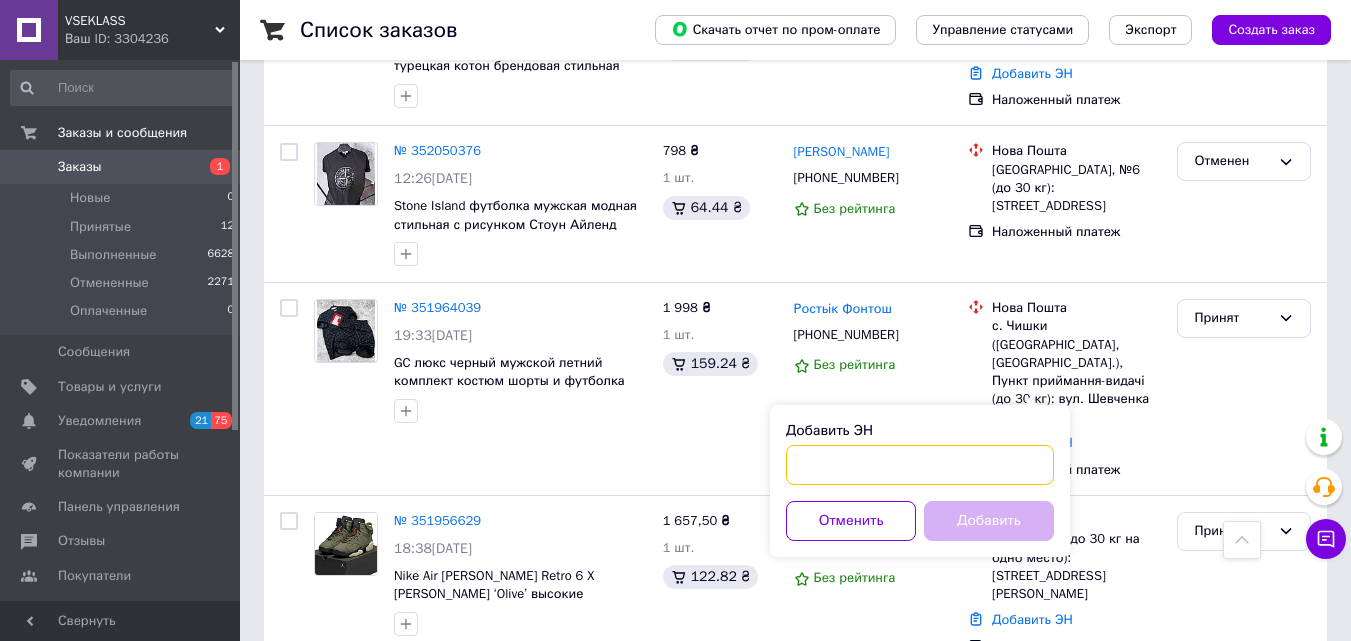 paste on "20451203049650" 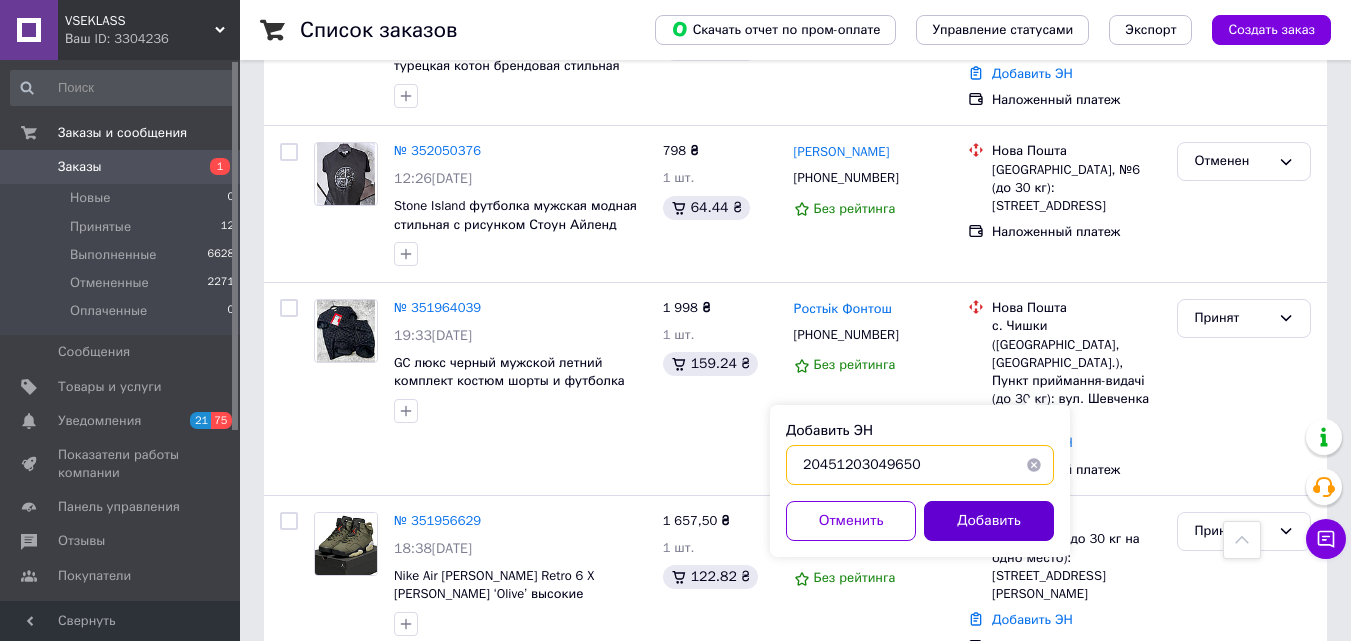 type on "20451203049650" 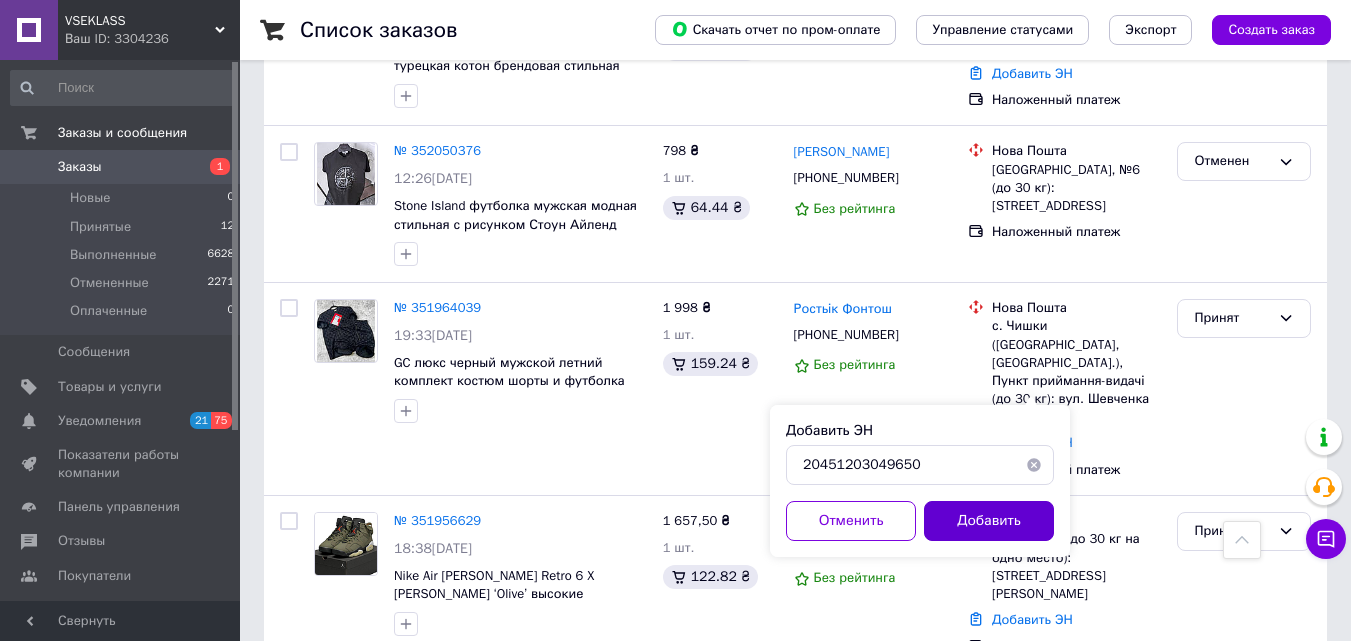 click on "Добавить" at bounding box center [989, 521] 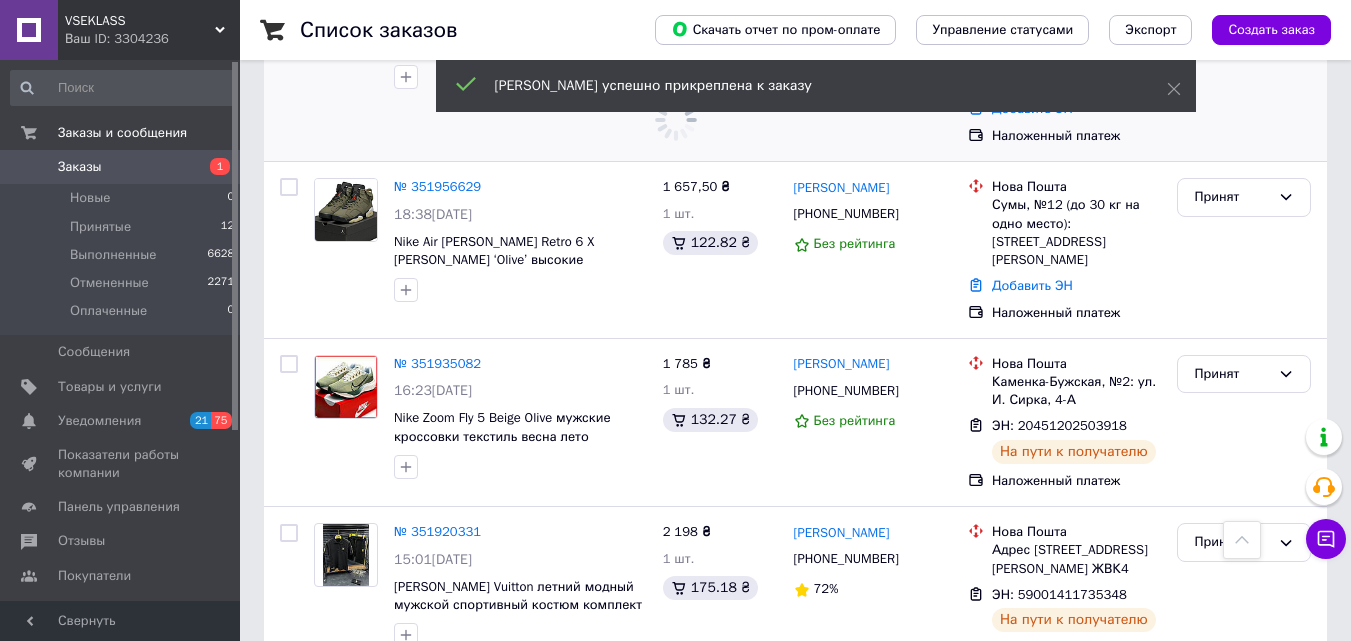 scroll, scrollTop: 1300, scrollLeft: 0, axis: vertical 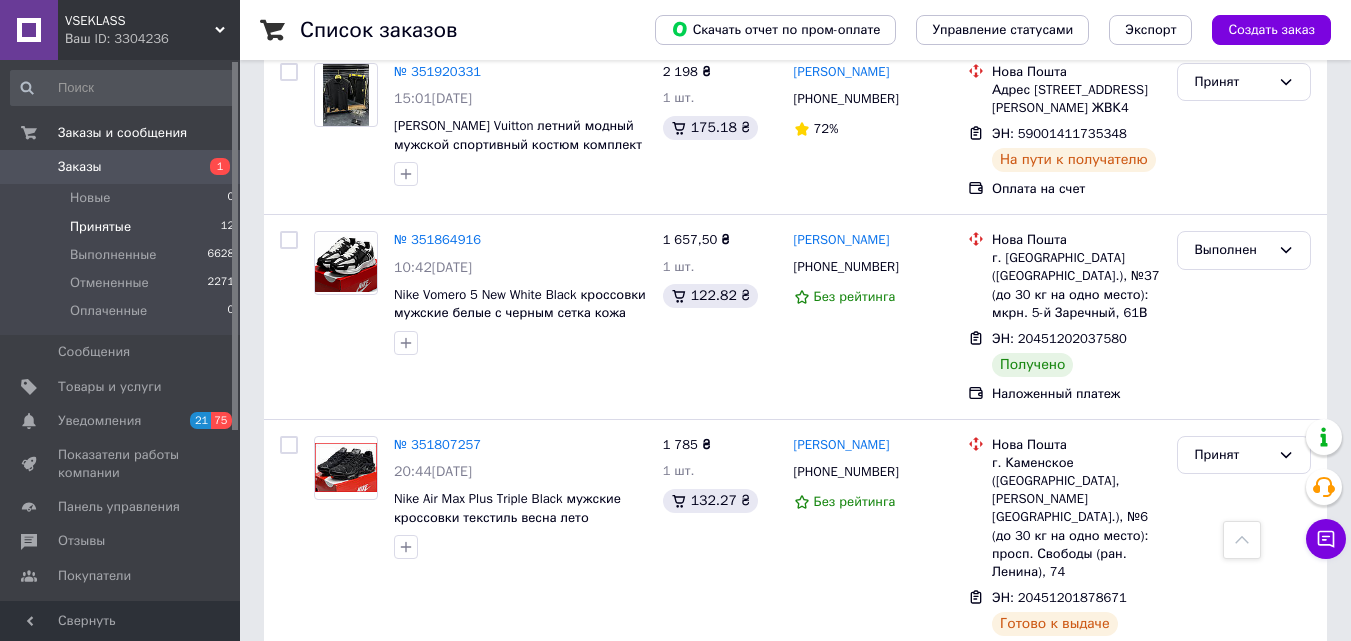 click on "Принятые" at bounding box center (100, 227) 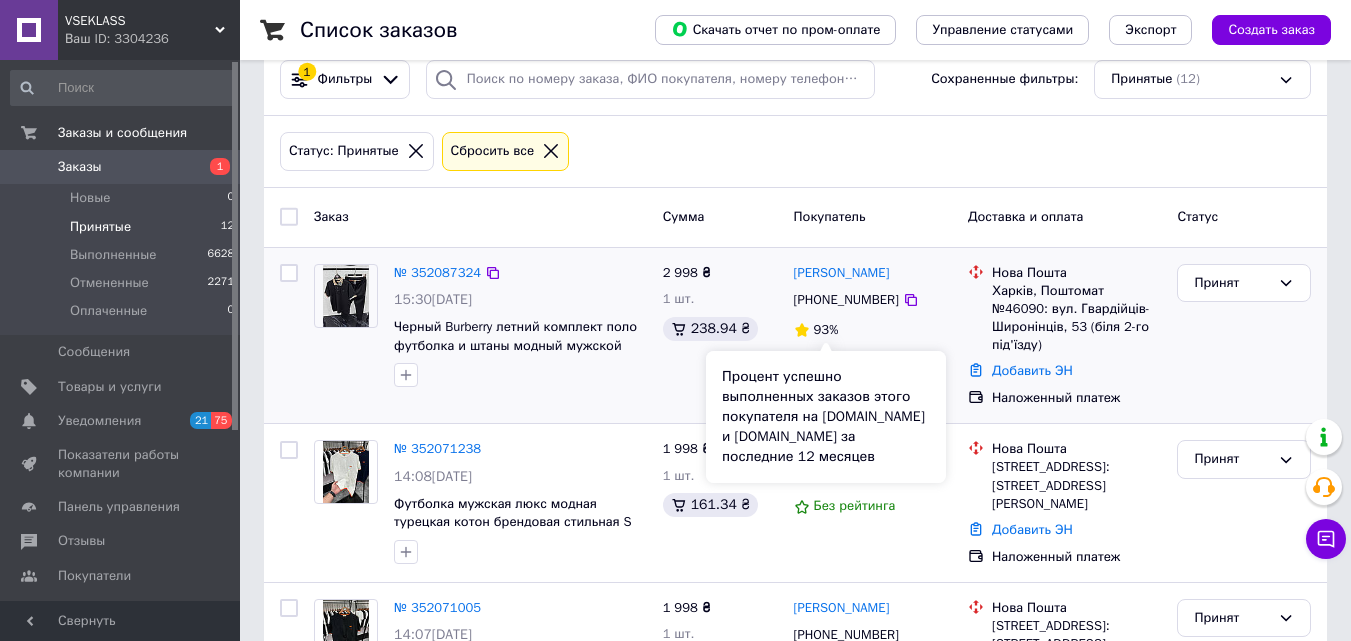 scroll, scrollTop: 0, scrollLeft: 0, axis: both 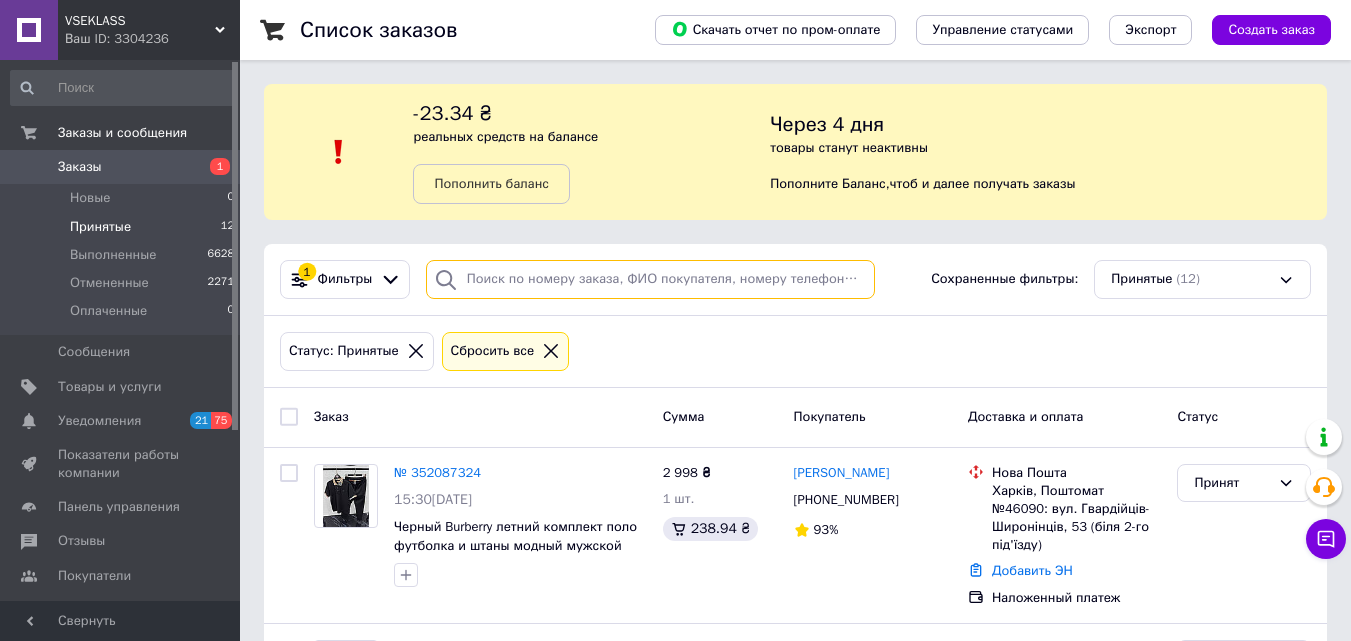 click at bounding box center [650, 279] 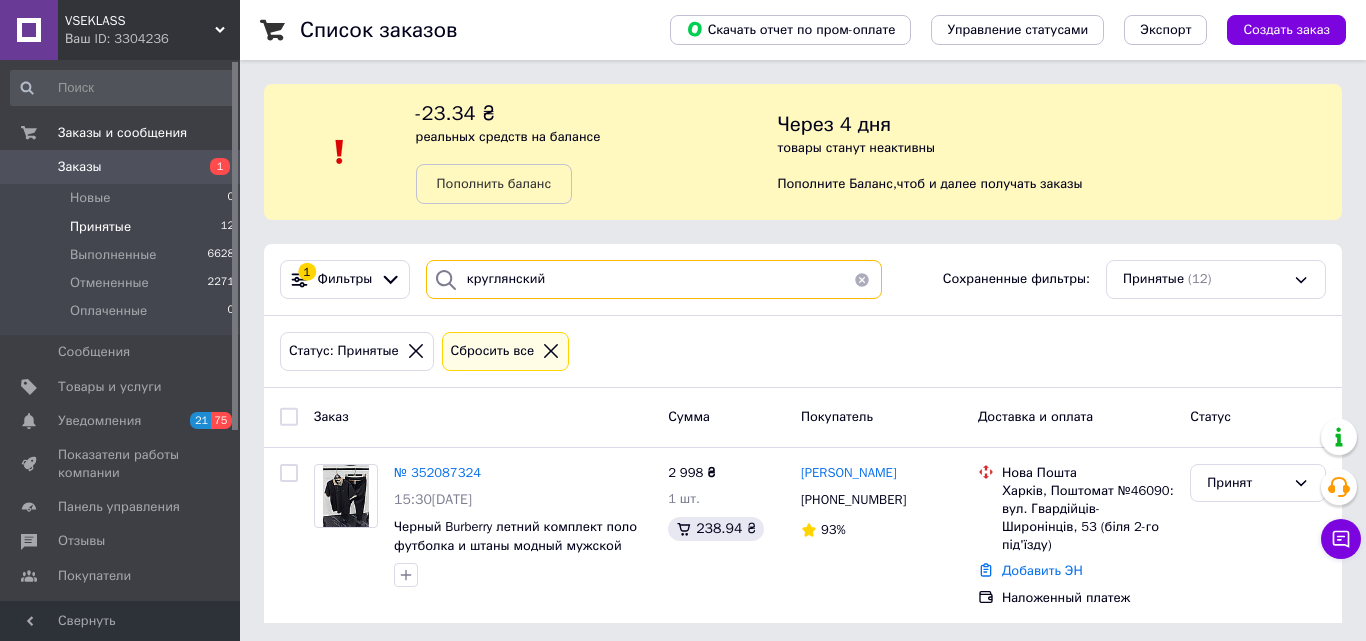click on "круглянский" at bounding box center (654, 279) 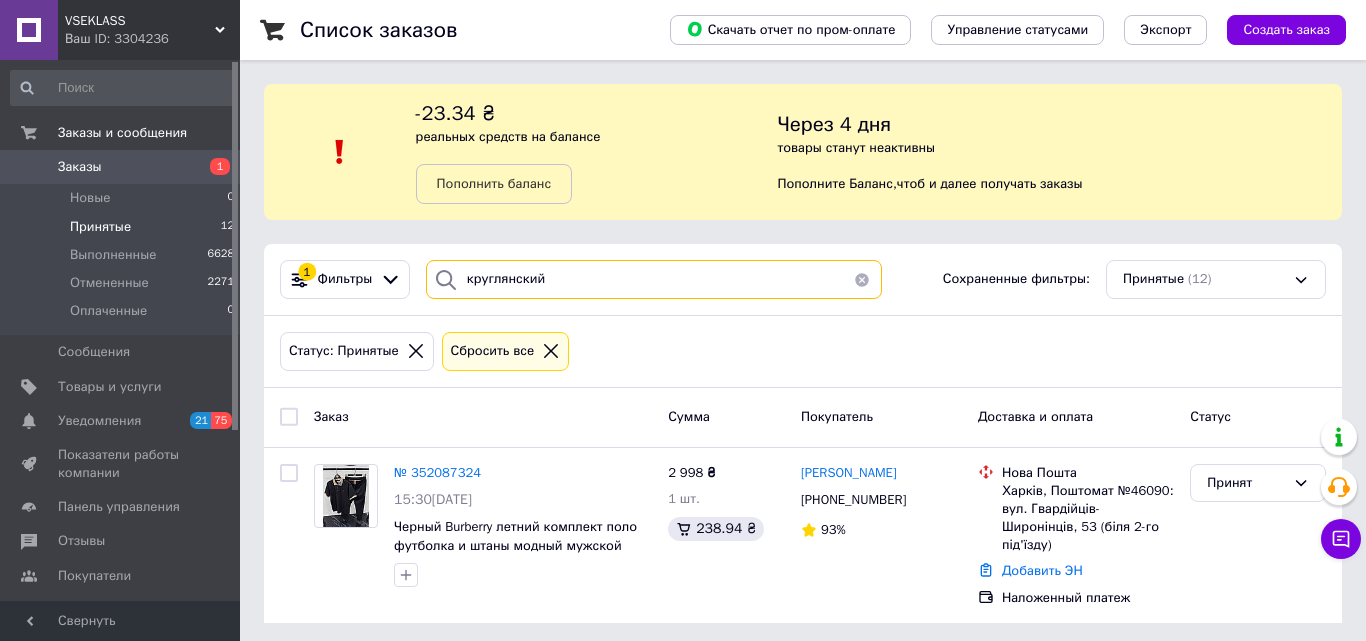 type on "круглянский" 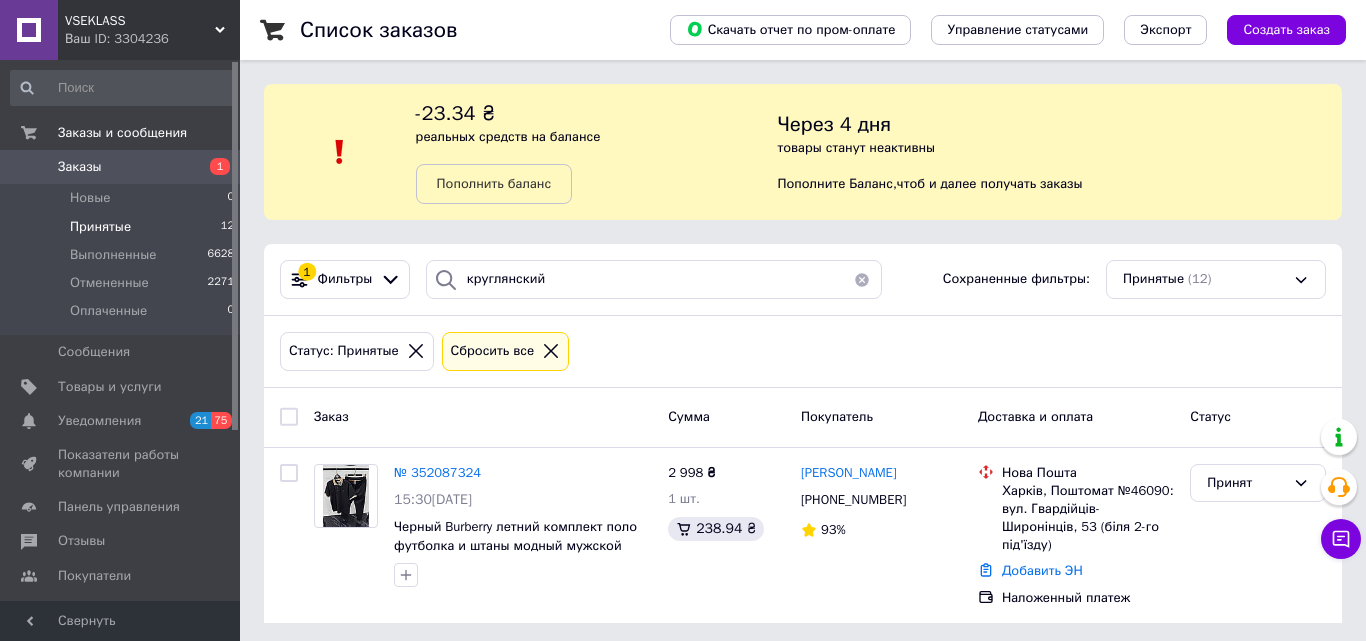click on "Заказы 1" at bounding box center [123, 167] 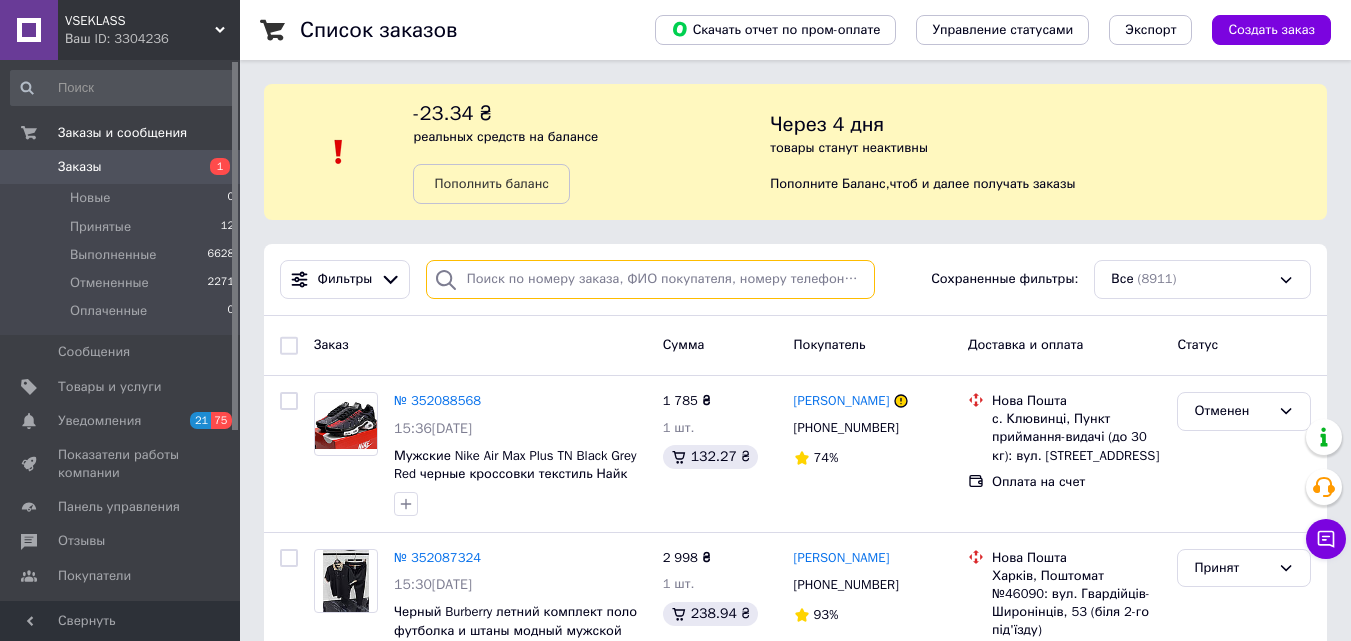 click at bounding box center [650, 279] 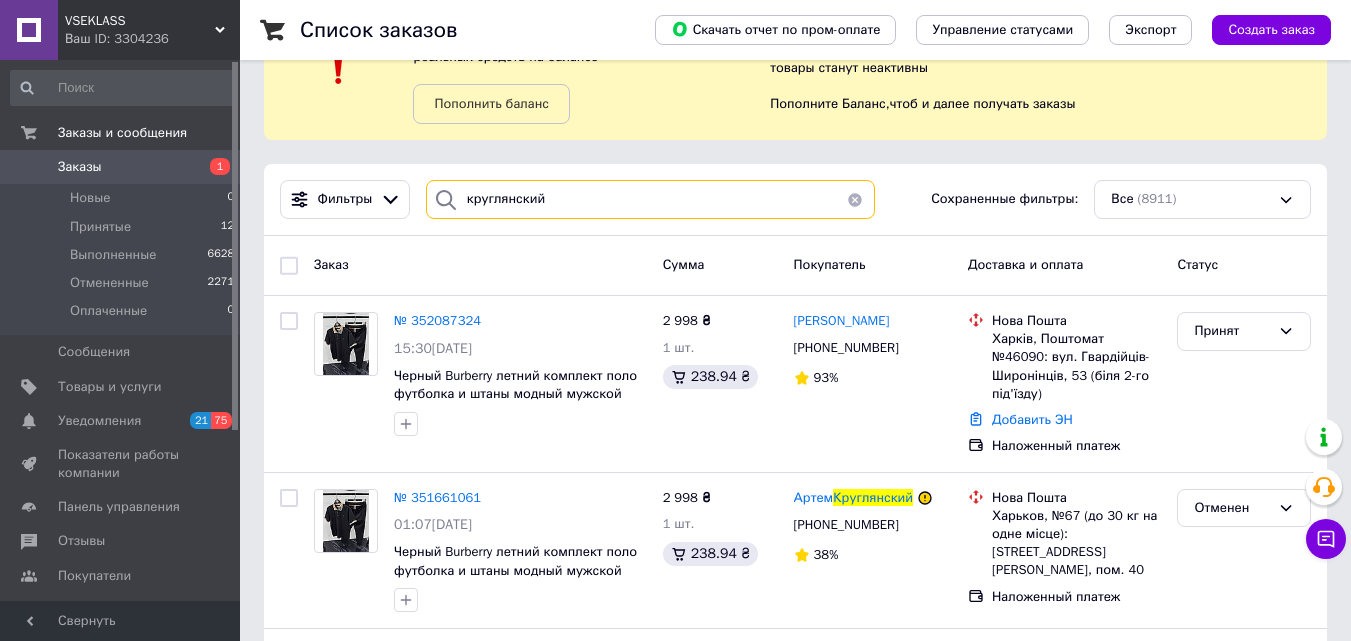 scroll, scrollTop: 200, scrollLeft: 0, axis: vertical 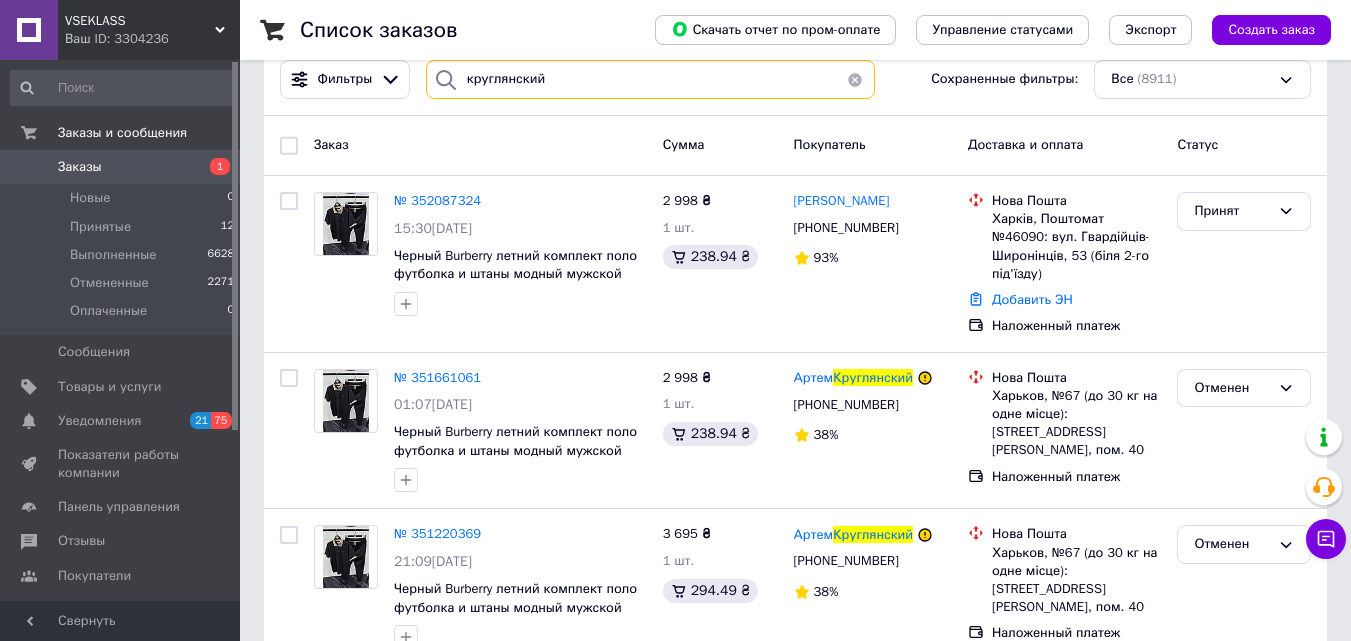 type on "круглянский" 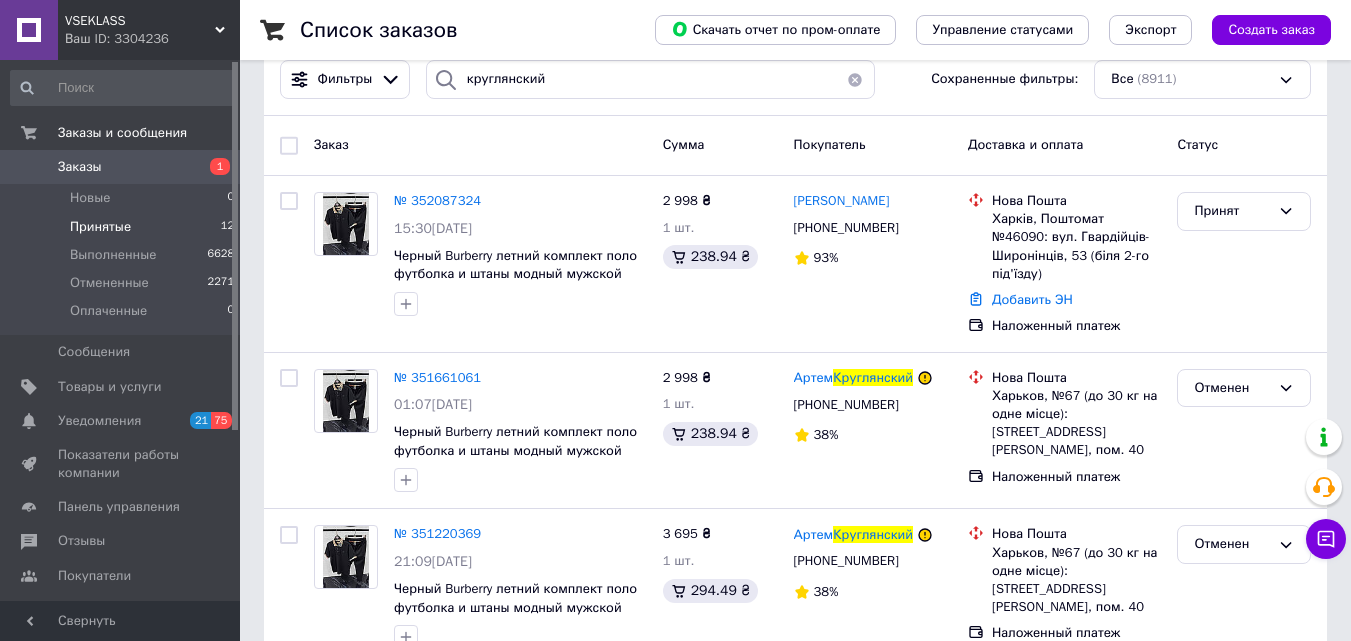 click on "Принятые 12" at bounding box center [123, 227] 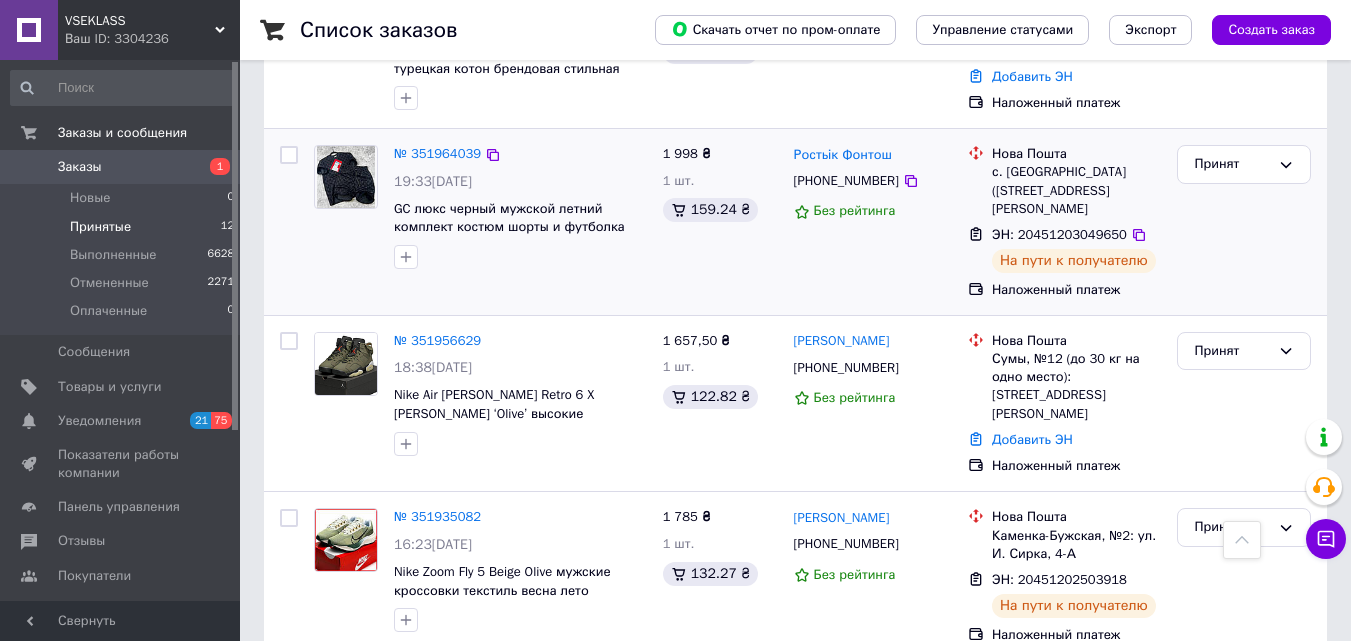 scroll, scrollTop: 800, scrollLeft: 0, axis: vertical 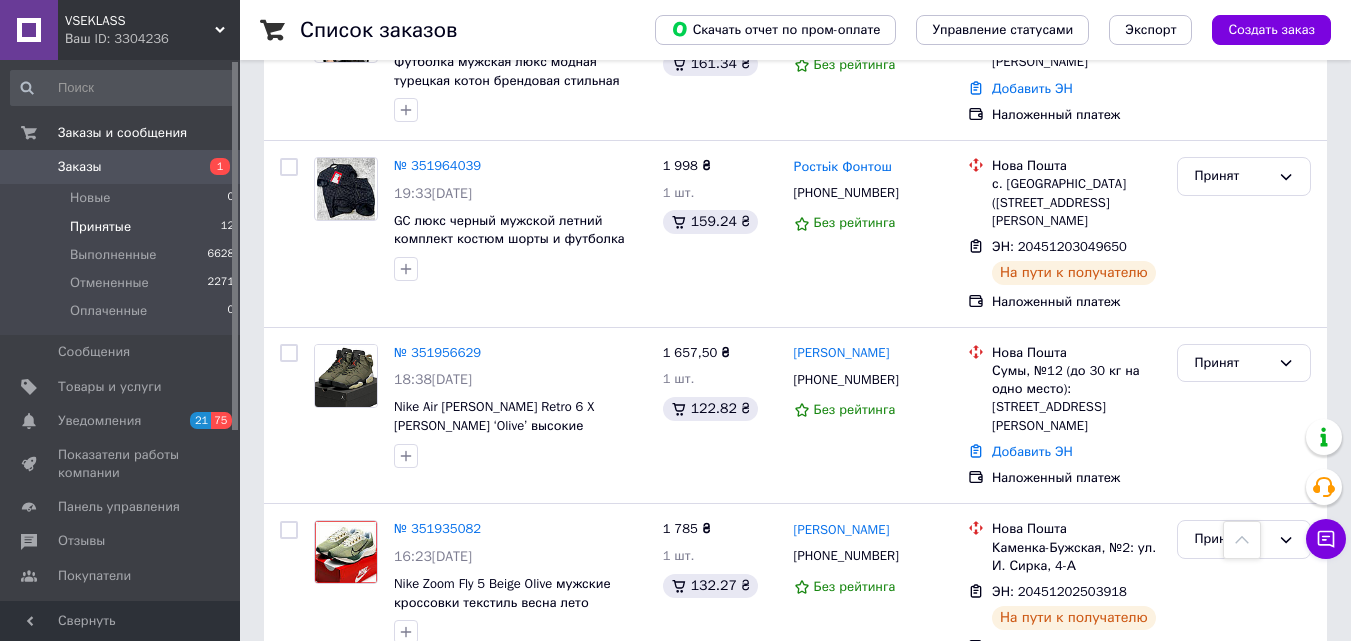 click on "Принятые 12" at bounding box center [123, 227] 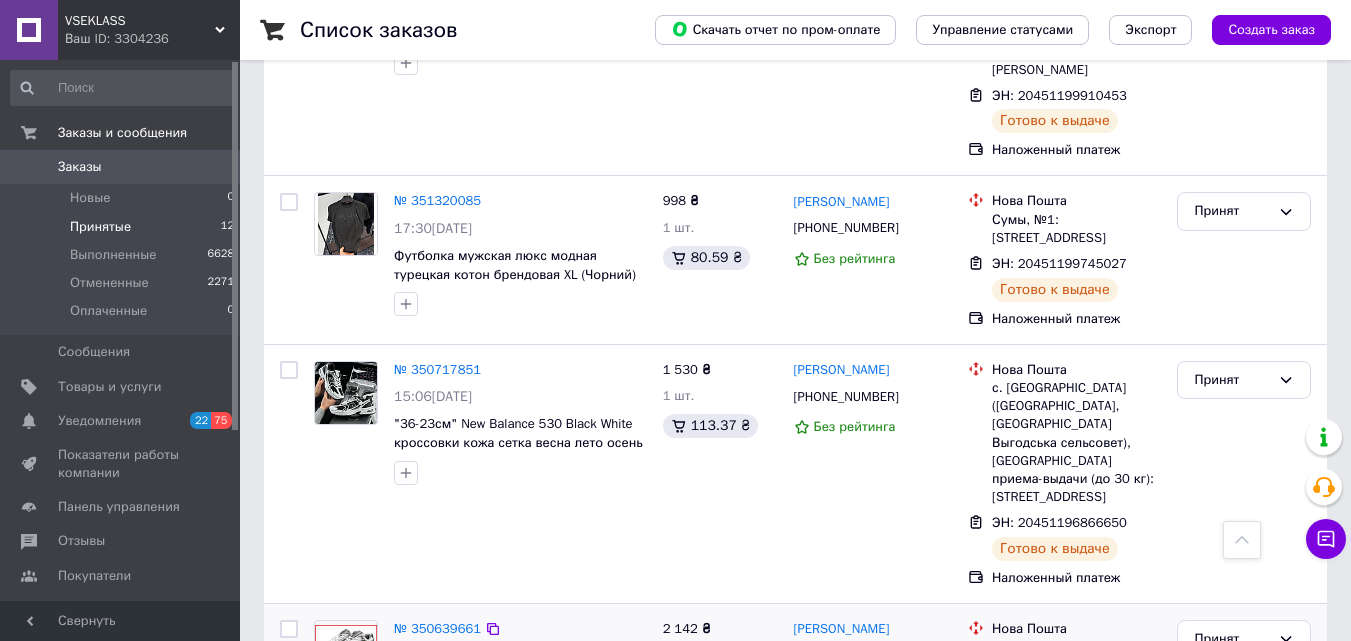 scroll, scrollTop: 2002, scrollLeft: 0, axis: vertical 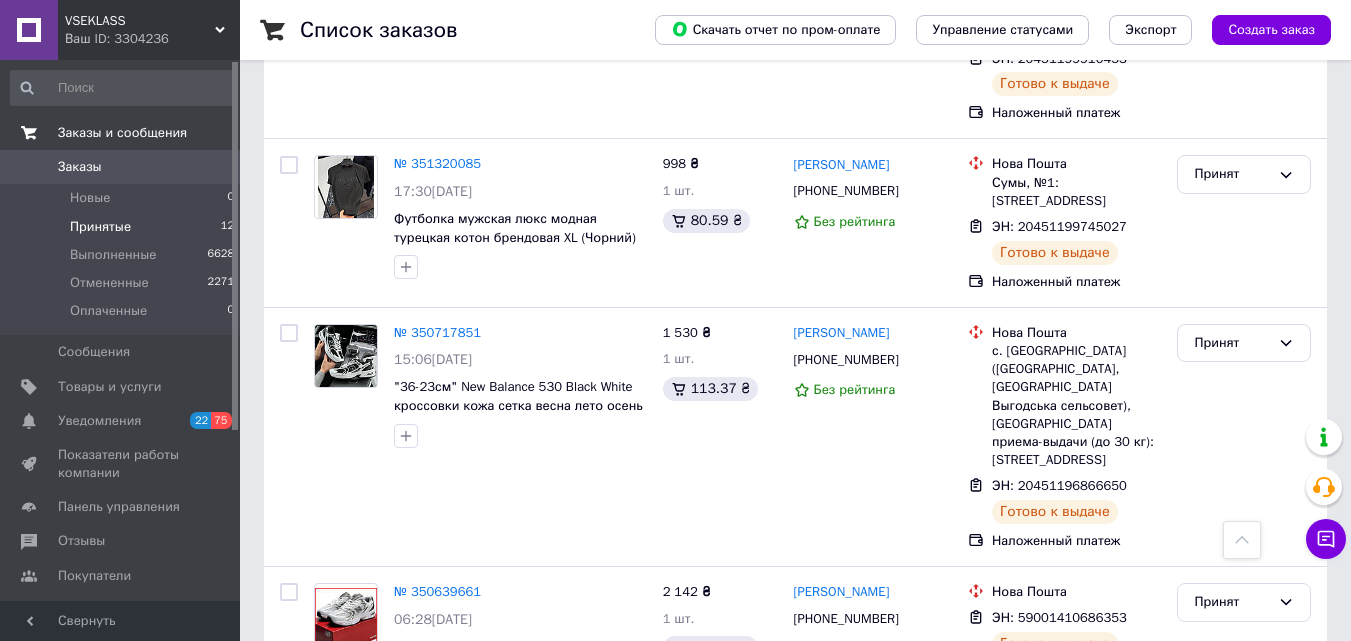 click on "Заказы и сообщения" at bounding box center [123, 133] 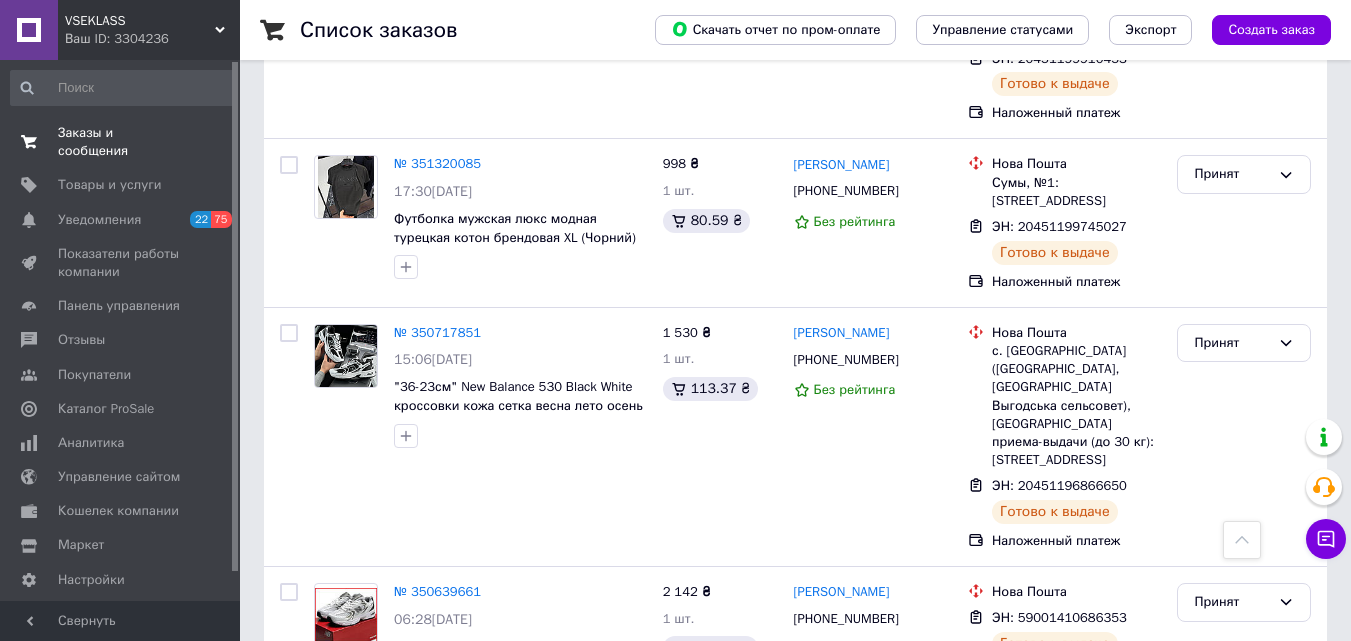click on "Заказы и сообщения" at bounding box center (121, 142) 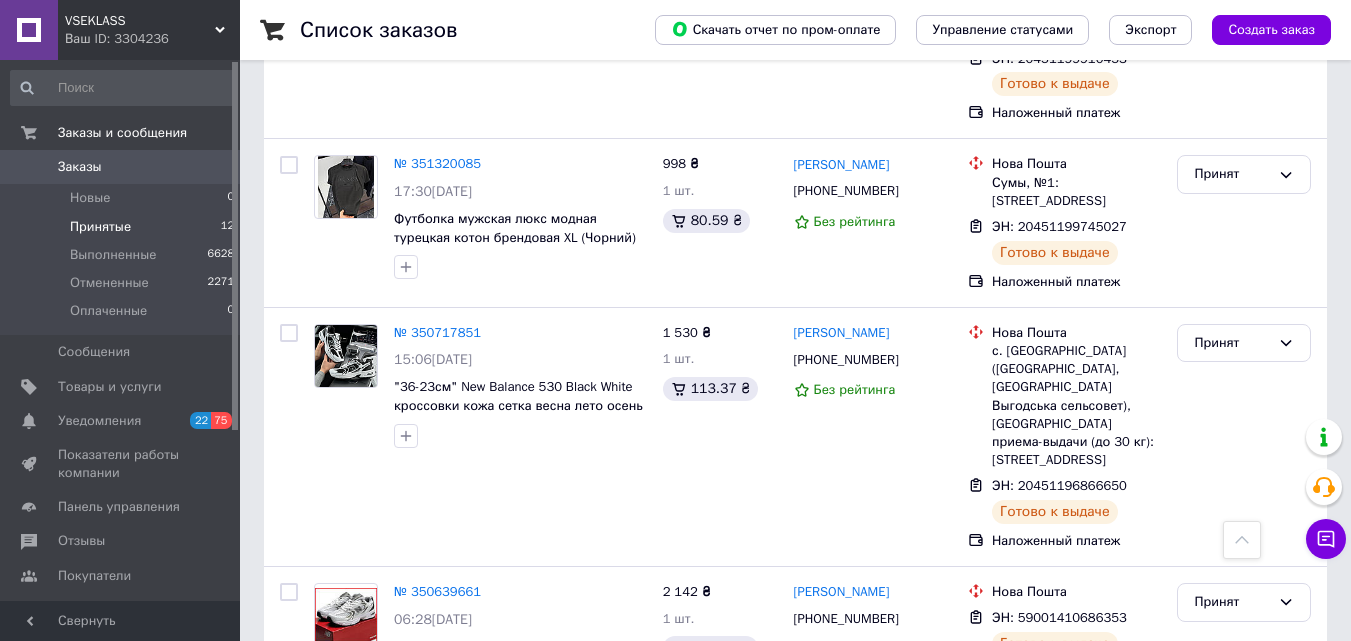 click on "Принятые" at bounding box center [100, 227] 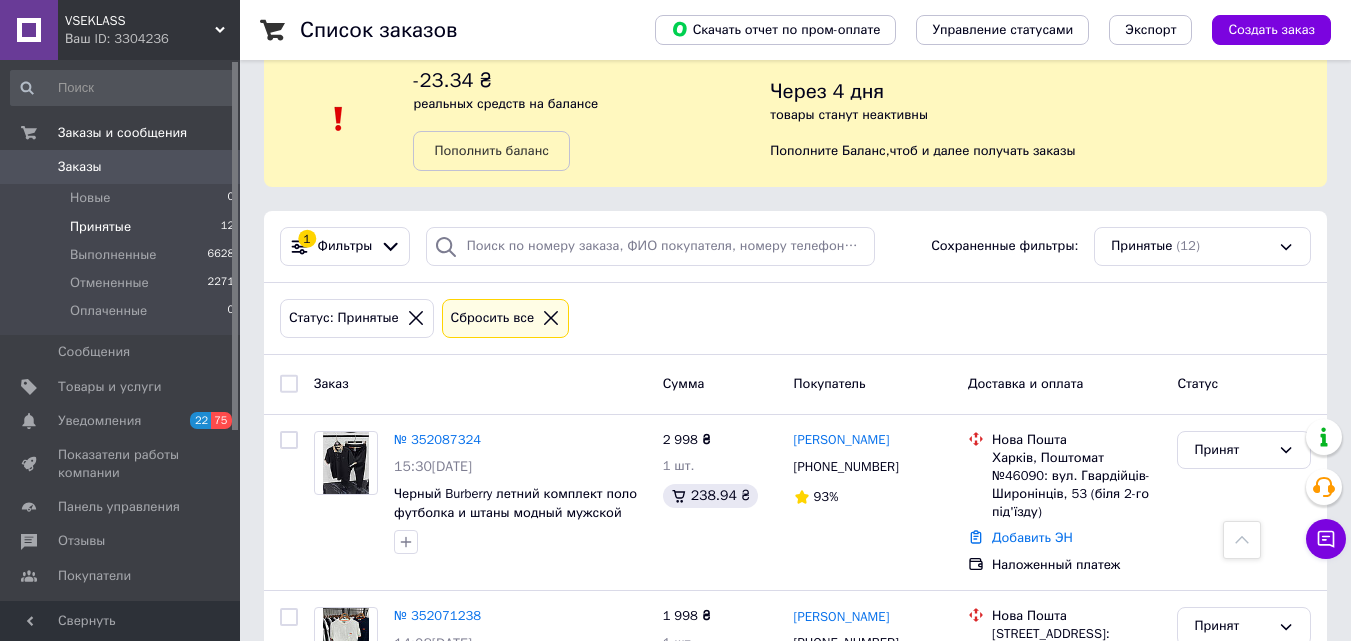 scroll, scrollTop: 0, scrollLeft: 0, axis: both 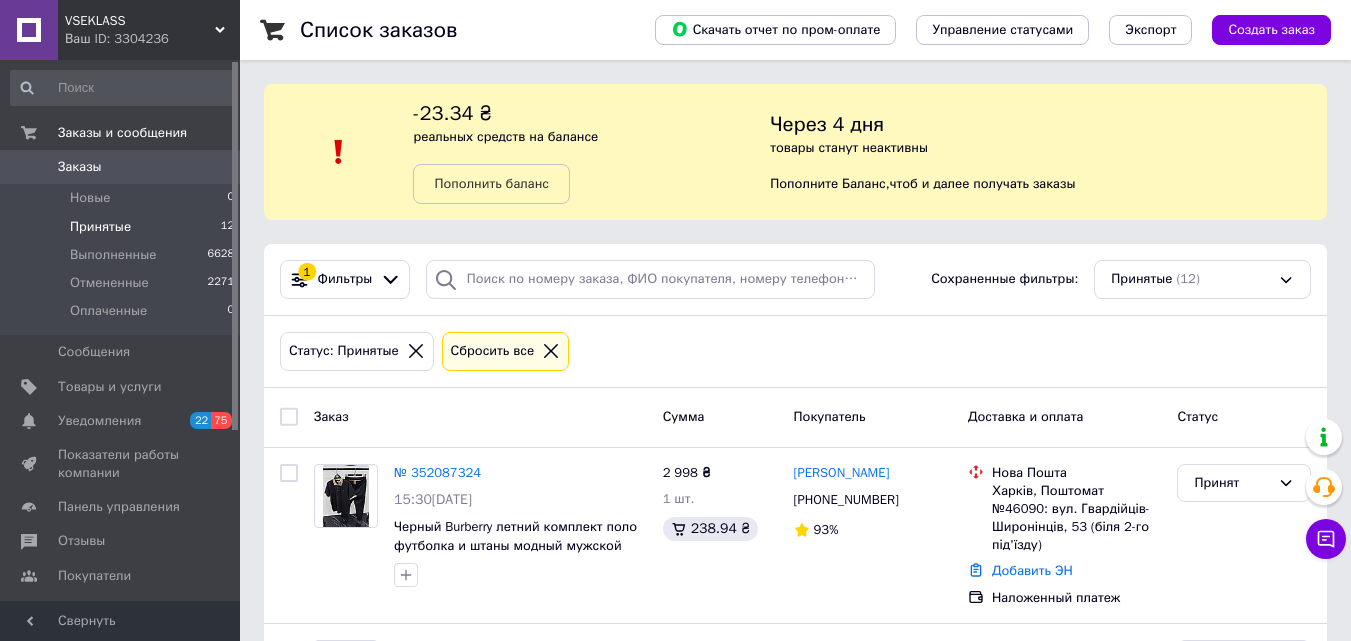 click on "Заказы" at bounding box center [121, 167] 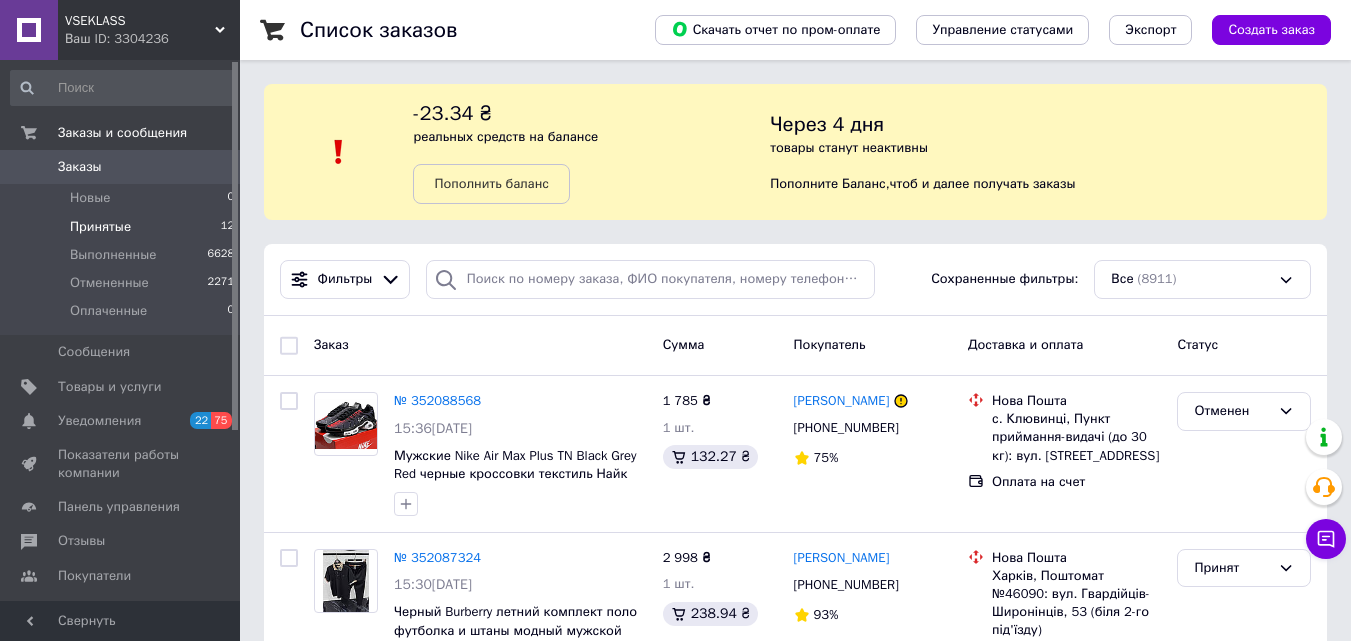 click on "Принятые" at bounding box center [100, 227] 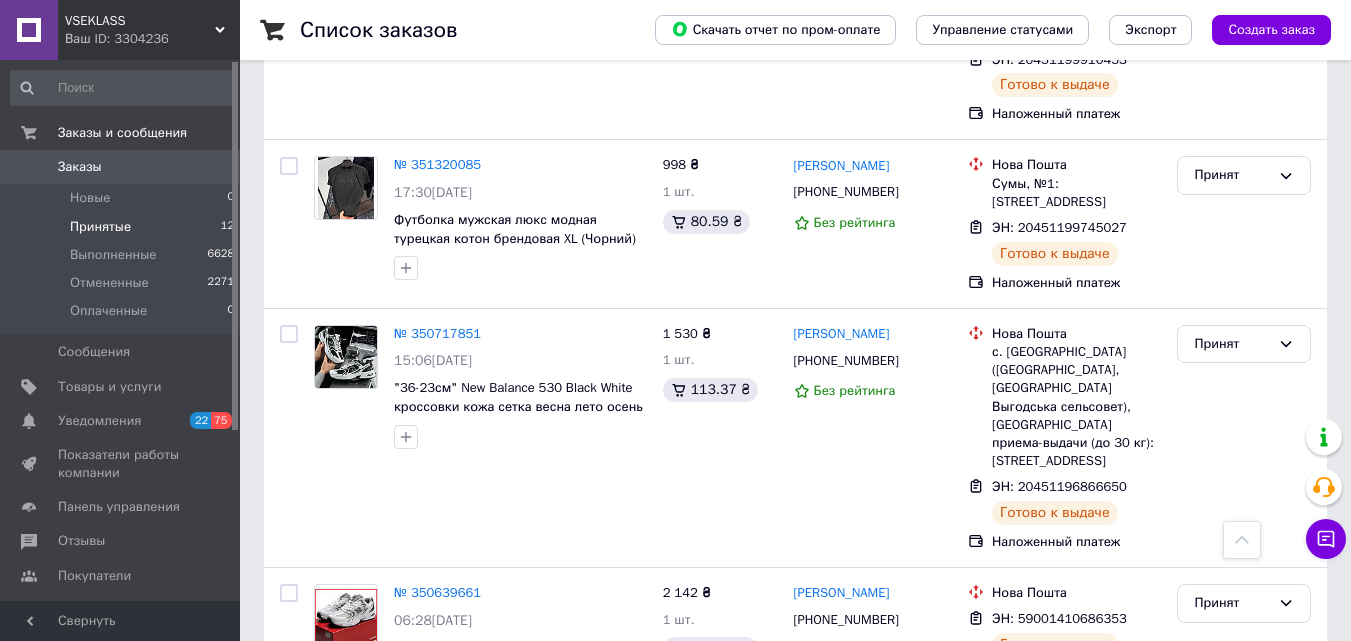 scroll, scrollTop: 2002, scrollLeft: 0, axis: vertical 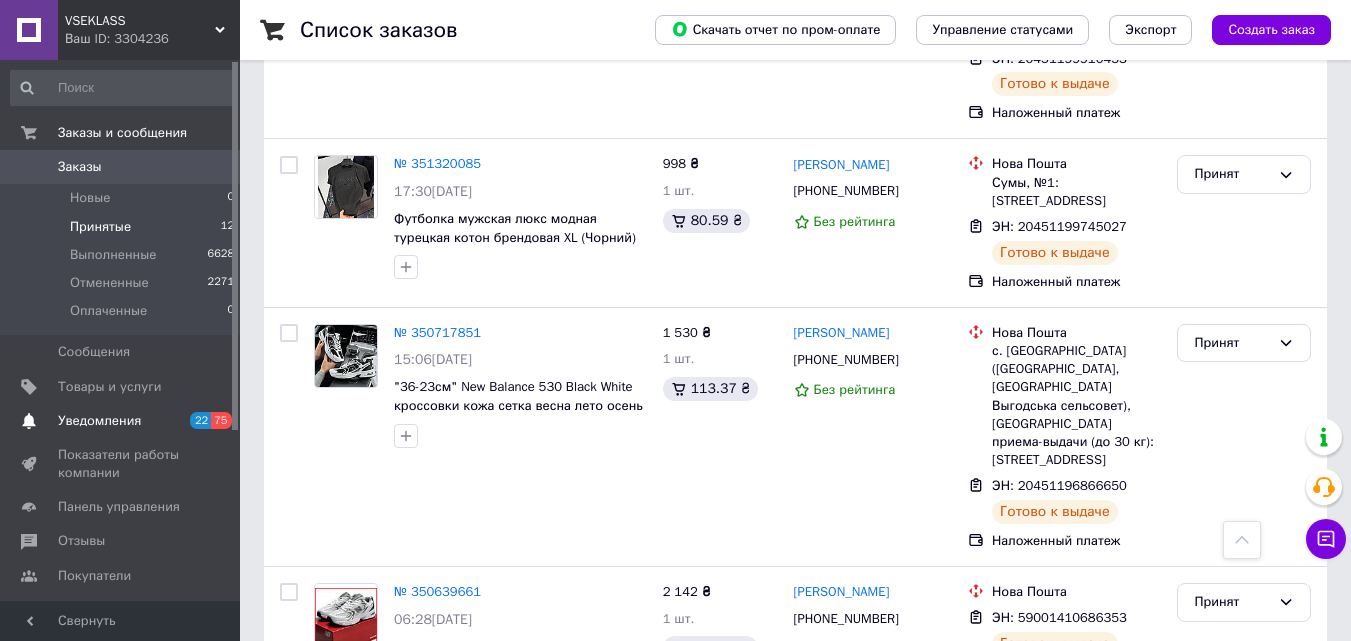 click on "Уведомления" at bounding box center [121, 421] 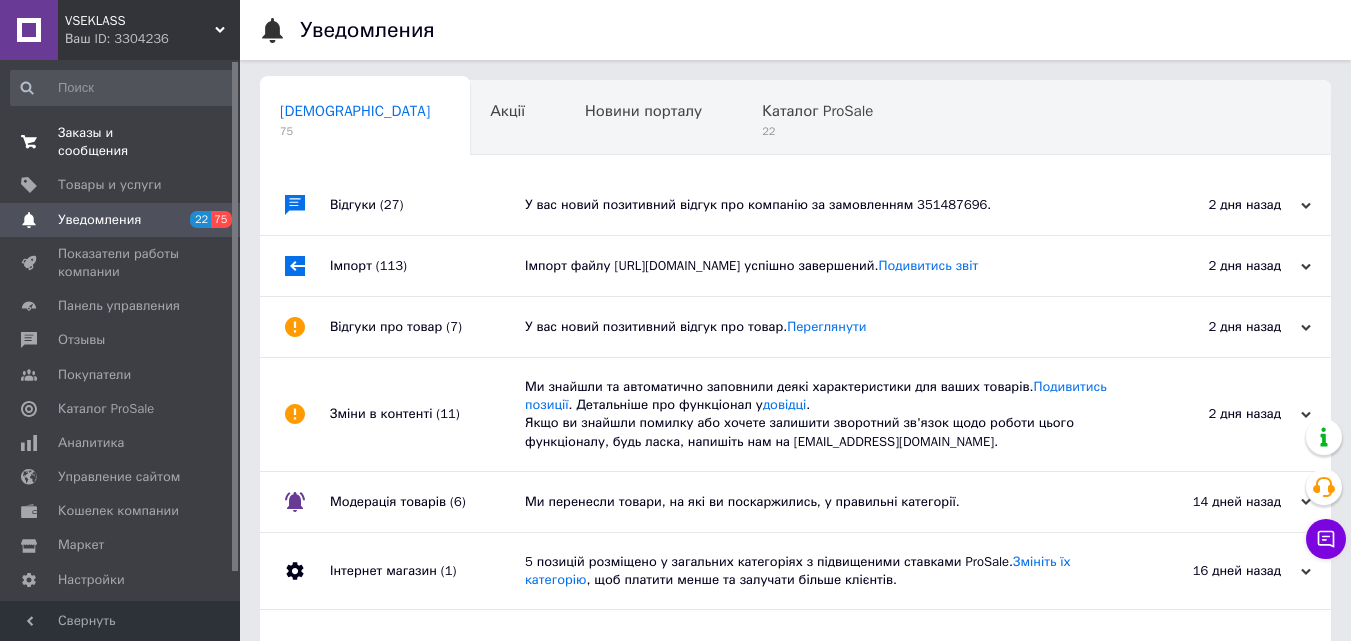 click on "Заказы и сообщения" at bounding box center [121, 142] 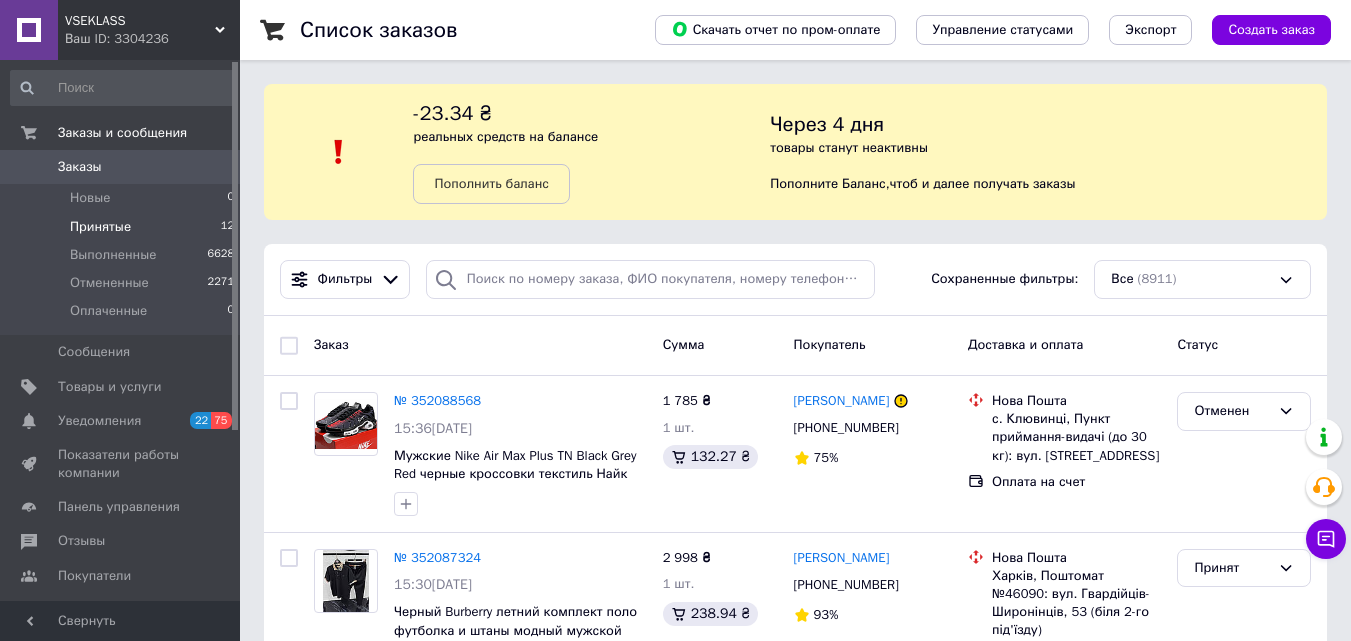 click on "Принятые 12" at bounding box center [123, 227] 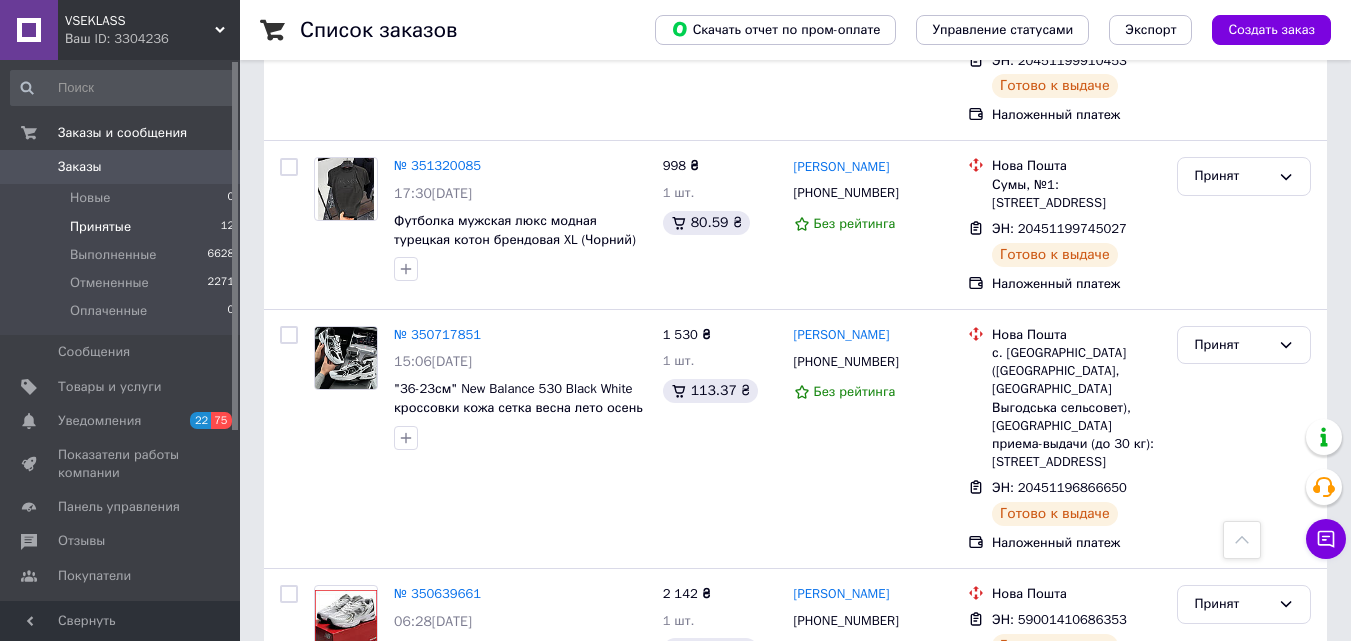 scroll, scrollTop: 2002, scrollLeft: 0, axis: vertical 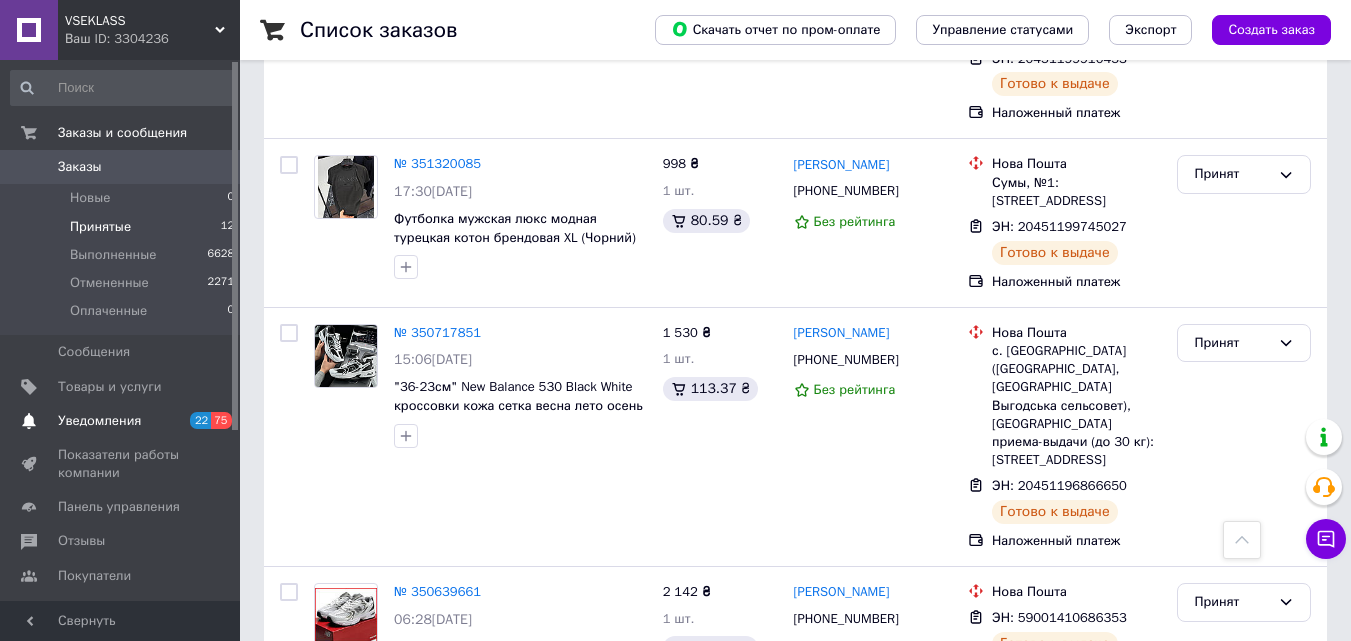 click on "Уведомления" at bounding box center (121, 421) 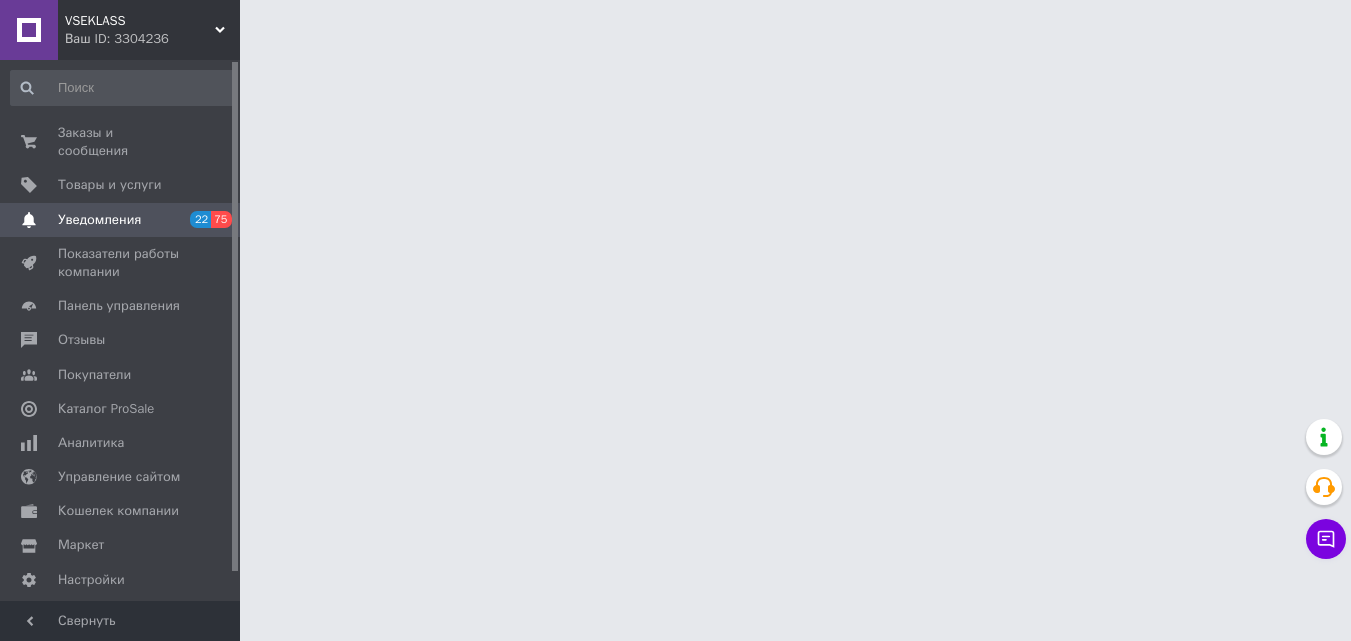 scroll, scrollTop: 0, scrollLeft: 0, axis: both 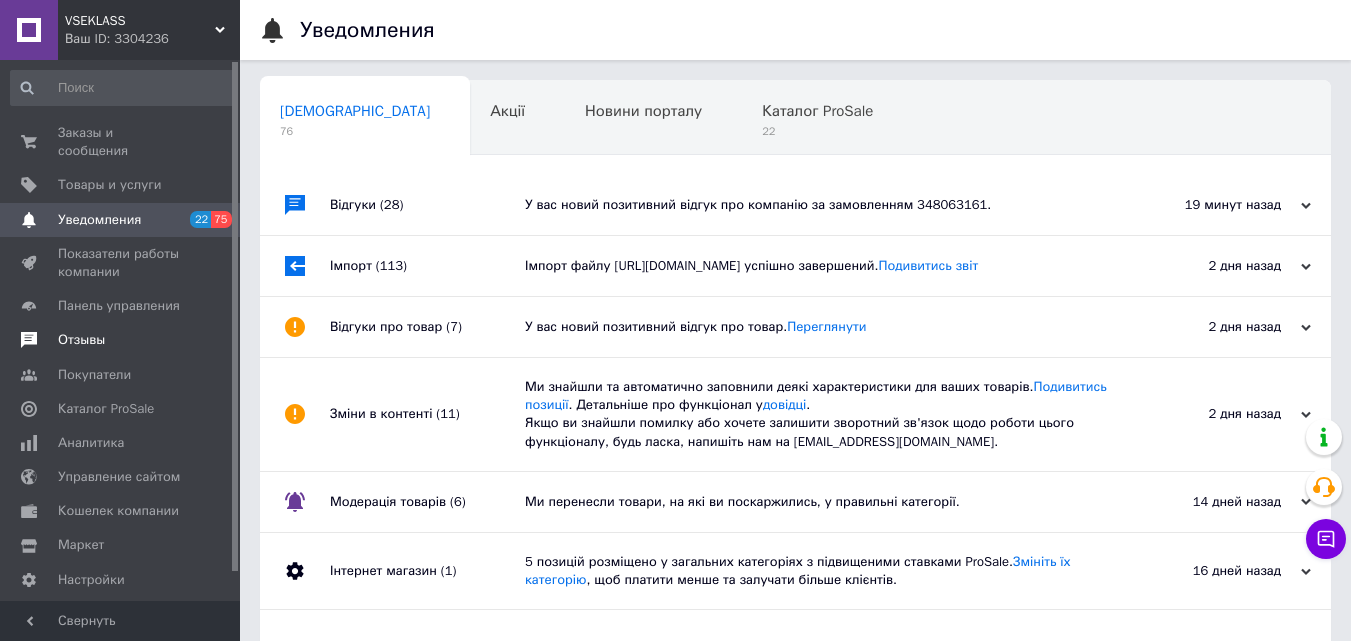 click on "Отзывы" at bounding box center (81, 340) 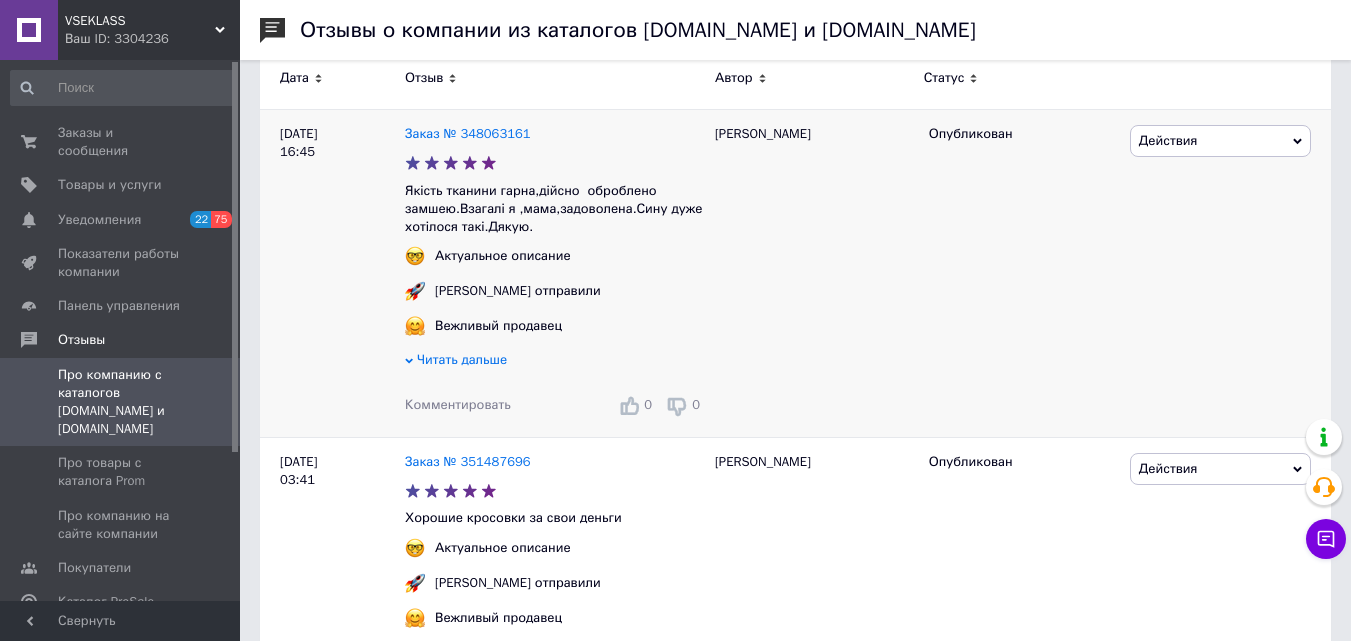 scroll, scrollTop: 200, scrollLeft: 0, axis: vertical 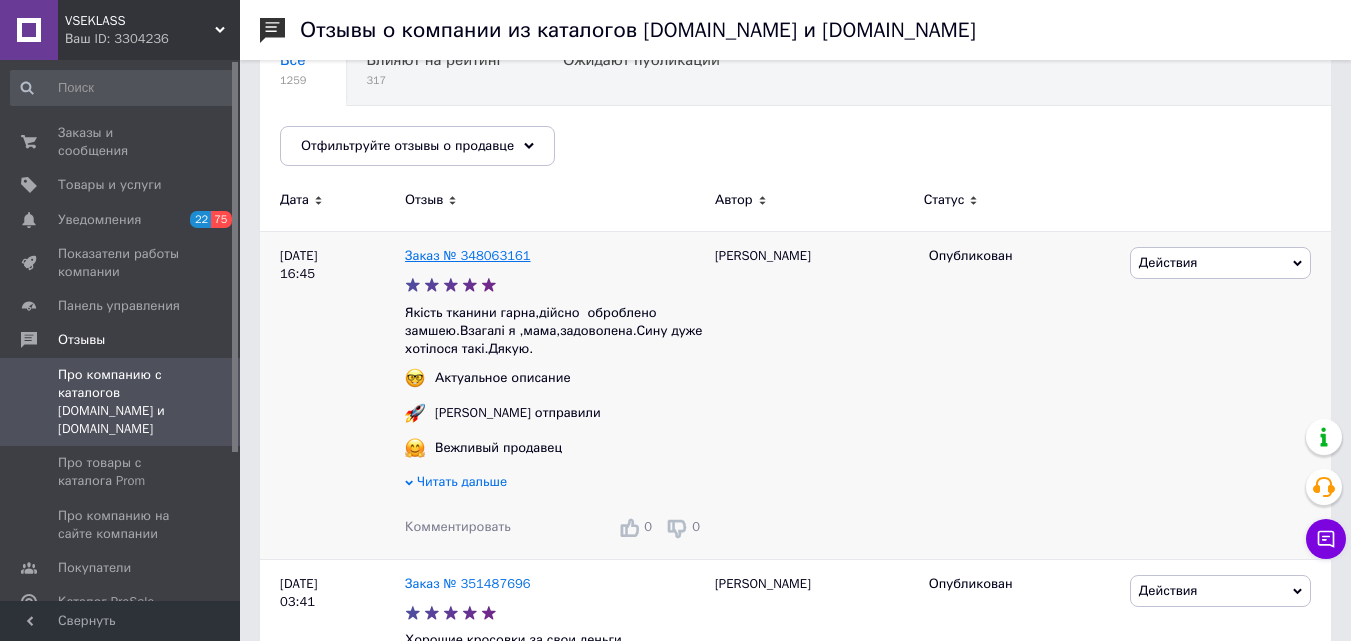 click on "Заказ № 348063161" at bounding box center [468, 255] 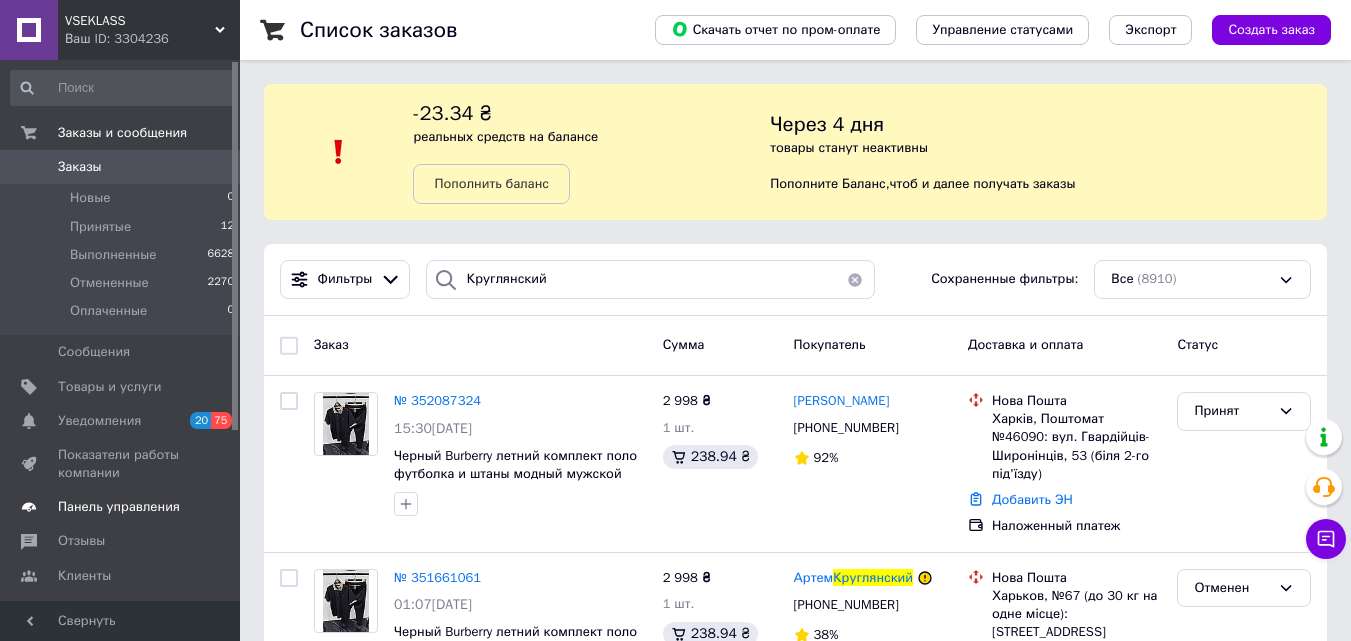 scroll, scrollTop: 200, scrollLeft: 0, axis: vertical 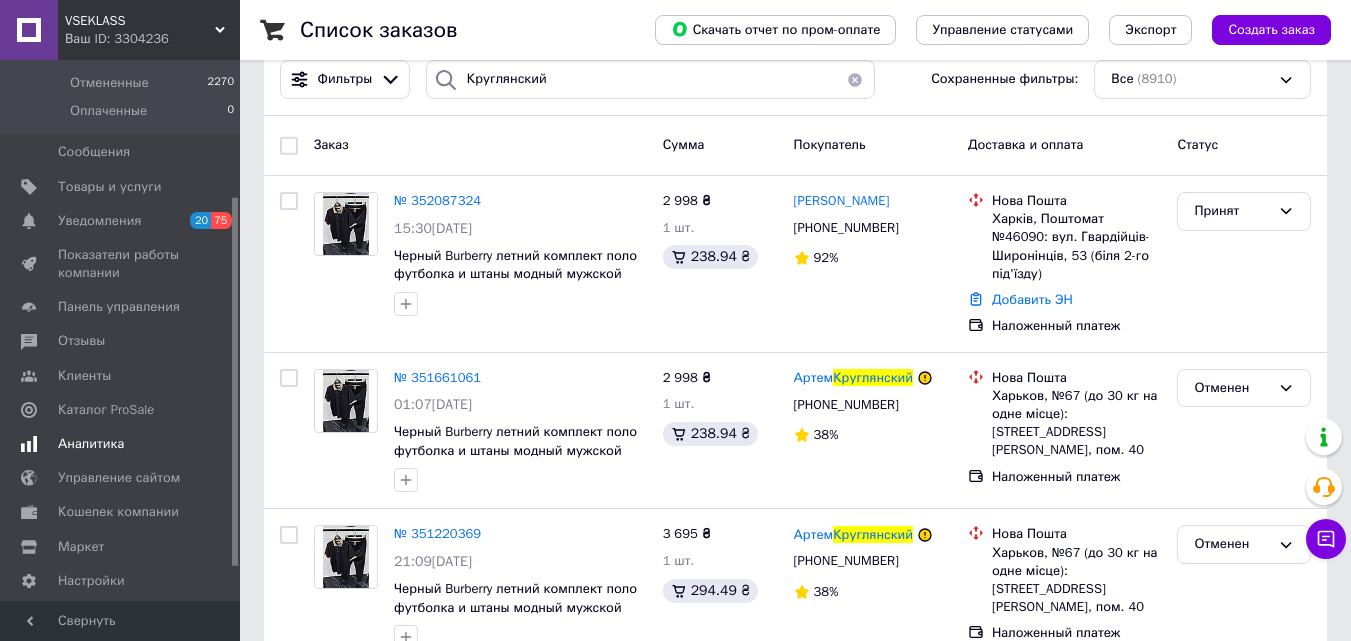 click on "Аналитика" at bounding box center [91, 444] 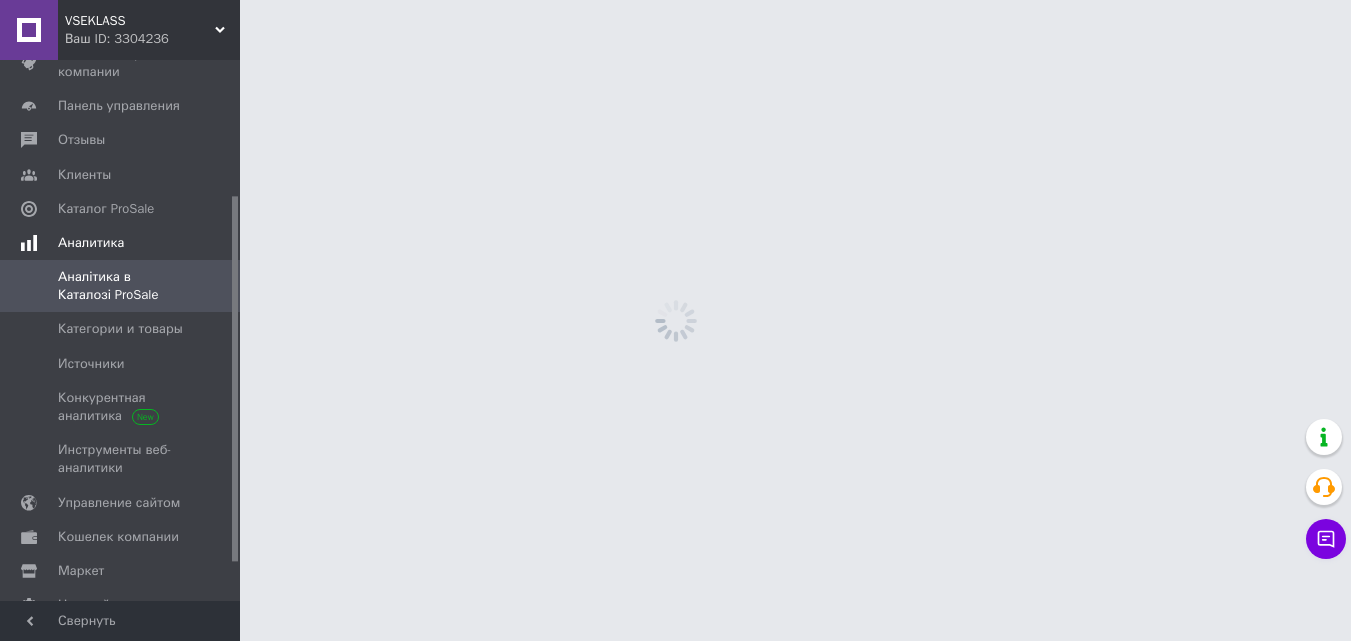 scroll, scrollTop: 0, scrollLeft: 0, axis: both 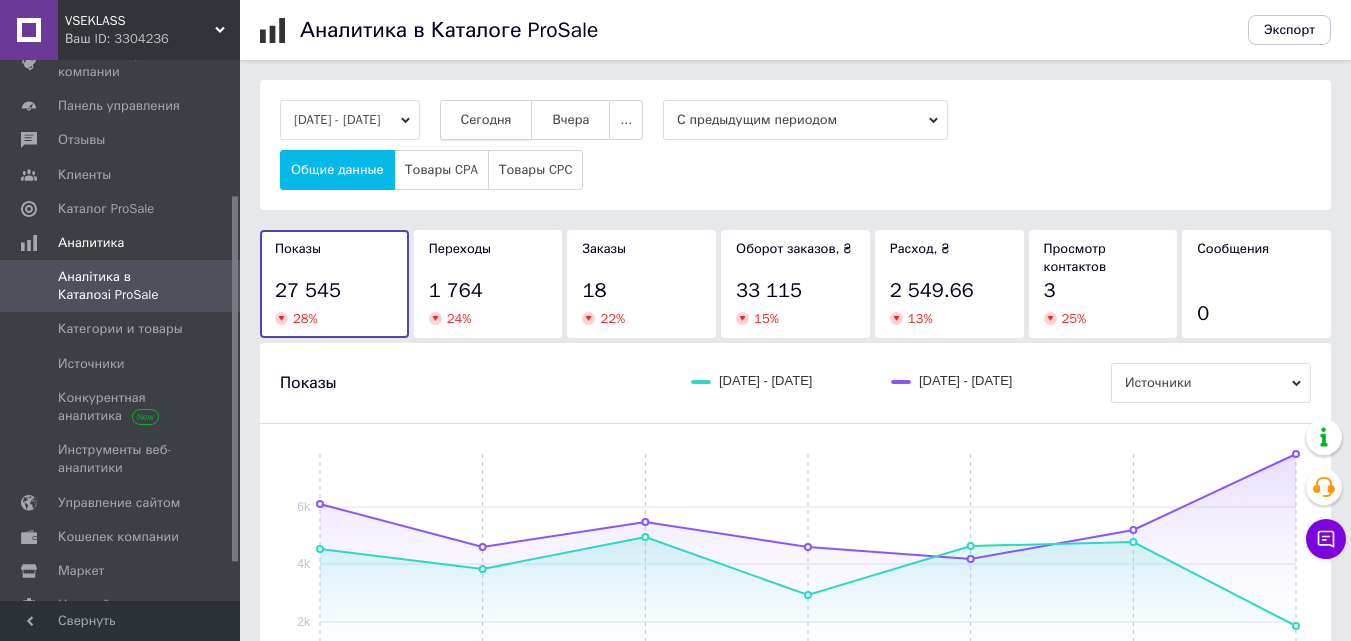 click on "Сегодня" at bounding box center (486, 120) 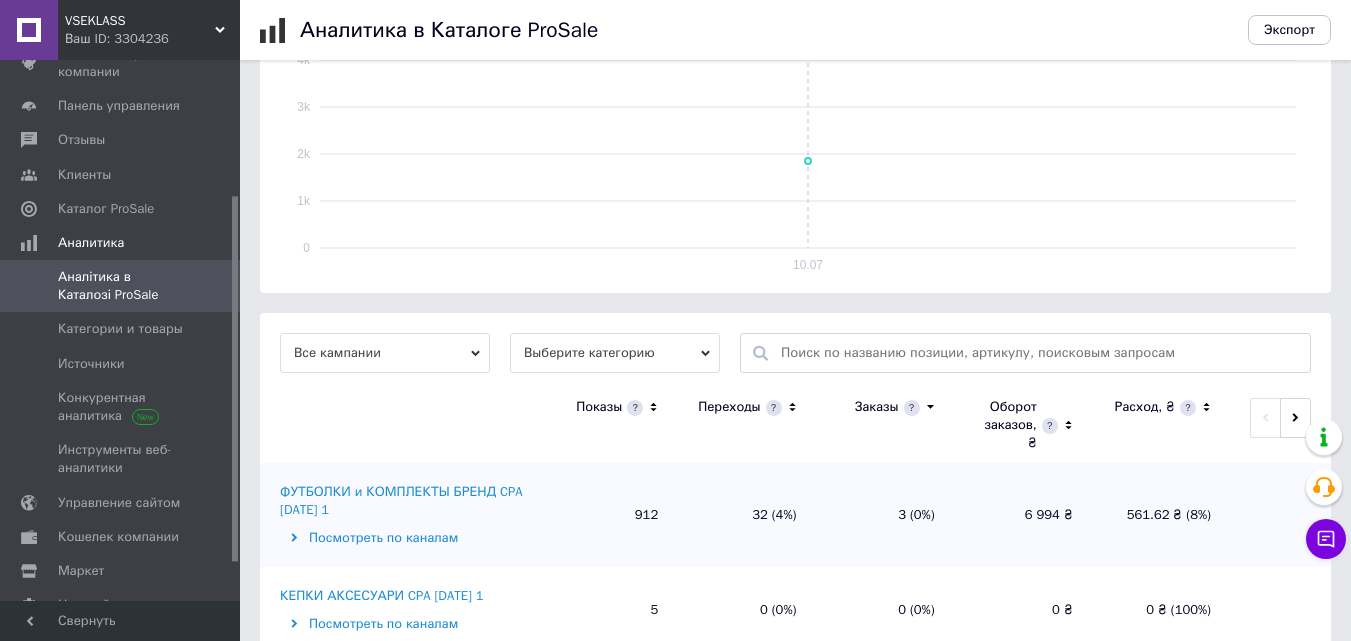 scroll, scrollTop: 600, scrollLeft: 0, axis: vertical 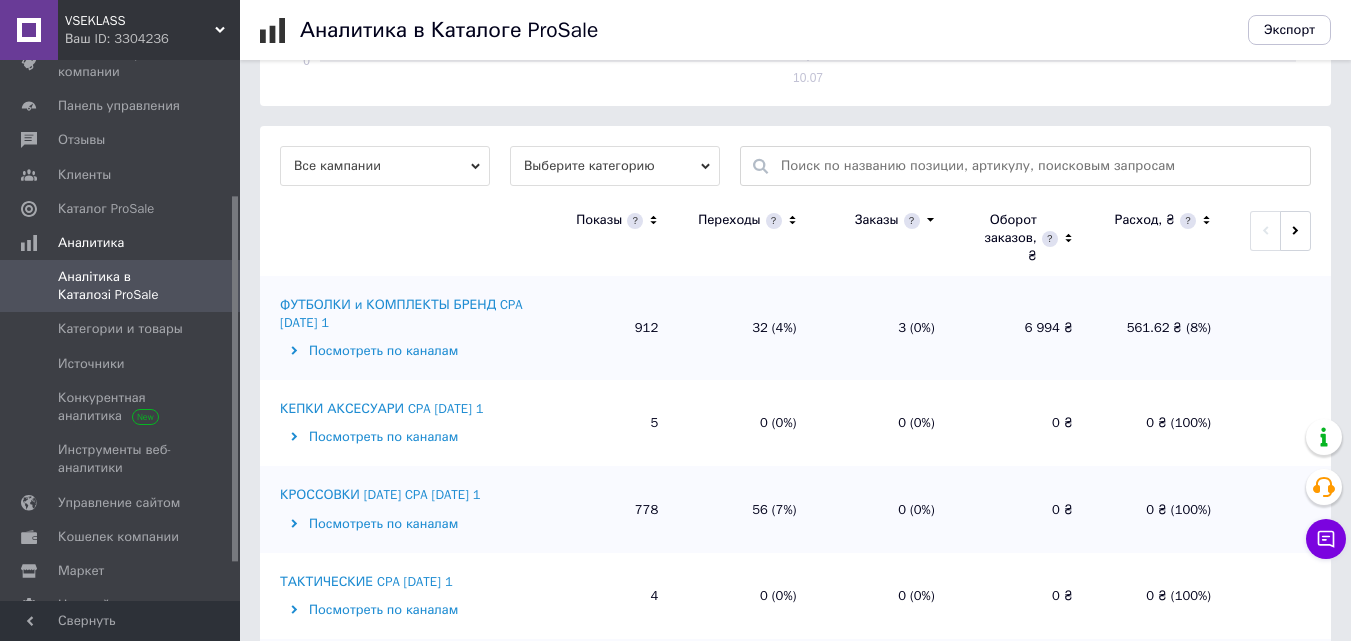 click 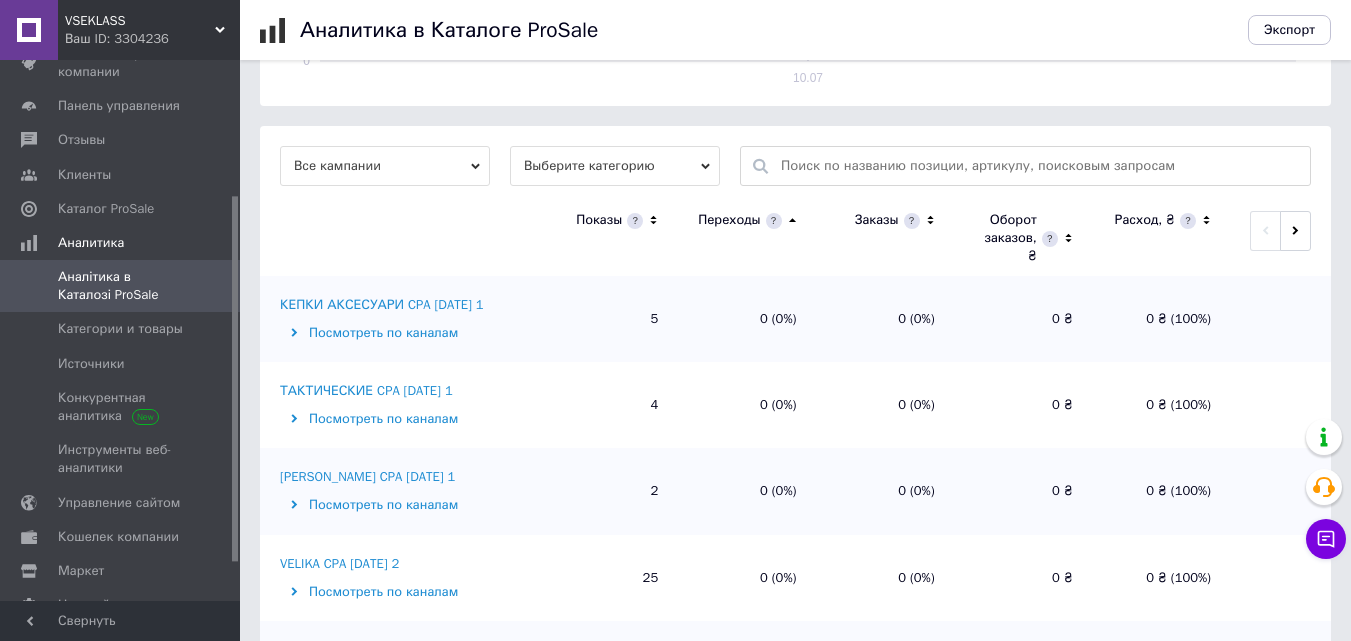 click 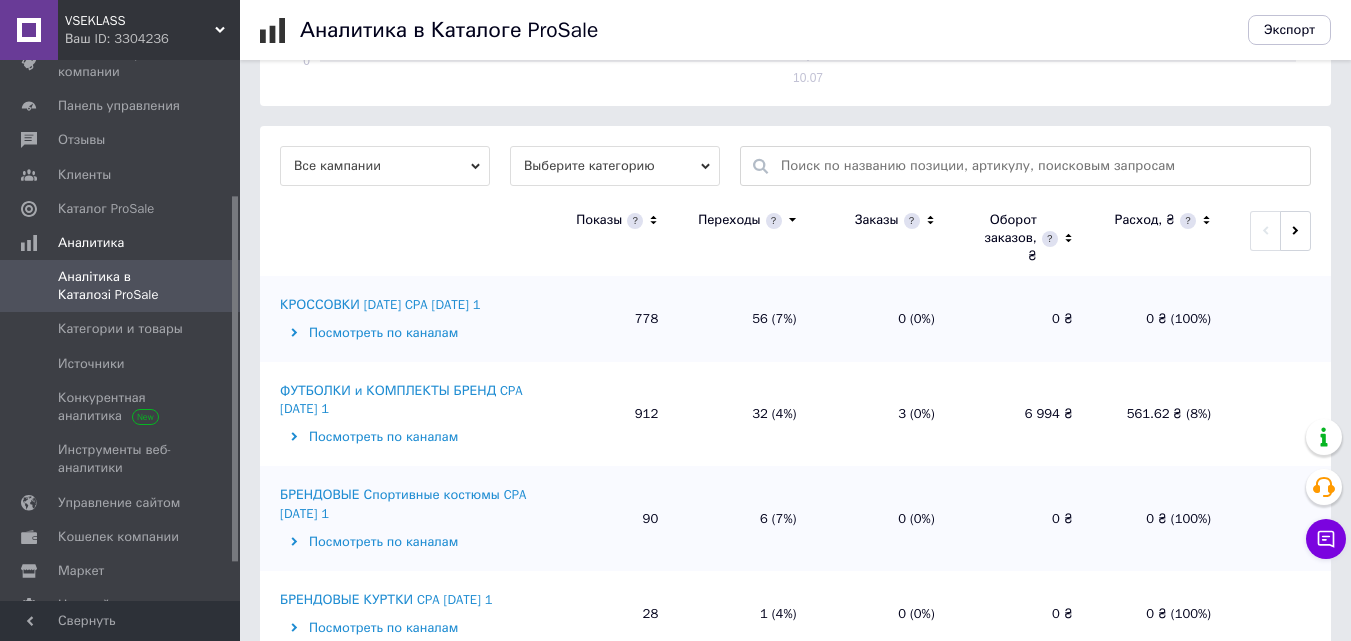 click on "КРОССОВКИ [DATE] CPA [DATE] 1" at bounding box center (380, 305) 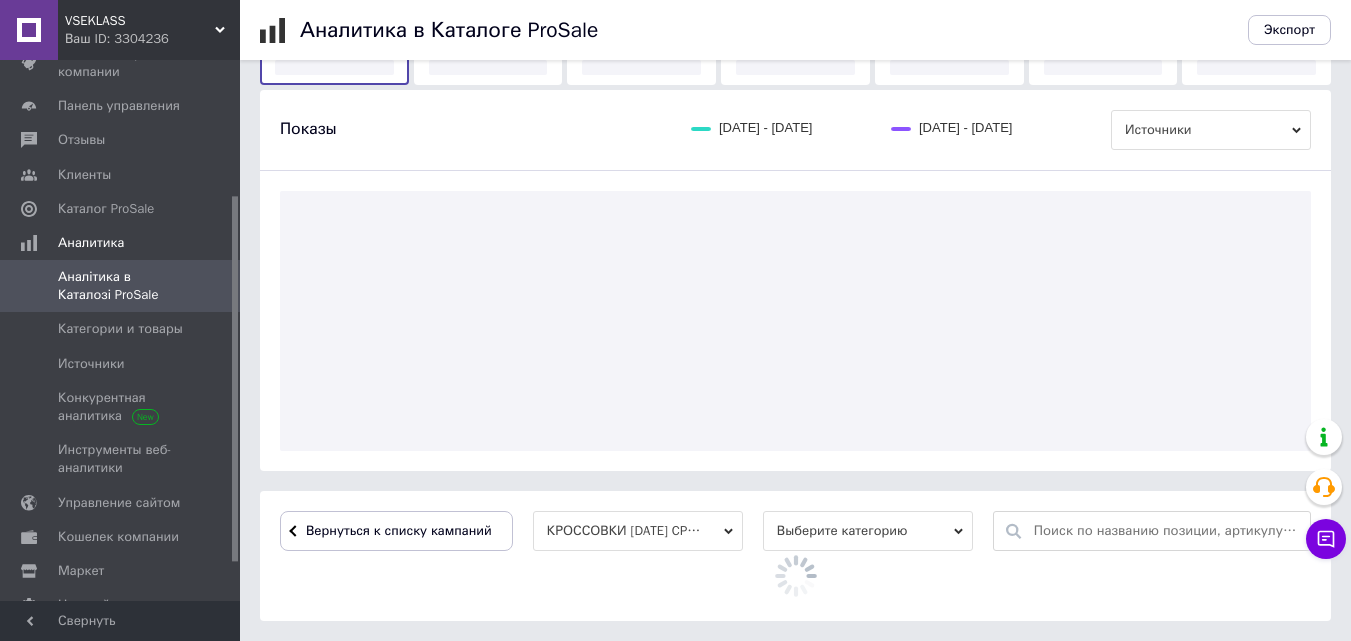 scroll, scrollTop: 519, scrollLeft: 0, axis: vertical 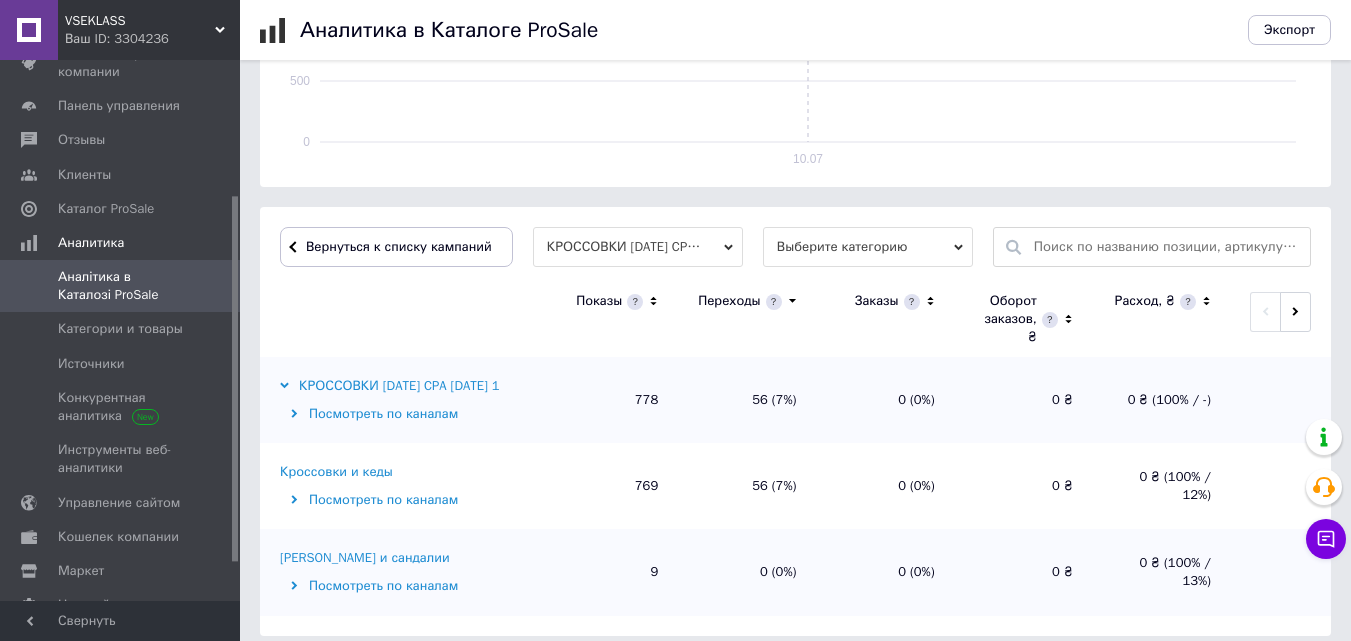 click on "Кроссовки и кеды" at bounding box center (336, 472) 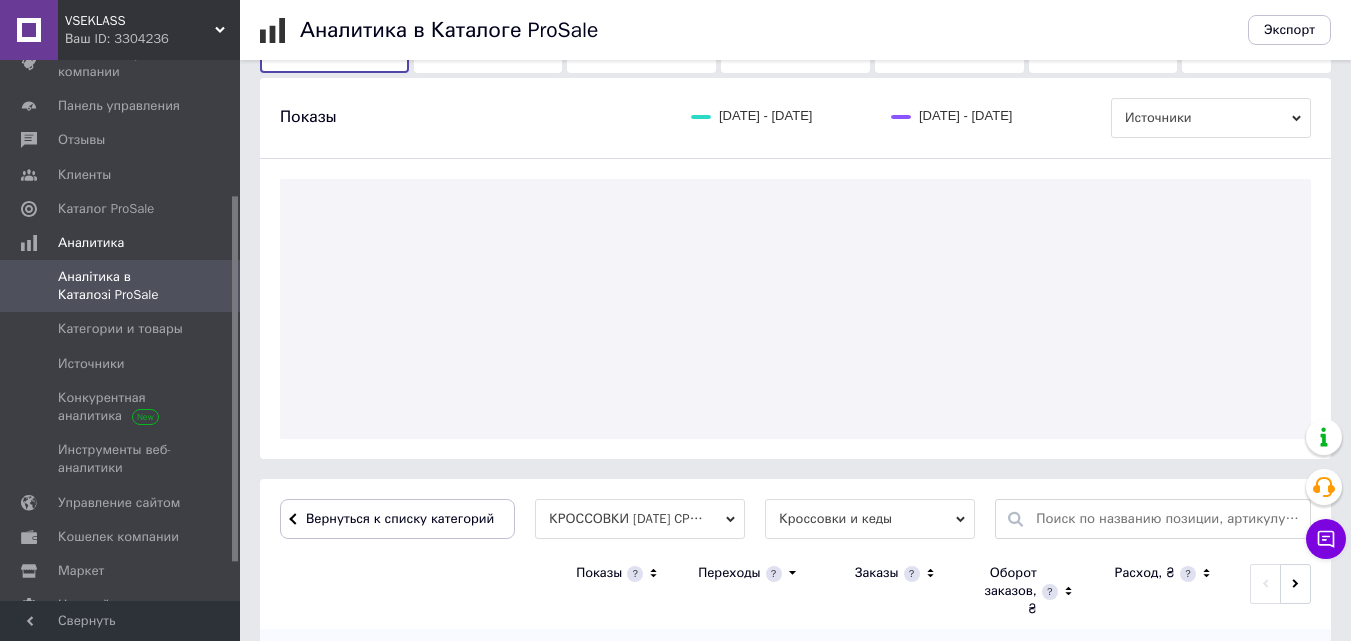 scroll, scrollTop: 600, scrollLeft: 0, axis: vertical 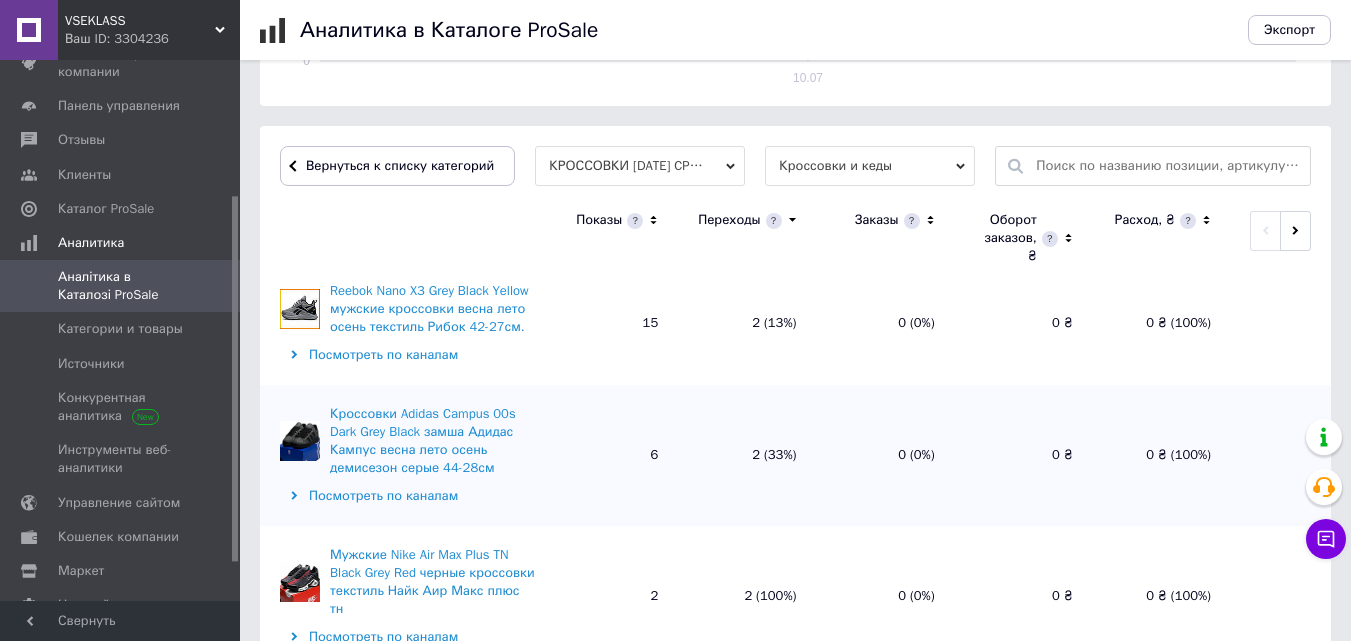 click on "Кроссовки Adidas Campus 00s Dark Grey Black замша Адидас Кампус весна лето осень демисезон серые 44-28см Посмотреть по каналам" at bounding box center [400, 455] 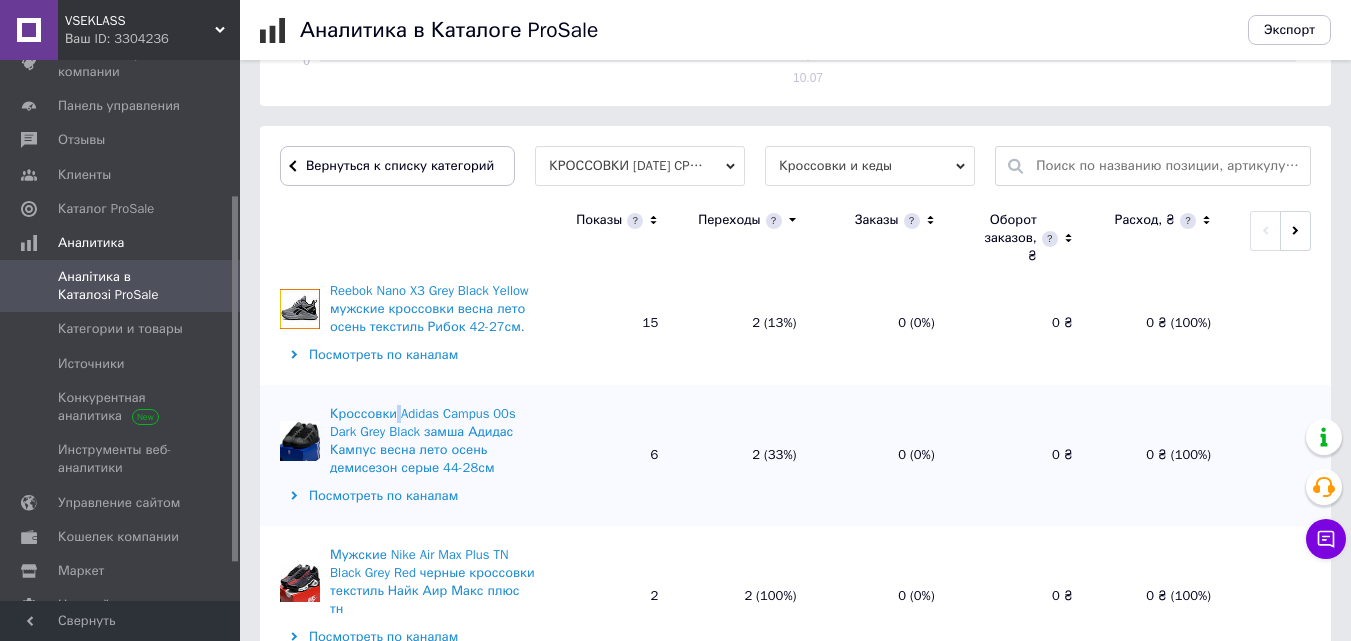 click on "Кроссовки Adidas Campus 00s Dark Grey Black замша Адидас Кампус весна лето осень демисезон серые 44-28см Посмотреть по каналам" at bounding box center (400, 455) 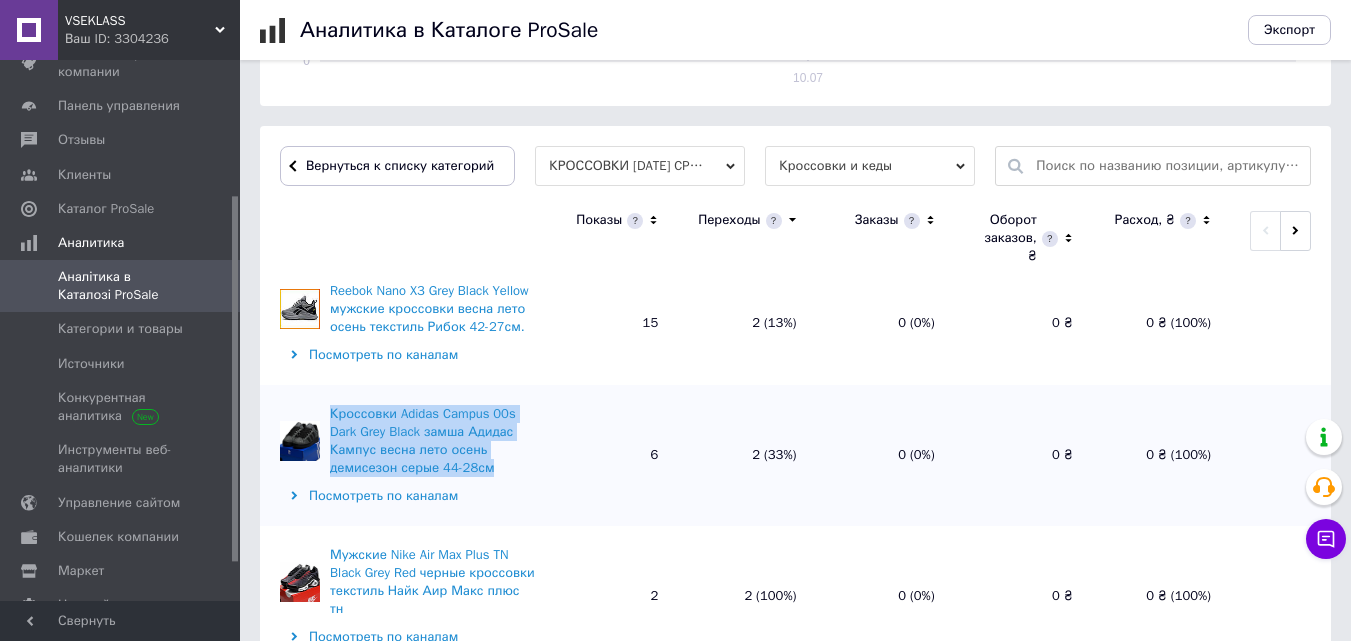 click on "Кроссовки Adidas Campus 00s Dark Grey Black замша Адидас Кампус весна лето осень демисезон серые 44-28см Посмотреть по каналам" at bounding box center [400, 455] 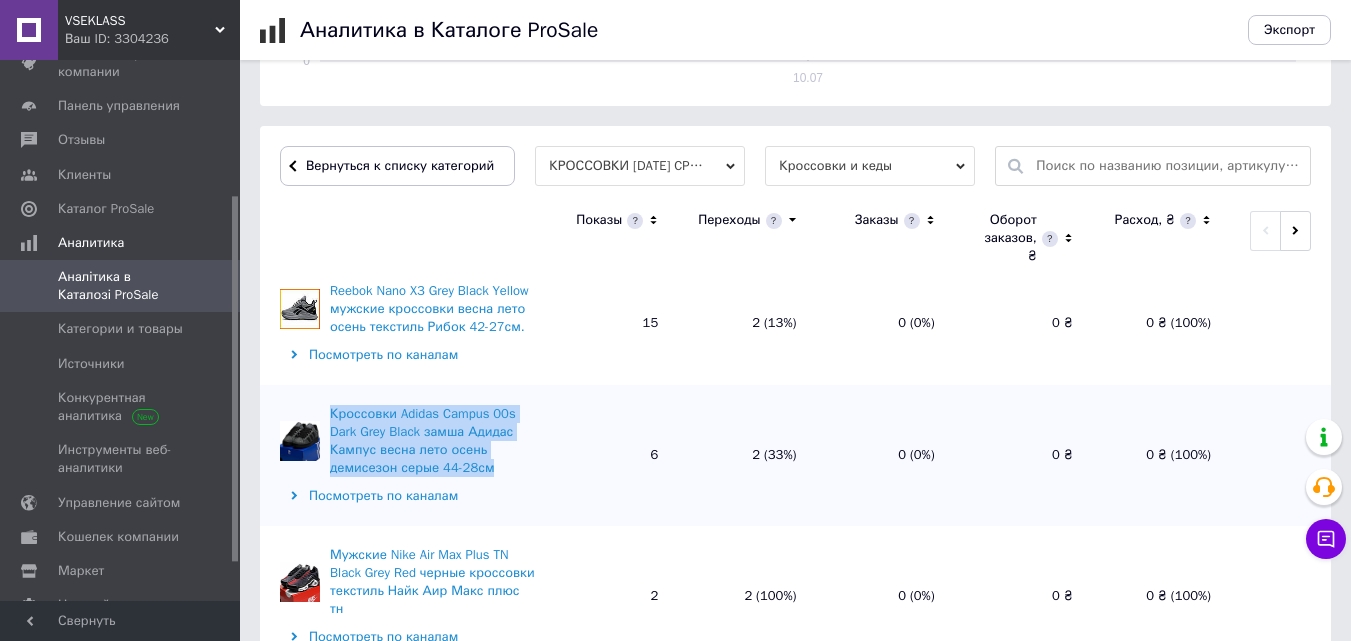 copy on "Кроссовки Adidas Campus 00s Dark Grey Black замша Адидас Кампус весна лето осень демисезон серые 44-28см" 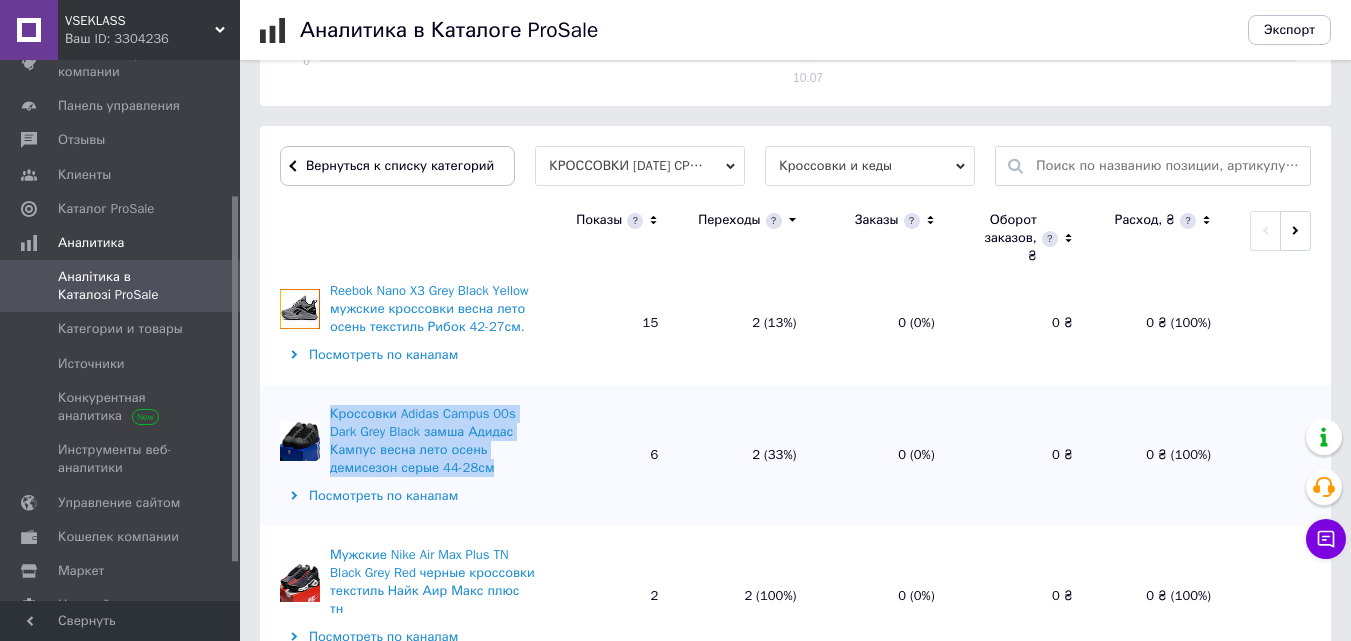 copy on "Кроссовки Adidas Campus 00s Dark Grey Black замша Адидас Кампус весна лето осень демисезон серые 44-28см" 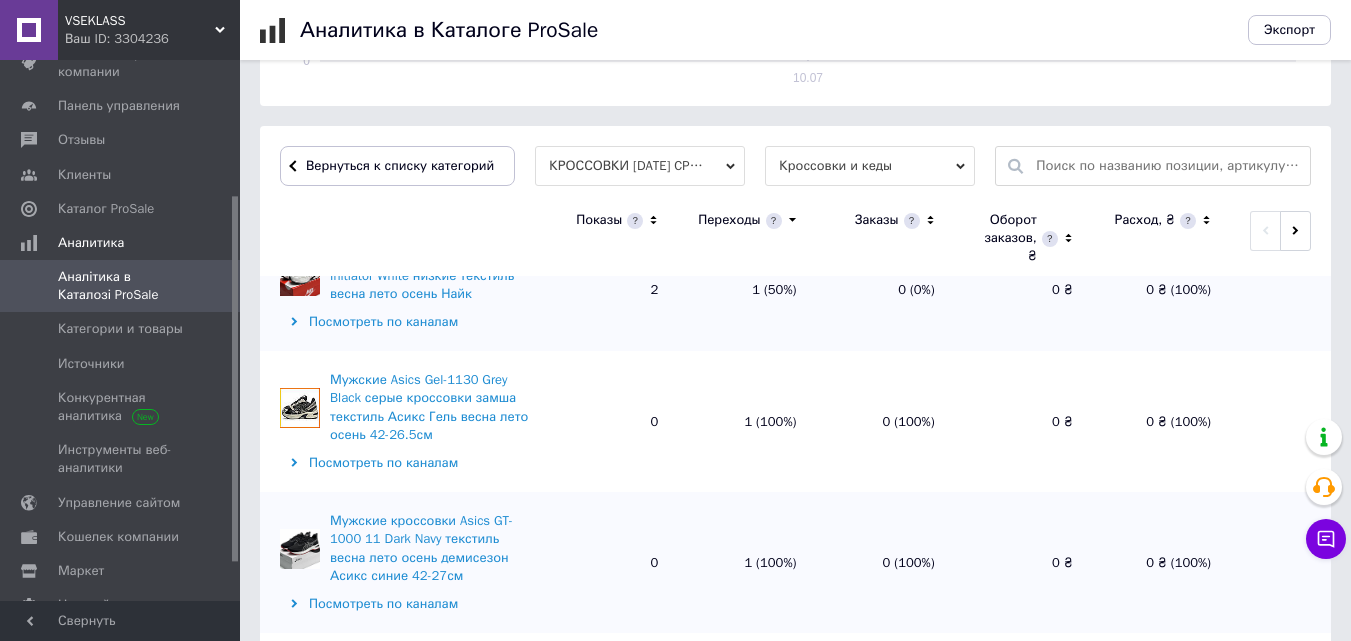 scroll, scrollTop: 1900, scrollLeft: 0, axis: vertical 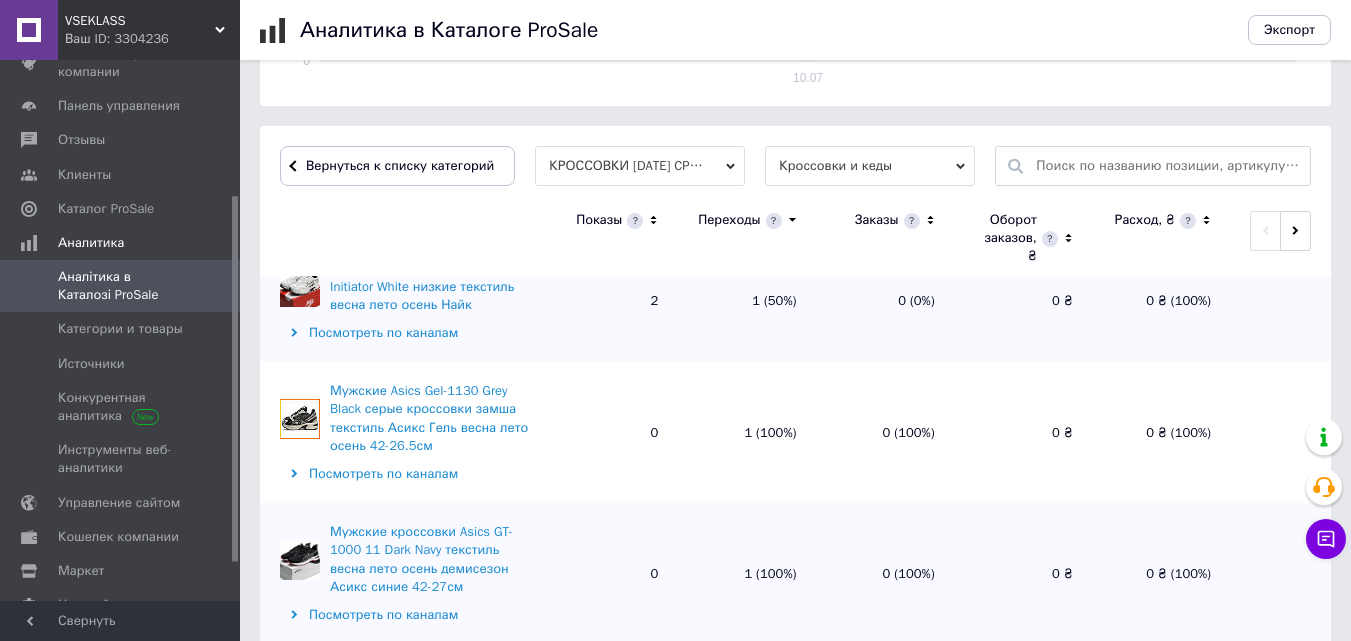 click on "Мужские Asics Gel-1130 Grey Black серые кроссовки замша текстиль Асикс Гель весна лето осень 42-26.5см Посмотреть по каналам" at bounding box center (400, 432) 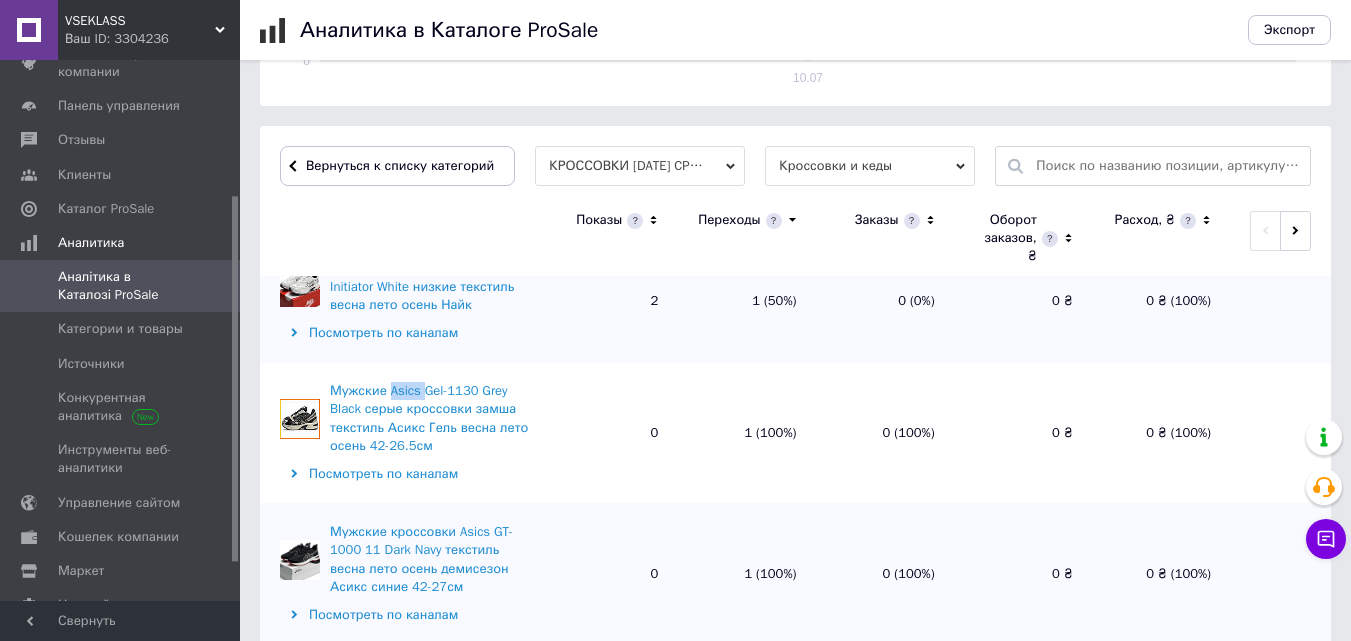 click on "Мужские Asics Gel-1130 Grey Black серые кроссовки замша текстиль Асикс Гель весна лето осень 42-26.5см Посмотреть по каналам" at bounding box center (400, 432) 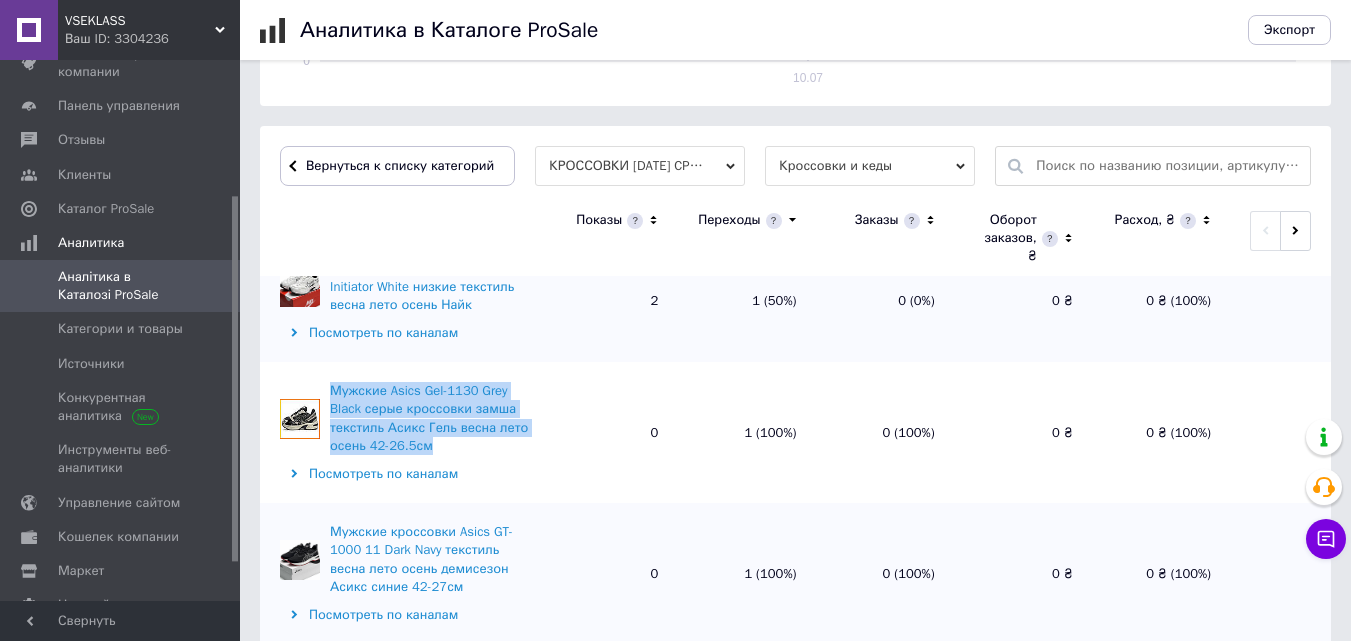 click on "Мужские Asics Gel-1130 Grey Black серые кроссовки замша текстиль Асикс Гель весна лето осень 42-26.5см Посмотреть по каналам" at bounding box center [400, 432] 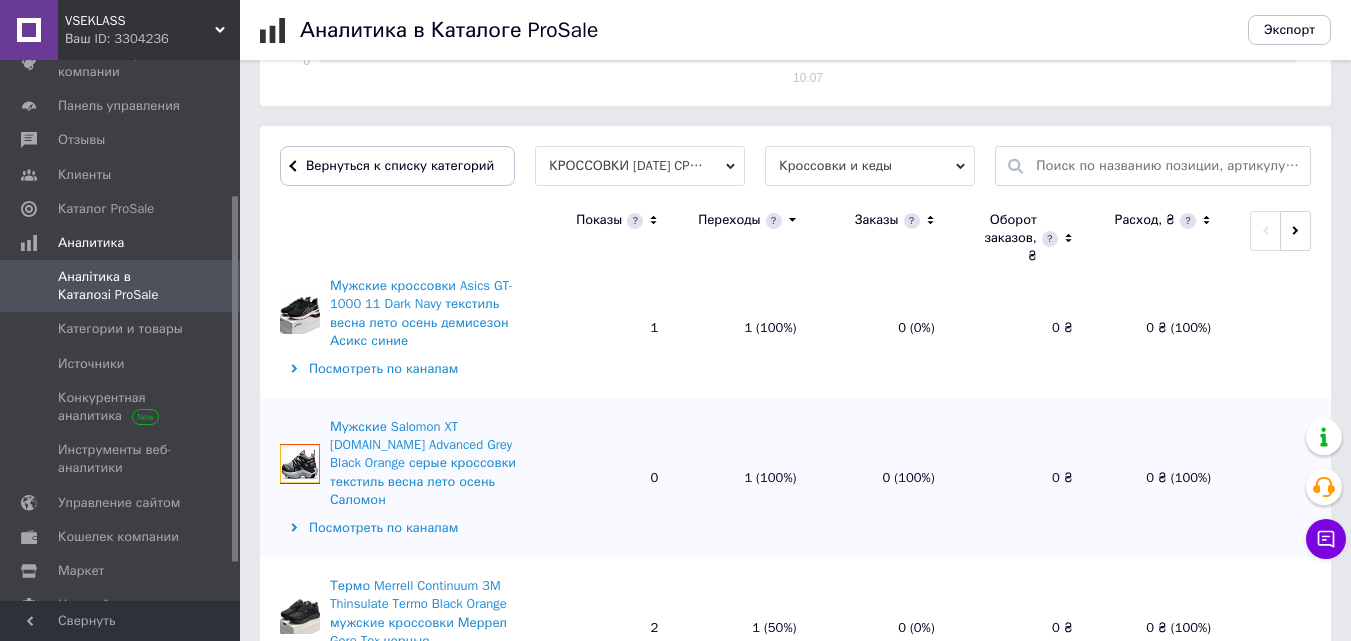 scroll, scrollTop: 2300, scrollLeft: 0, axis: vertical 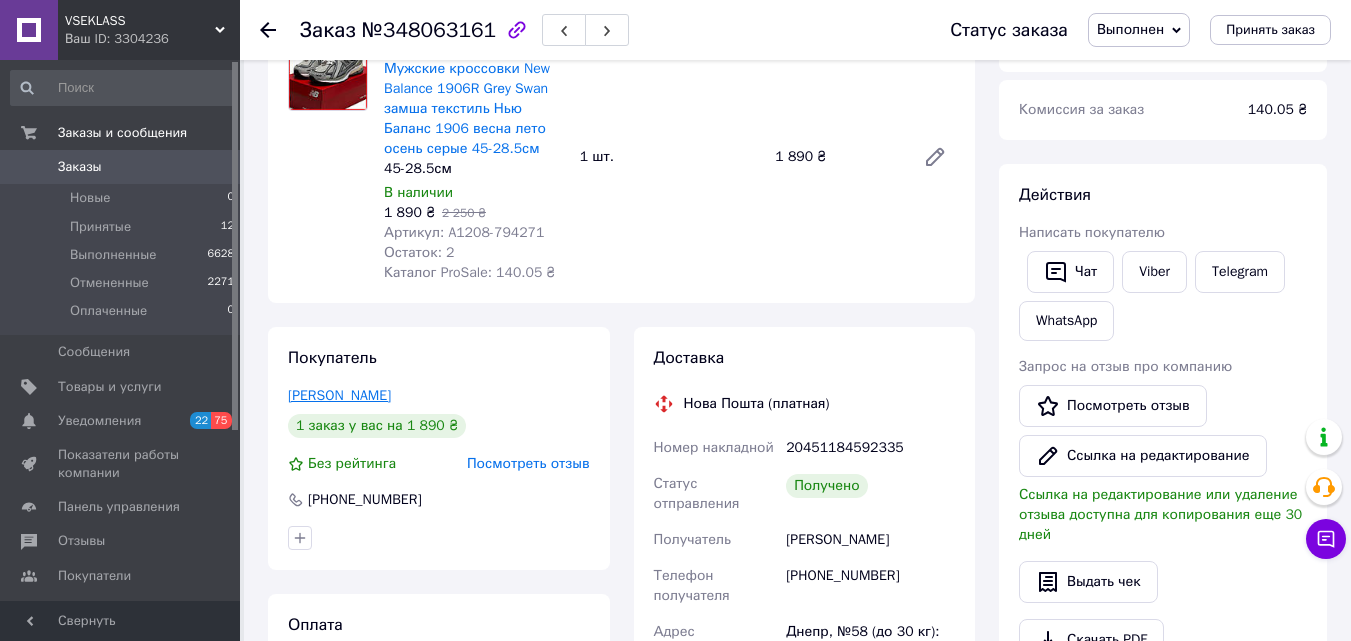 click on "[PERSON_NAME]" at bounding box center (339, 395) 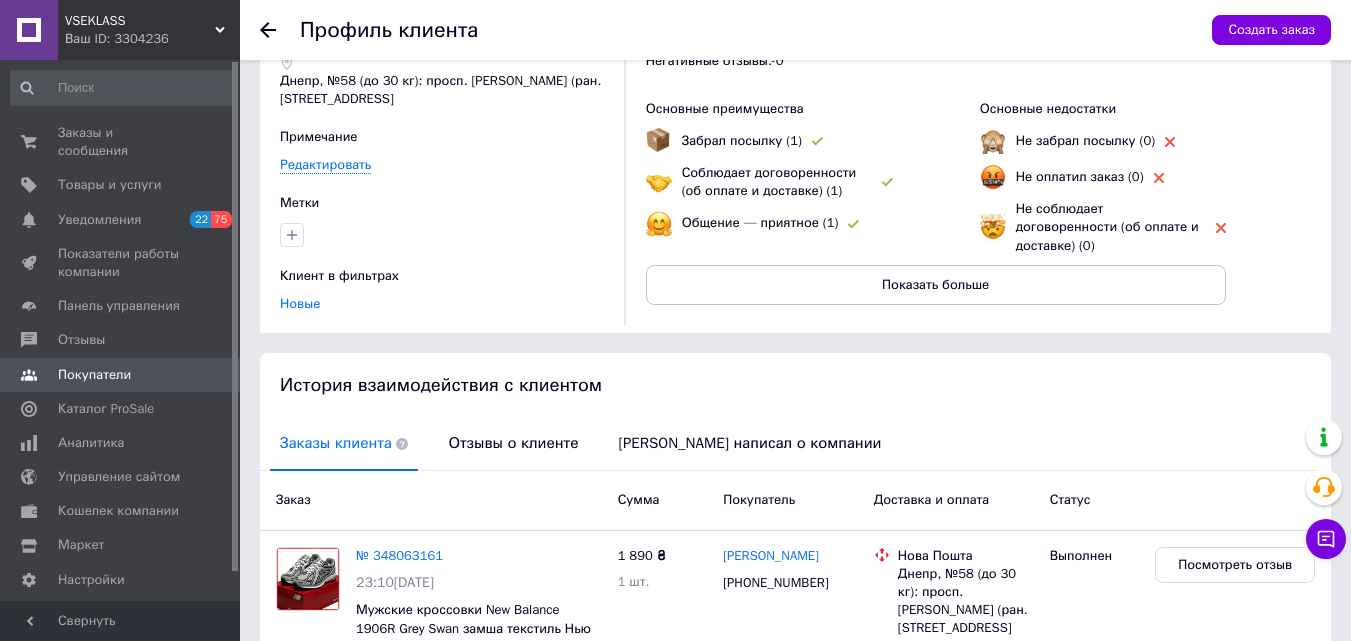 scroll, scrollTop: 300, scrollLeft: 0, axis: vertical 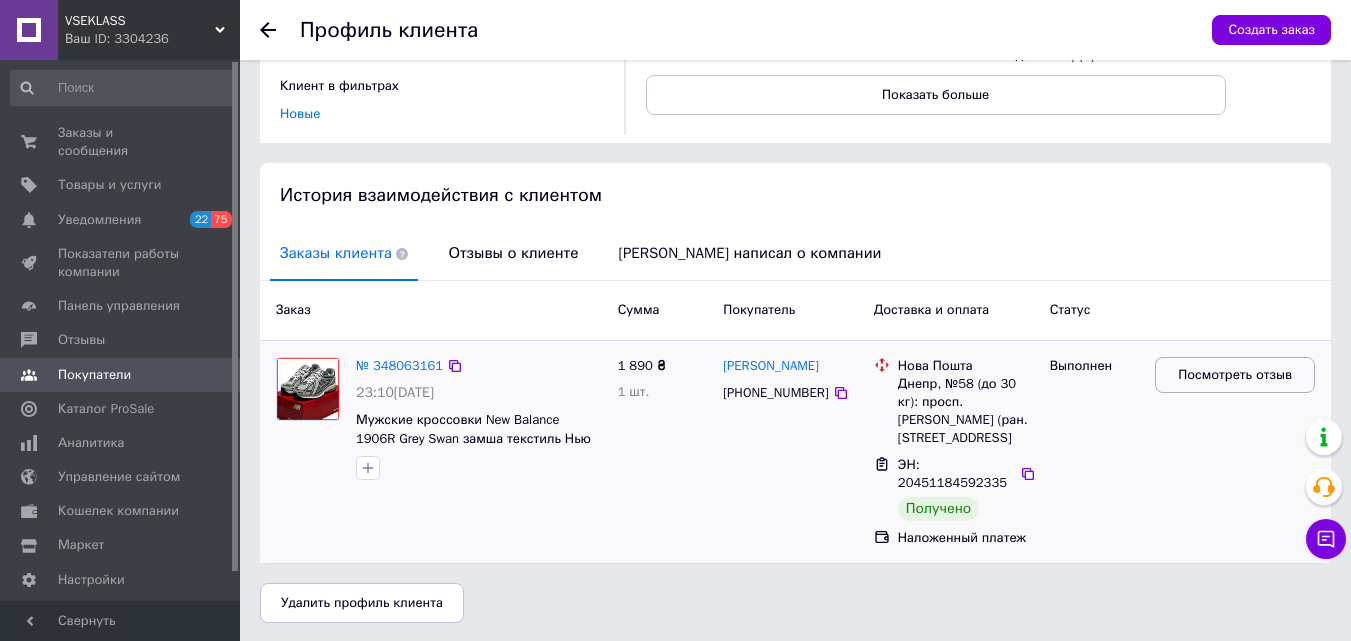 click on "Посмотреть отзыв" at bounding box center (1235, 375) 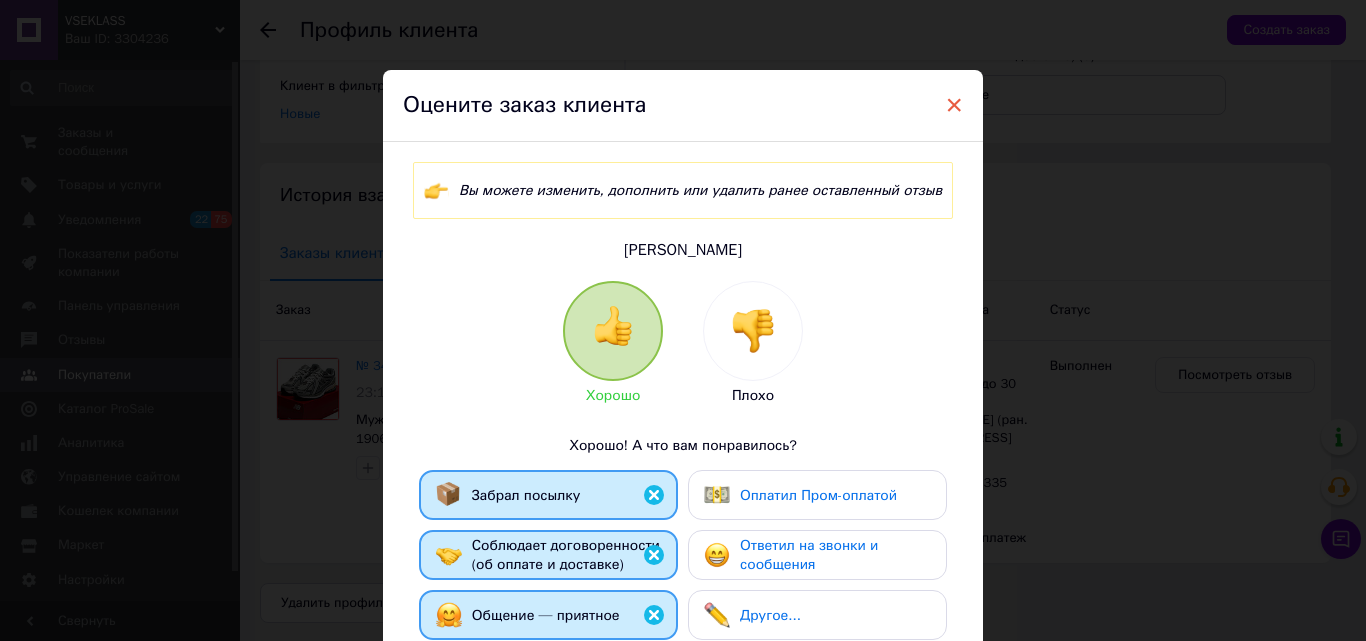 click on "×" at bounding box center [954, 105] 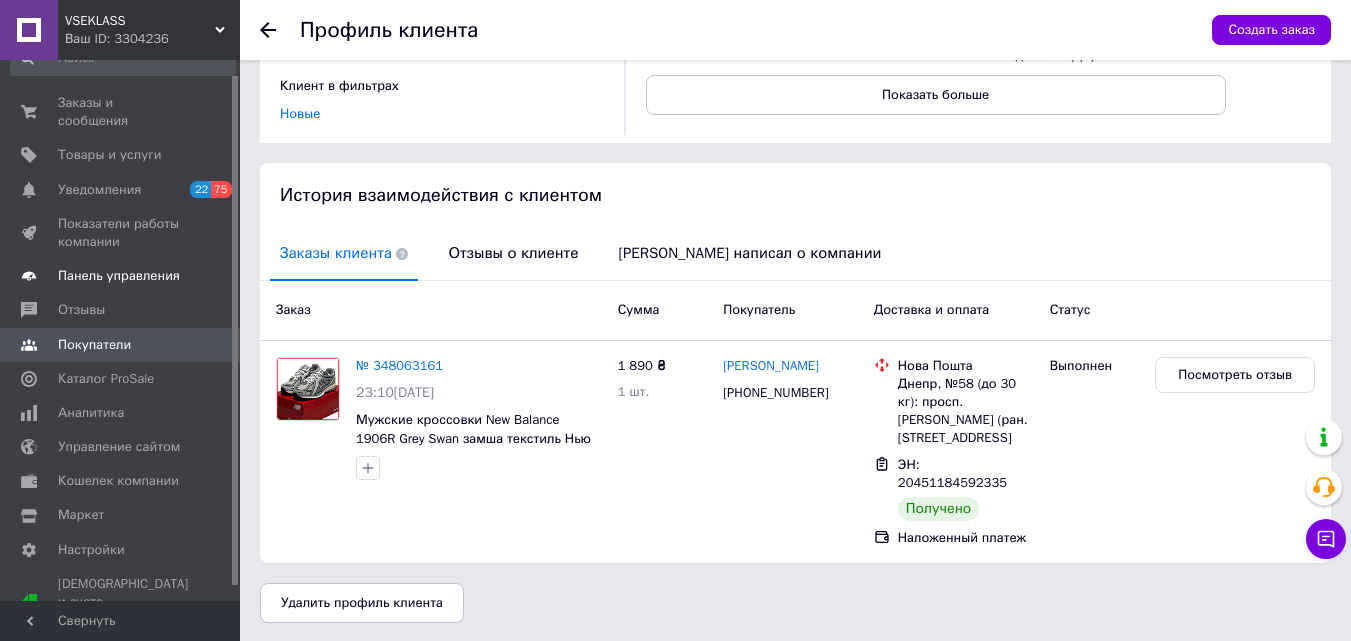 scroll, scrollTop: 0, scrollLeft: 0, axis: both 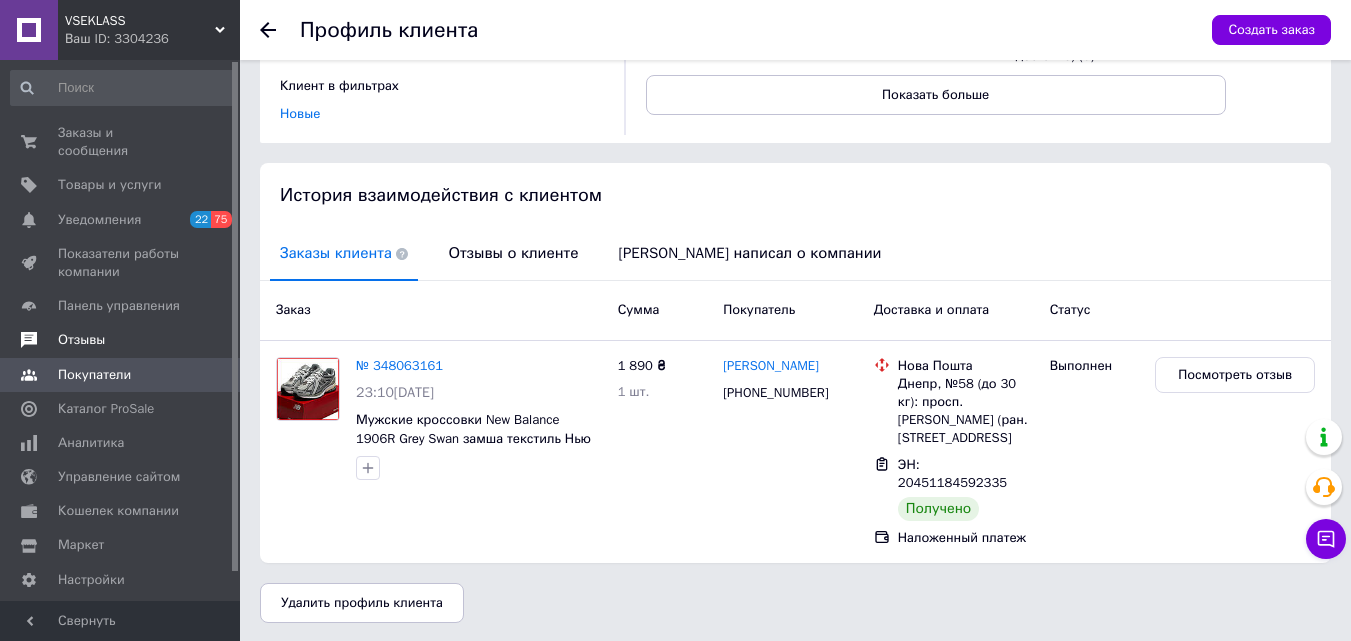 click on "Отзывы" at bounding box center [121, 340] 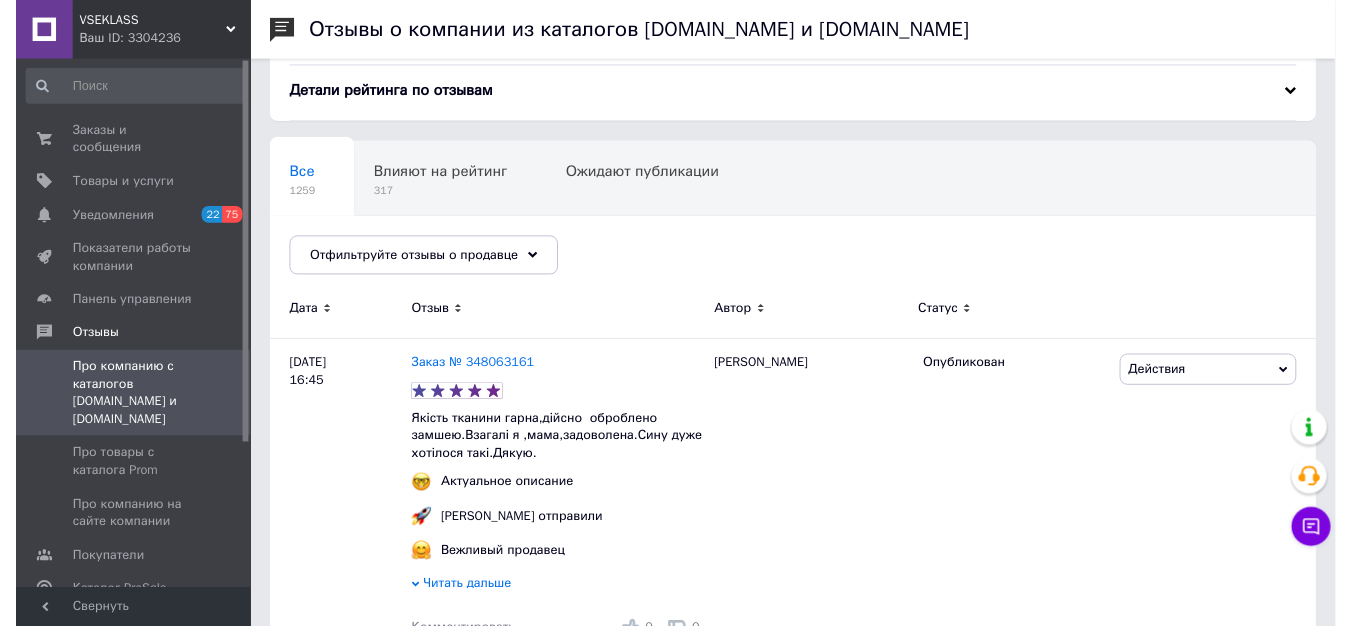 scroll, scrollTop: 300, scrollLeft: 0, axis: vertical 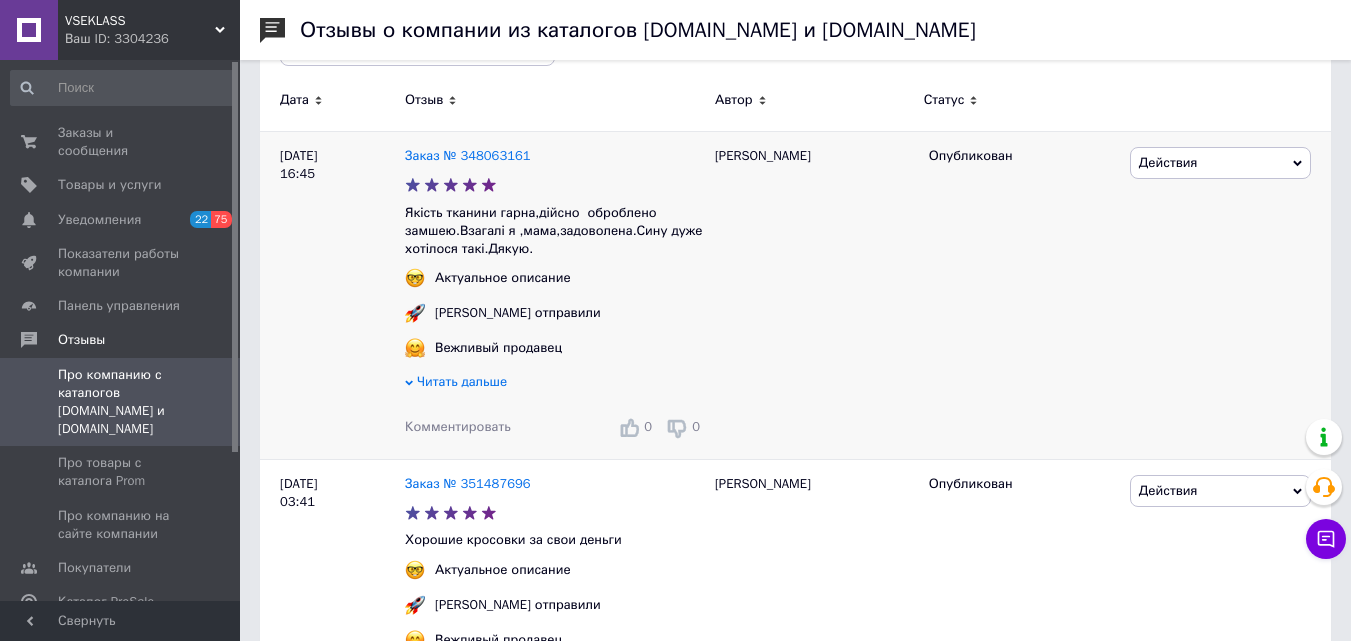 click on "Комментировать" at bounding box center (458, 426) 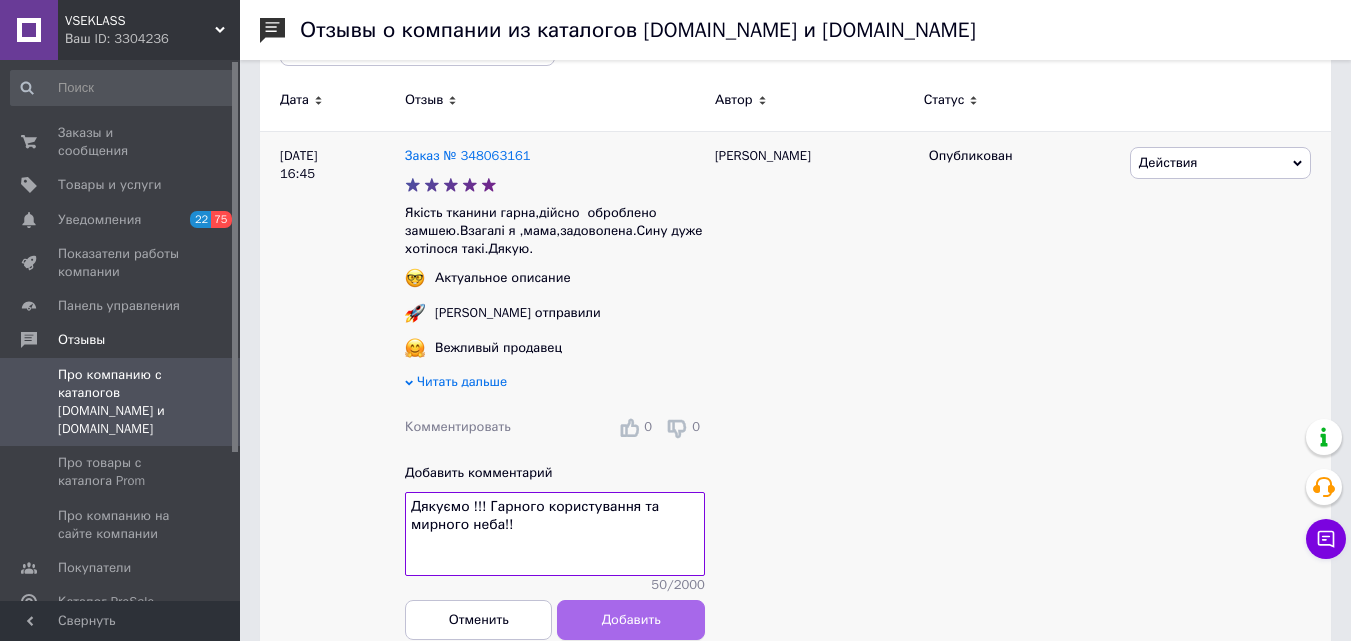 type on "Дякуємо !!! Гарного користування та мирного неба!!" 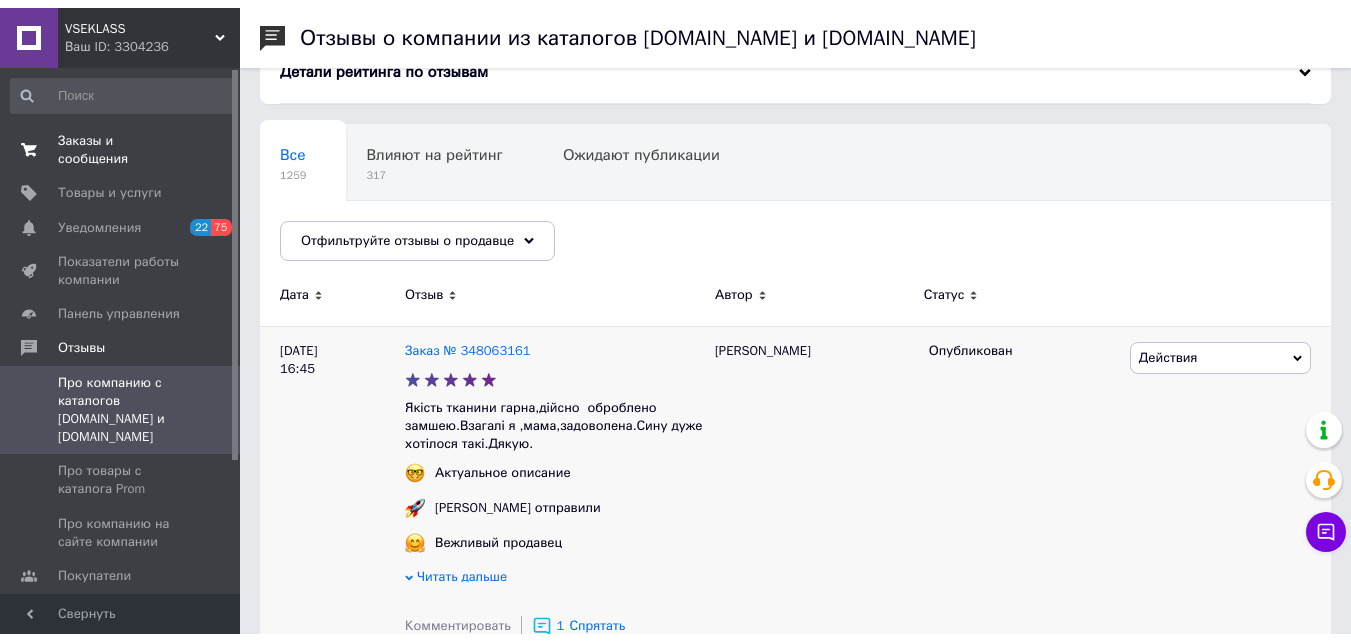 scroll, scrollTop: 0, scrollLeft: 0, axis: both 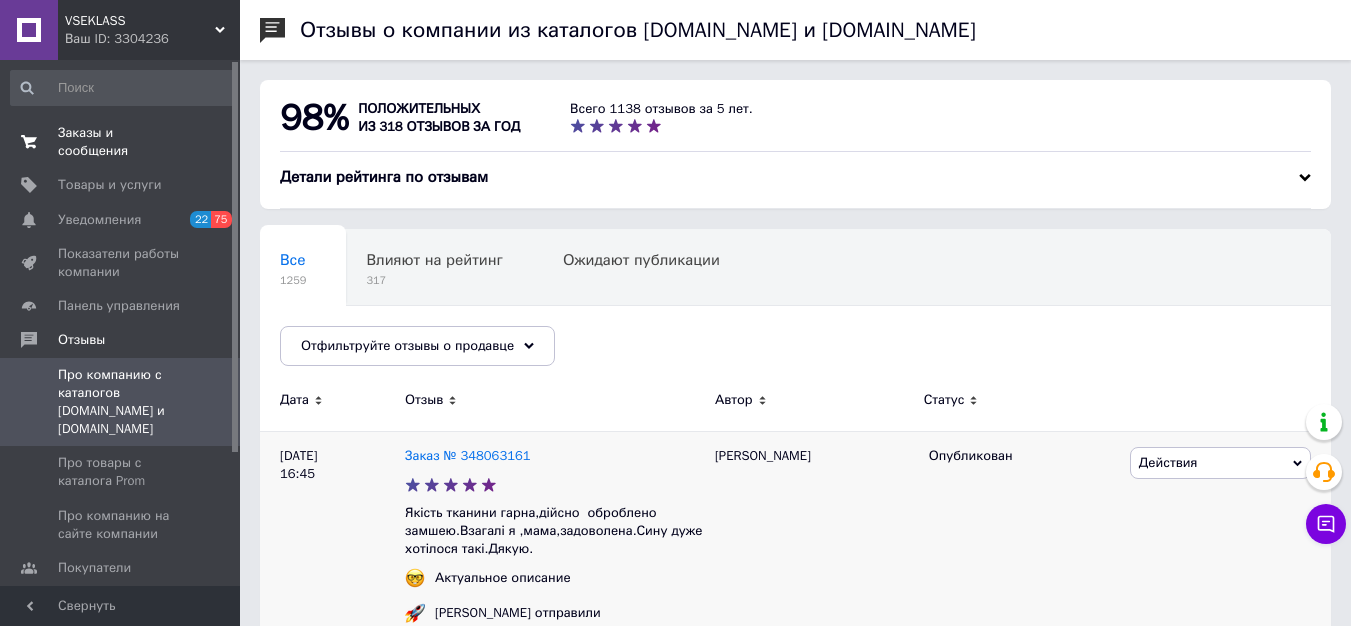 click on "Заказы и сообщения 0 0" at bounding box center (123, 142) 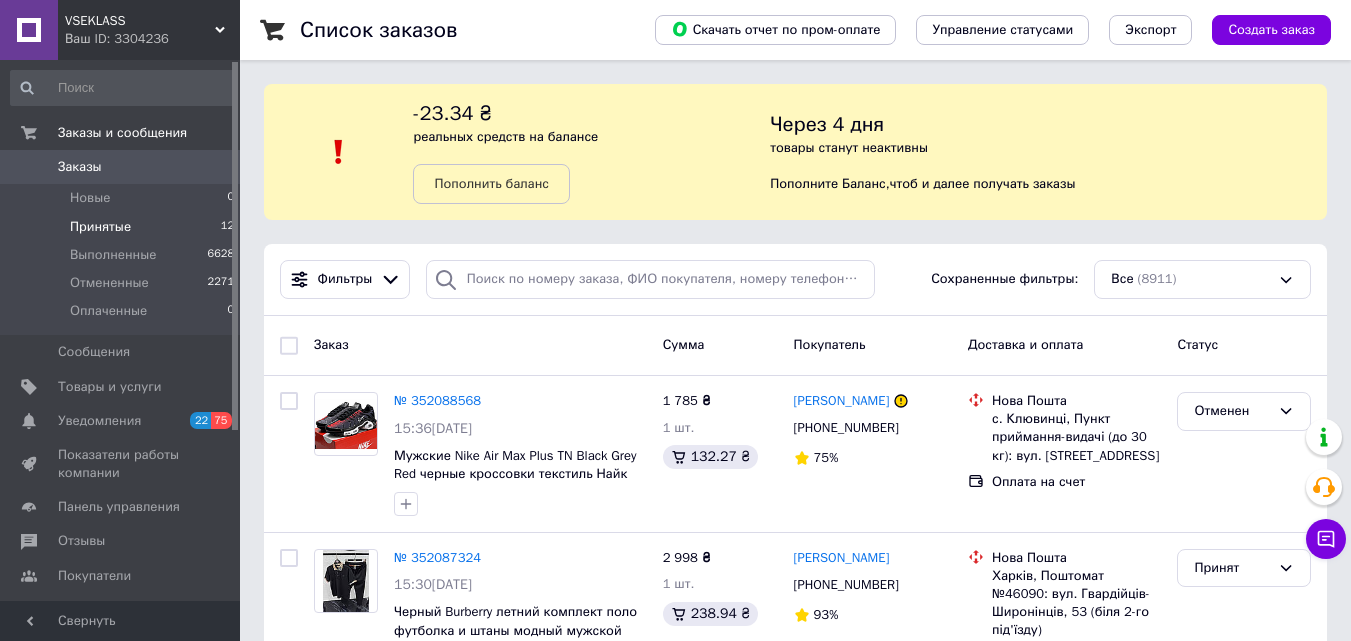 click on "Принятые" at bounding box center (100, 227) 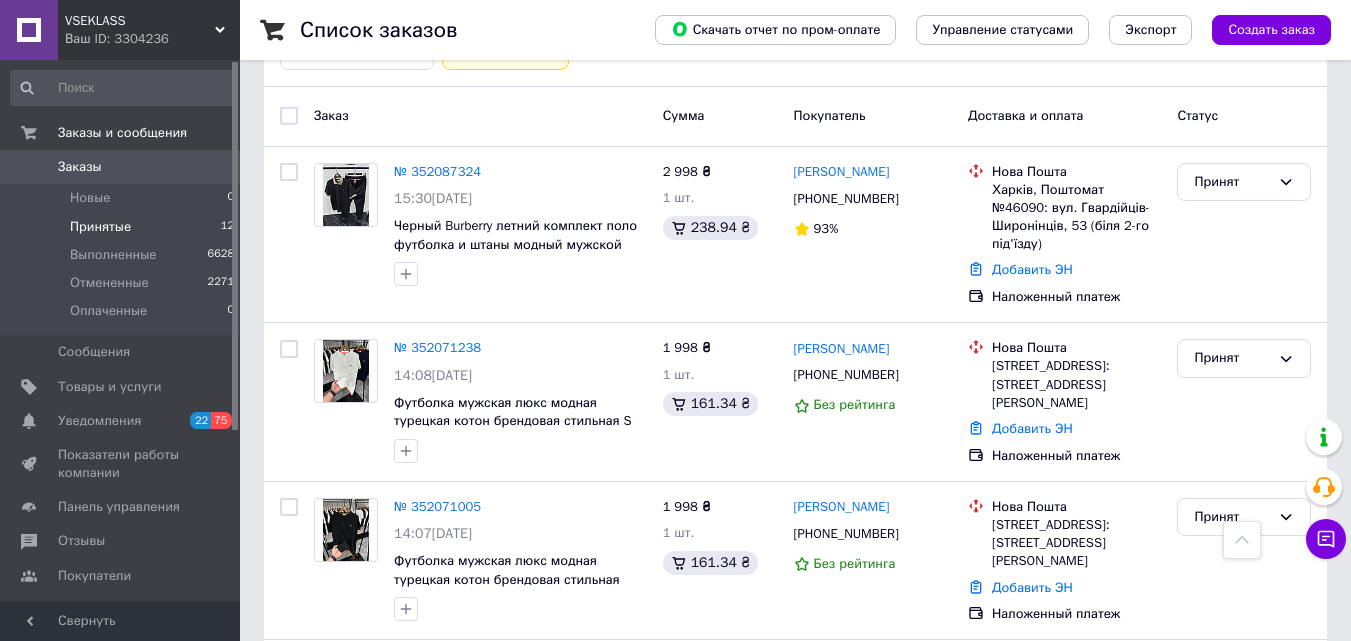 scroll, scrollTop: 0, scrollLeft: 0, axis: both 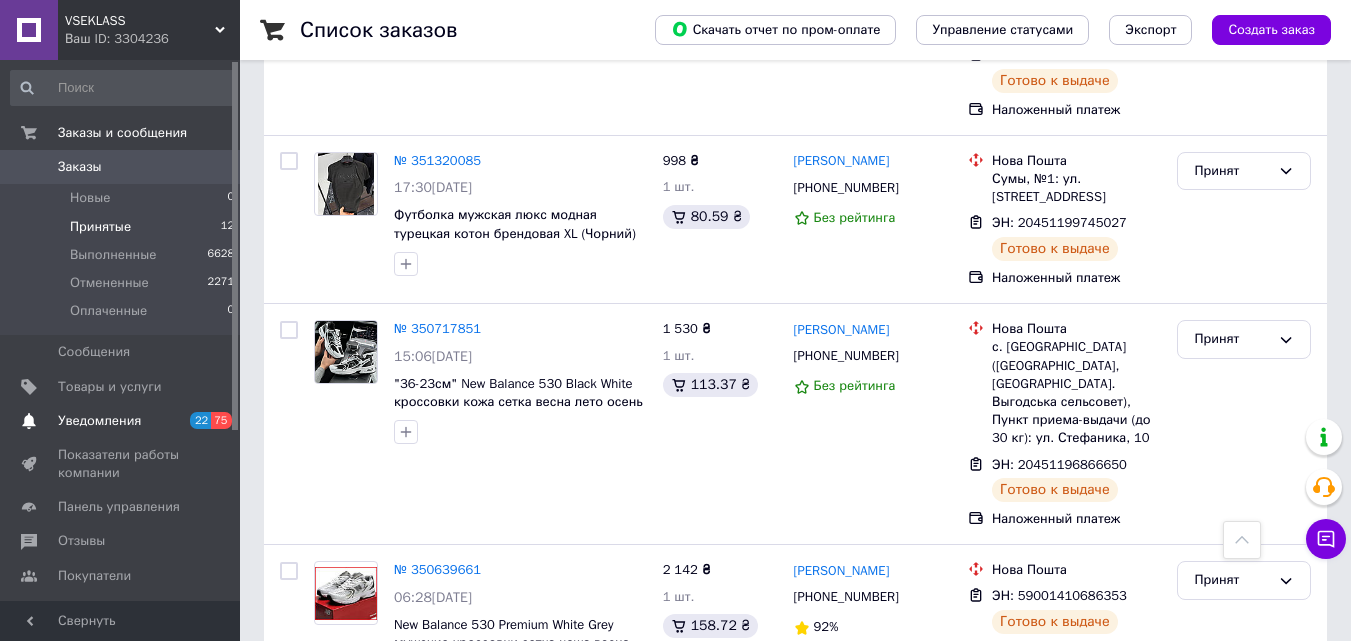 click on "Уведомления" at bounding box center [121, 421] 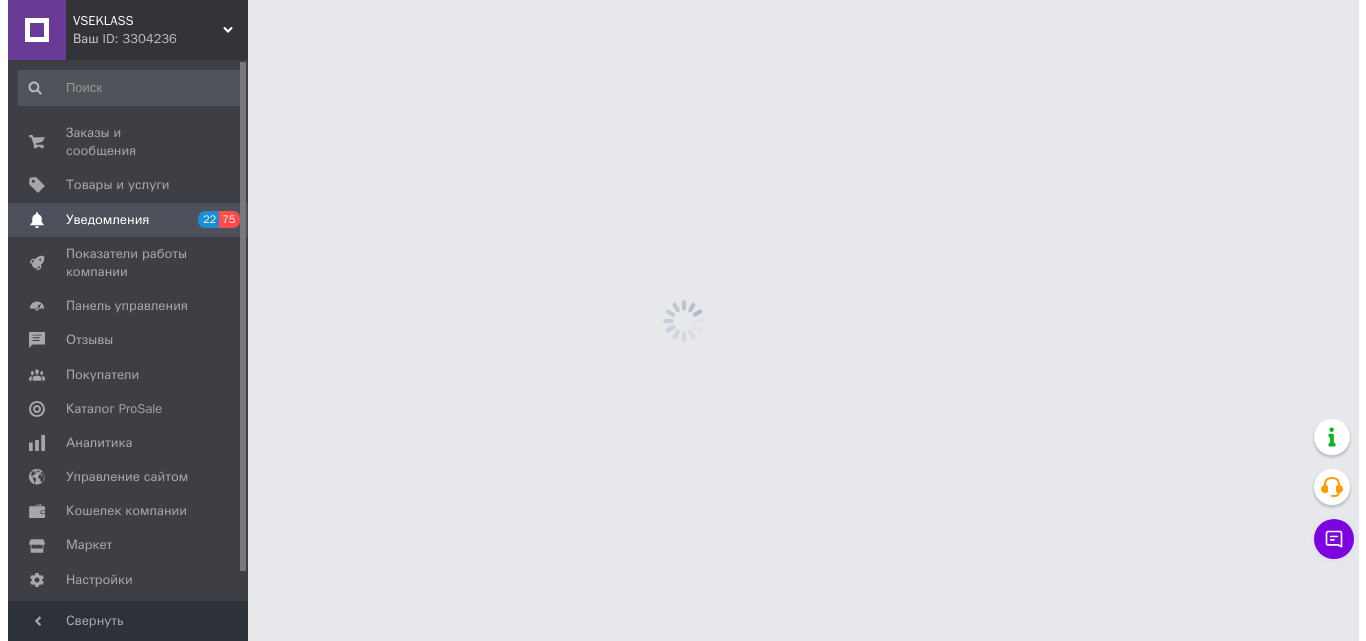 scroll, scrollTop: 0, scrollLeft: 0, axis: both 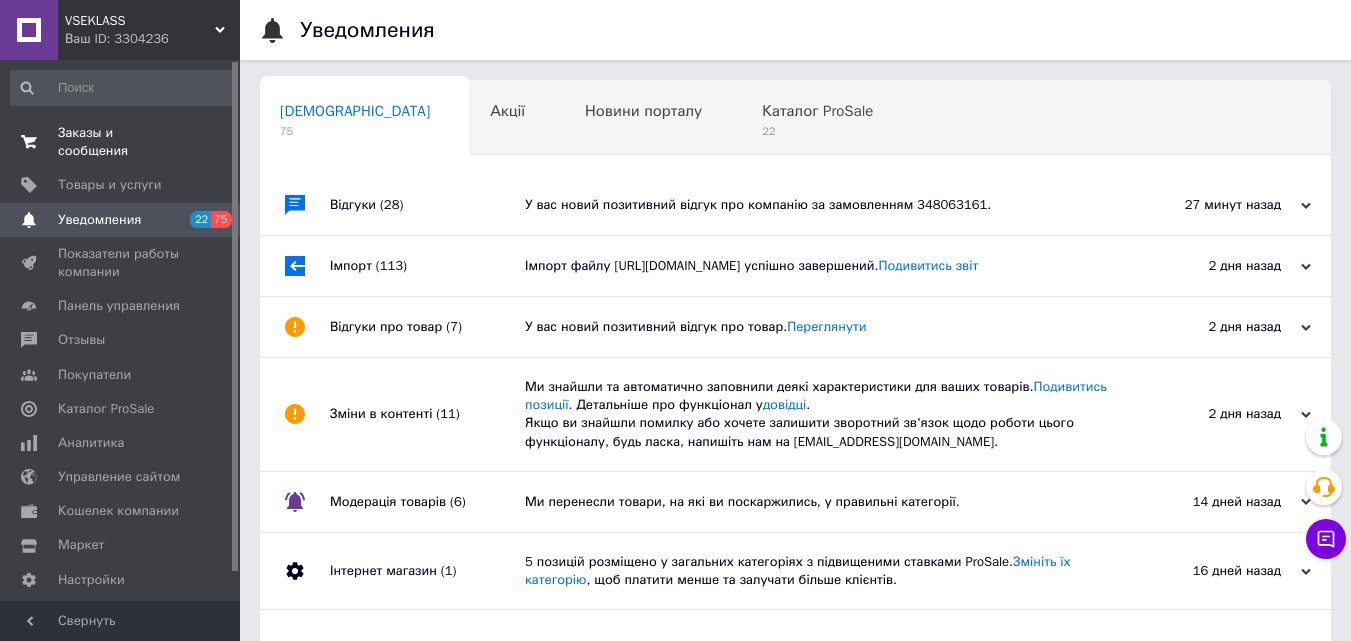 click on "Заказы и сообщения 0 0" at bounding box center (123, 142) 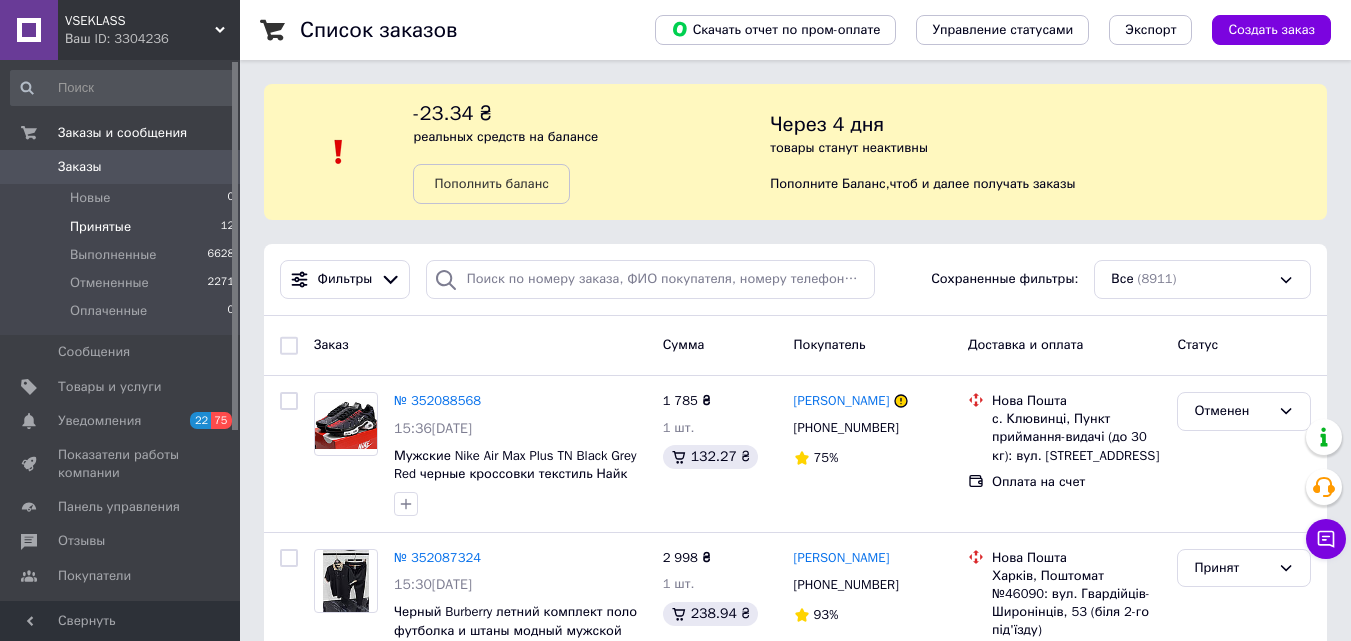 click on "Принятые" at bounding box center (100, 227) 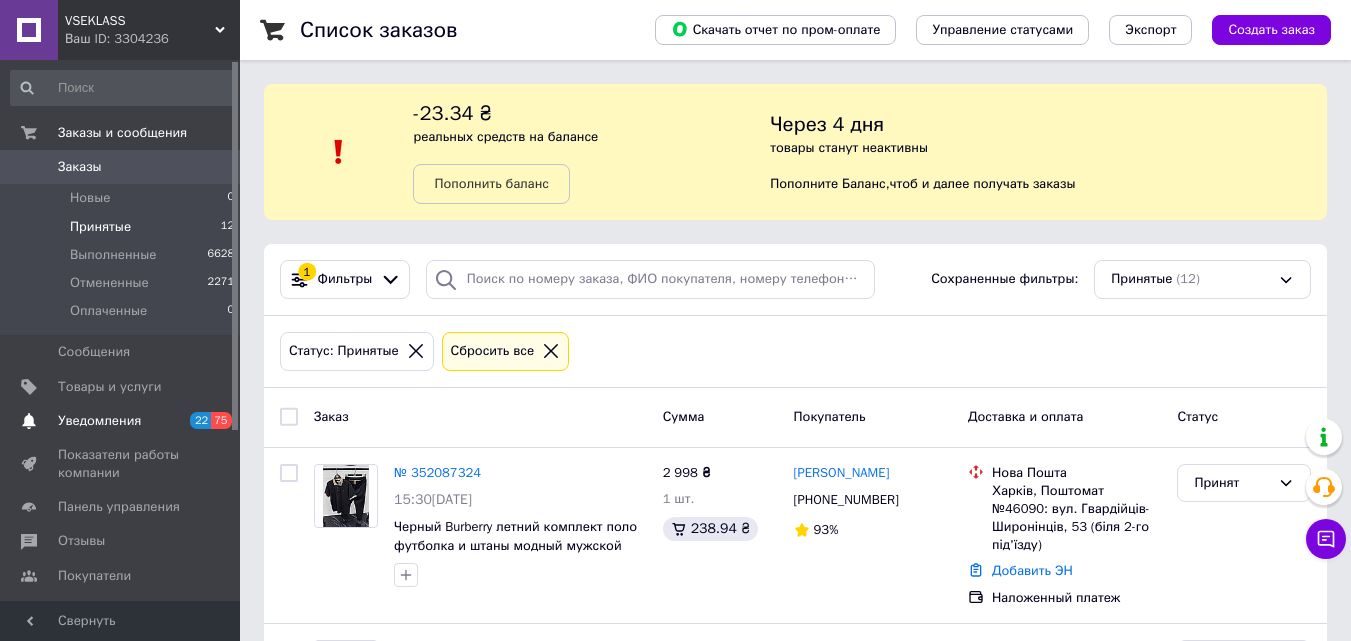 click on "Уведомления" at bounding box center (121, 421) 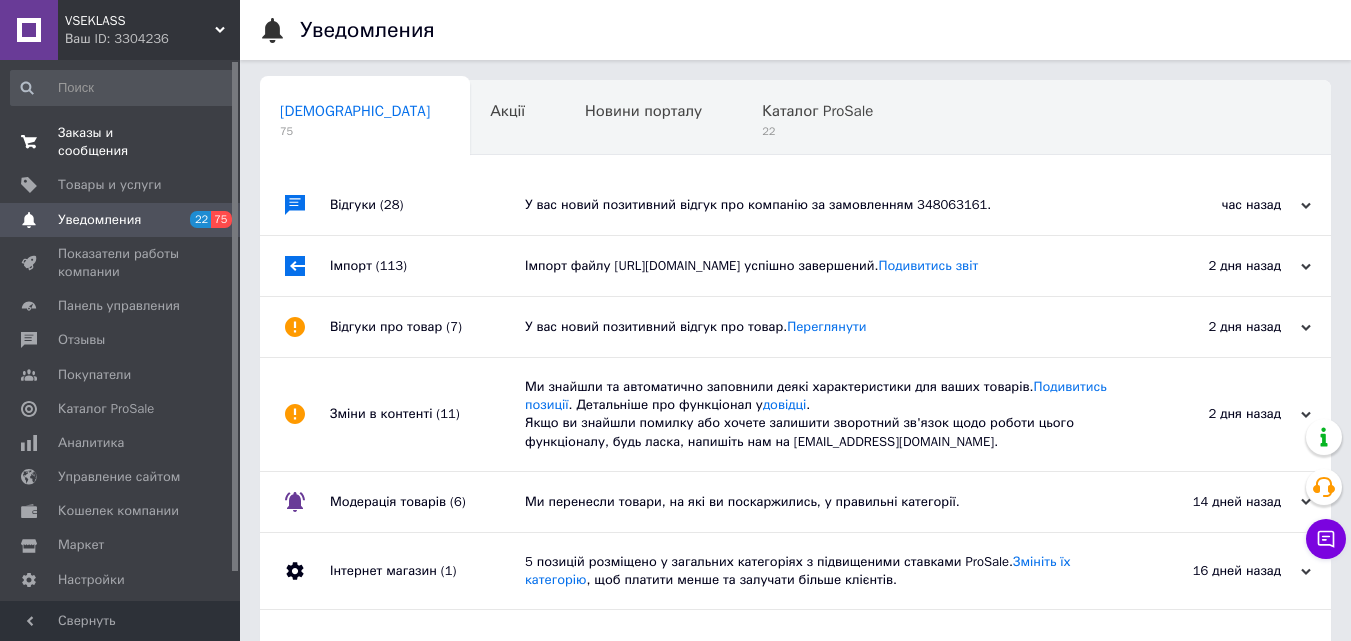 click on "Заказы и сообщения" at bounding box center (121, 142) 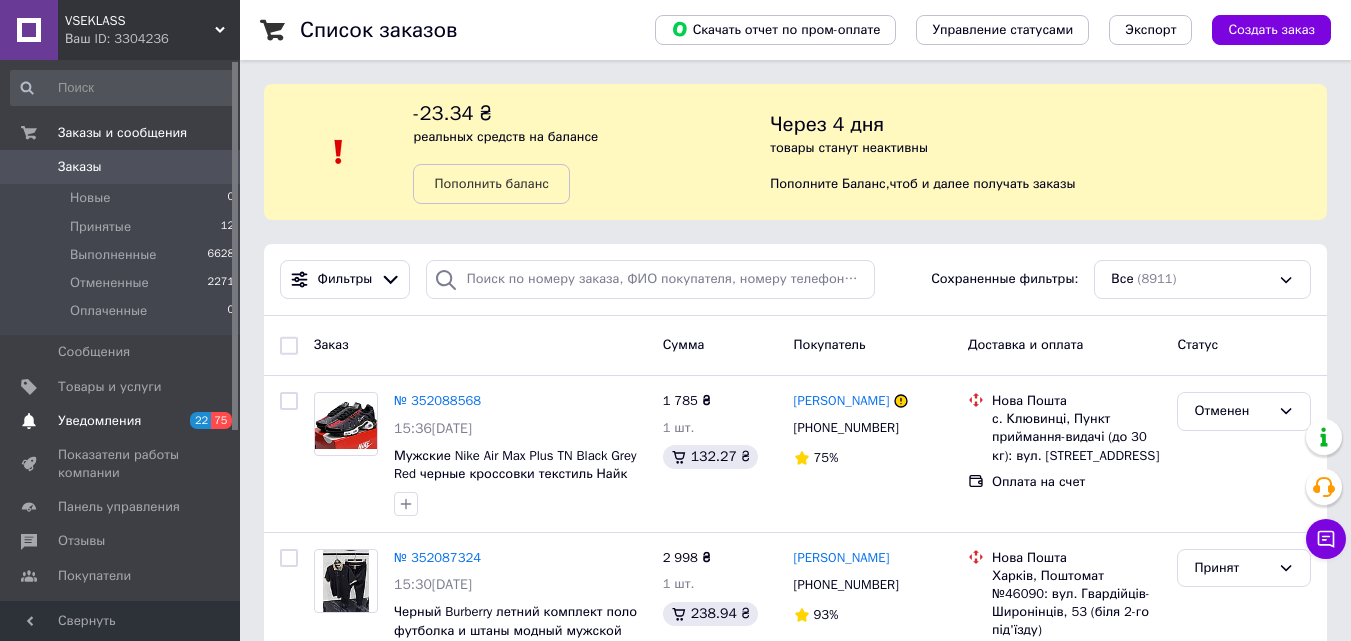 click at bounding box center (29, 421) 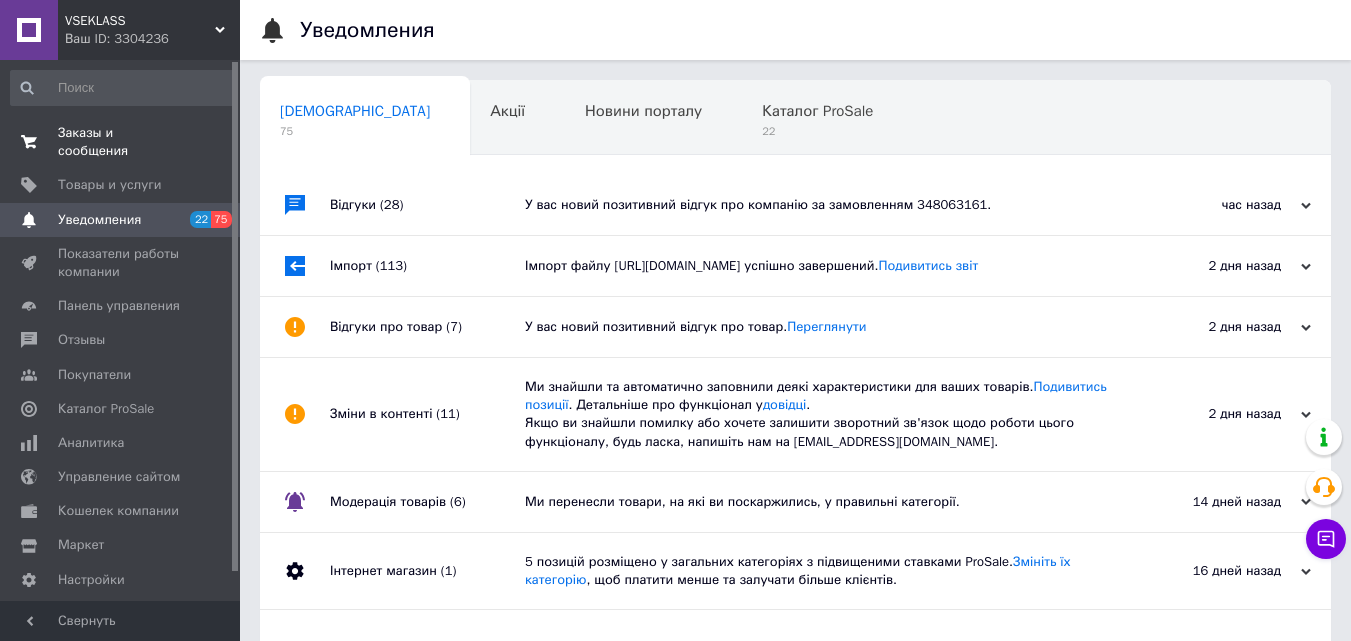 click on "Заказы и сообщения" at bounding box center [121, 142] 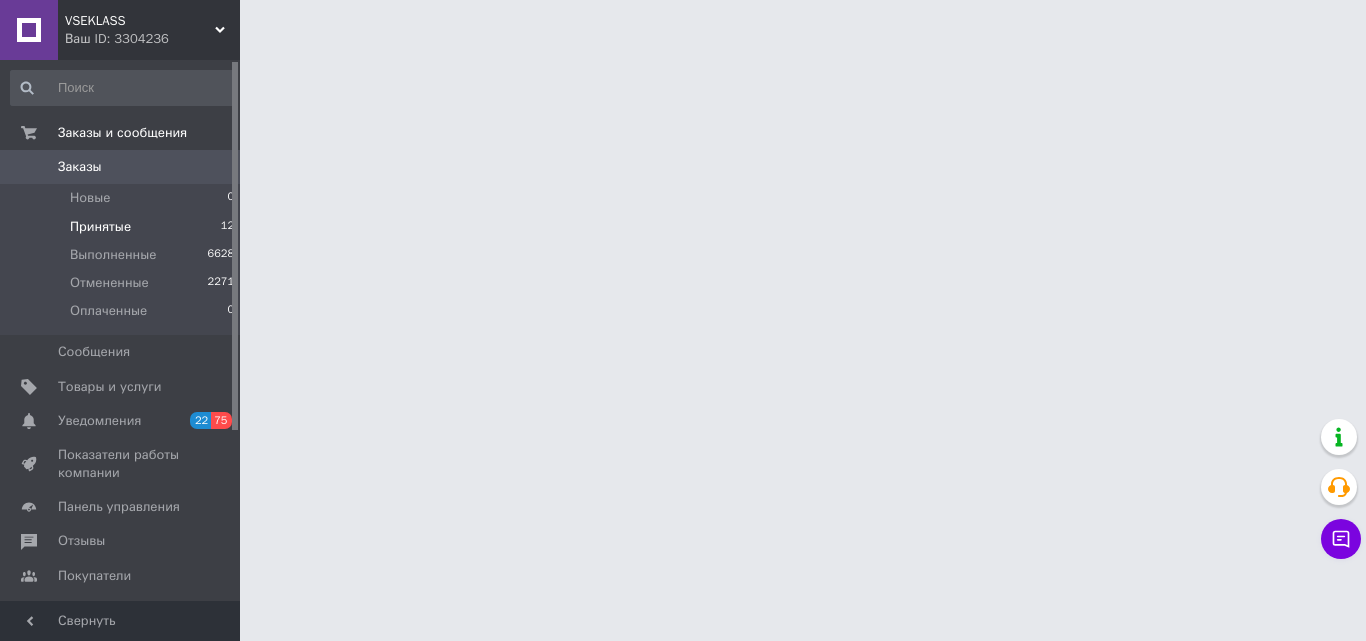 click on "Принятые" at bounding box center (100, 227) 